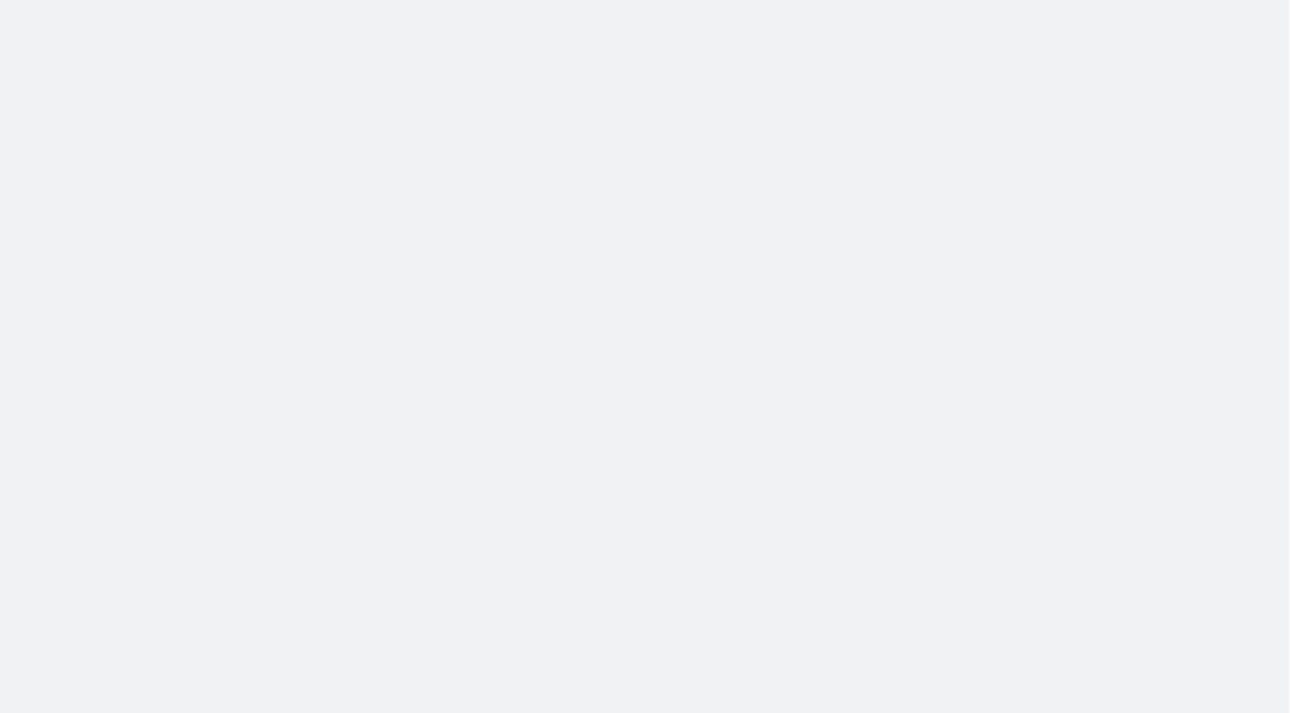 scroll, scrollTop: 0, scrollLeft: 0, axis: both 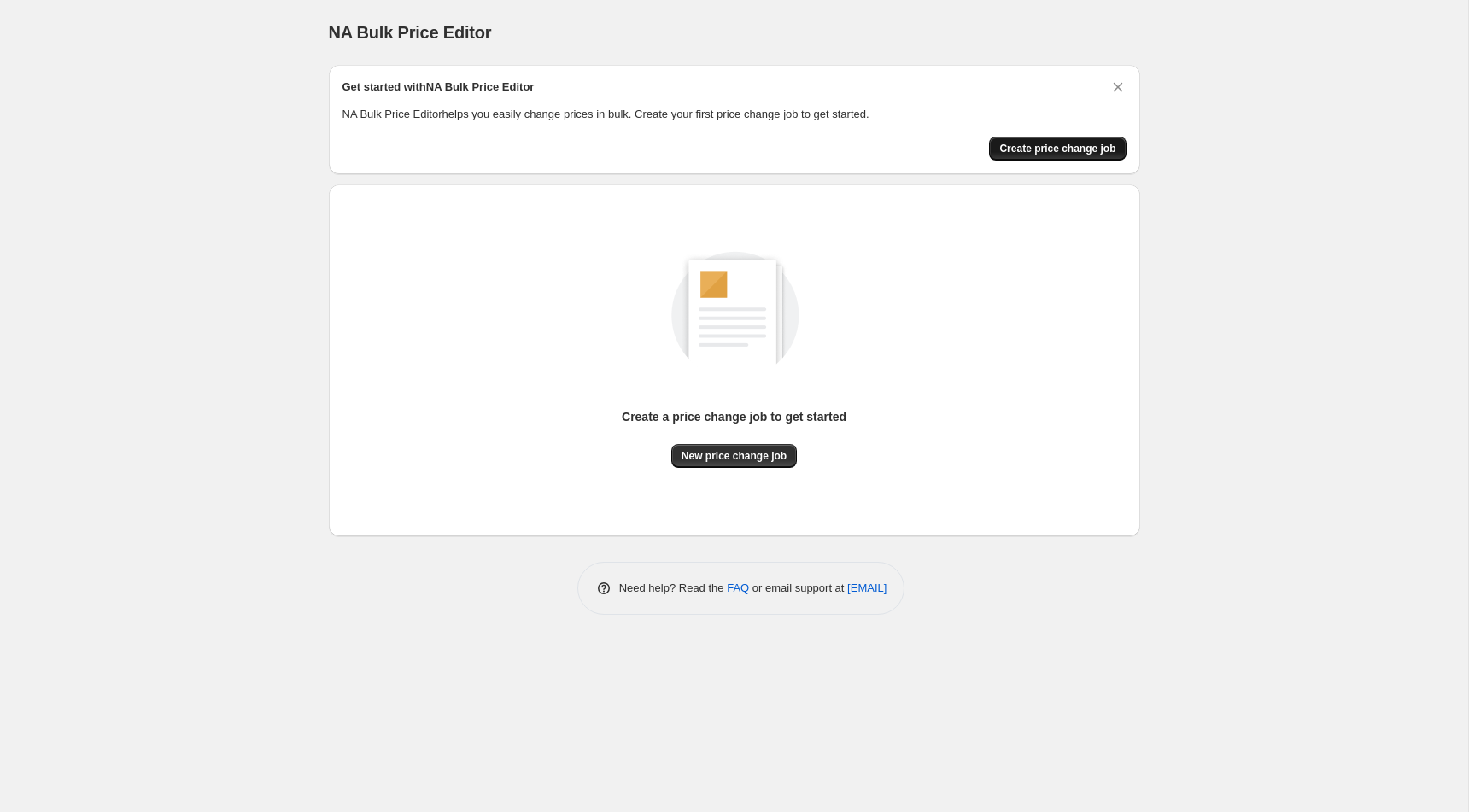 click on "Create price change job" at bounding box center [1057, 149] 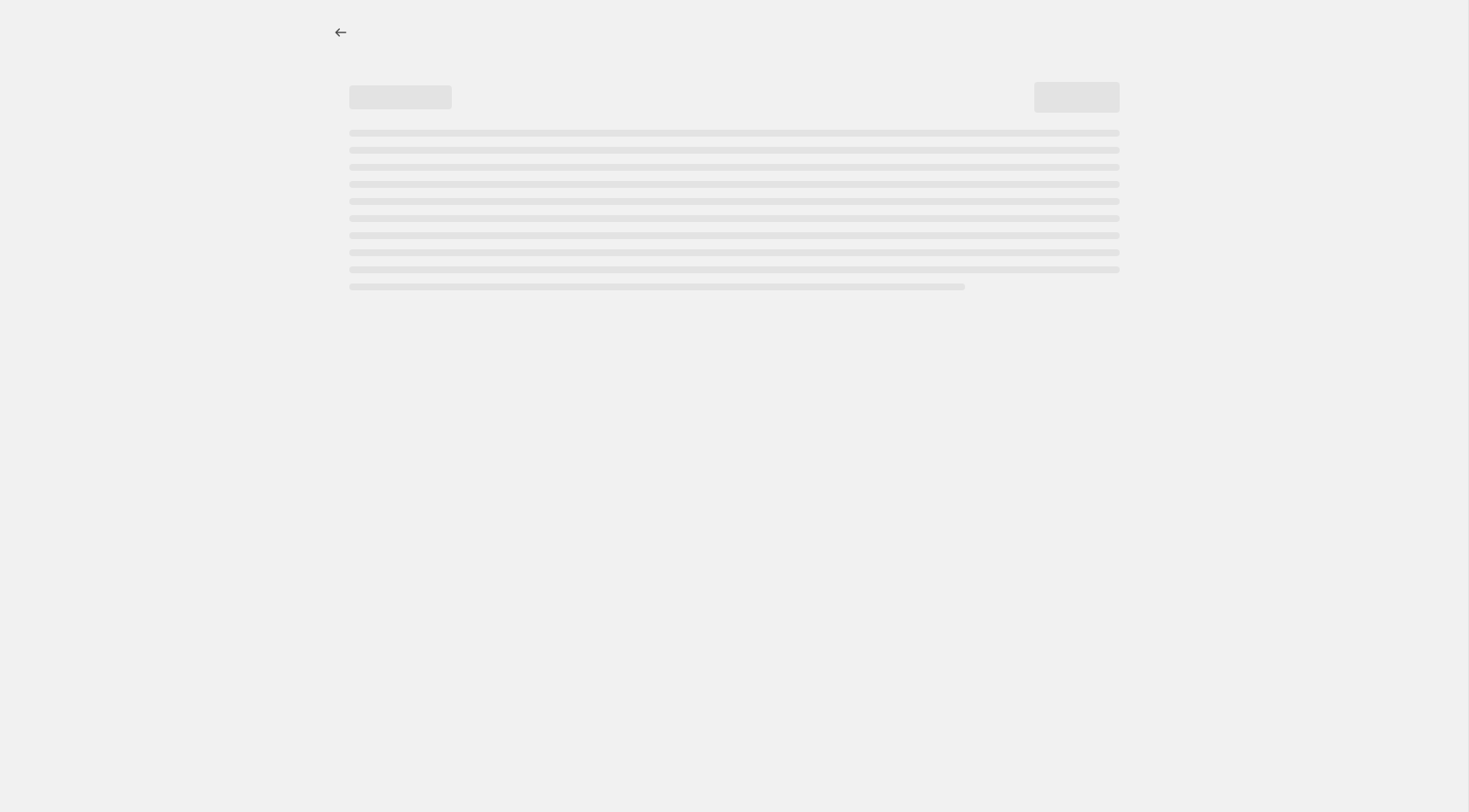 select on "percentage" 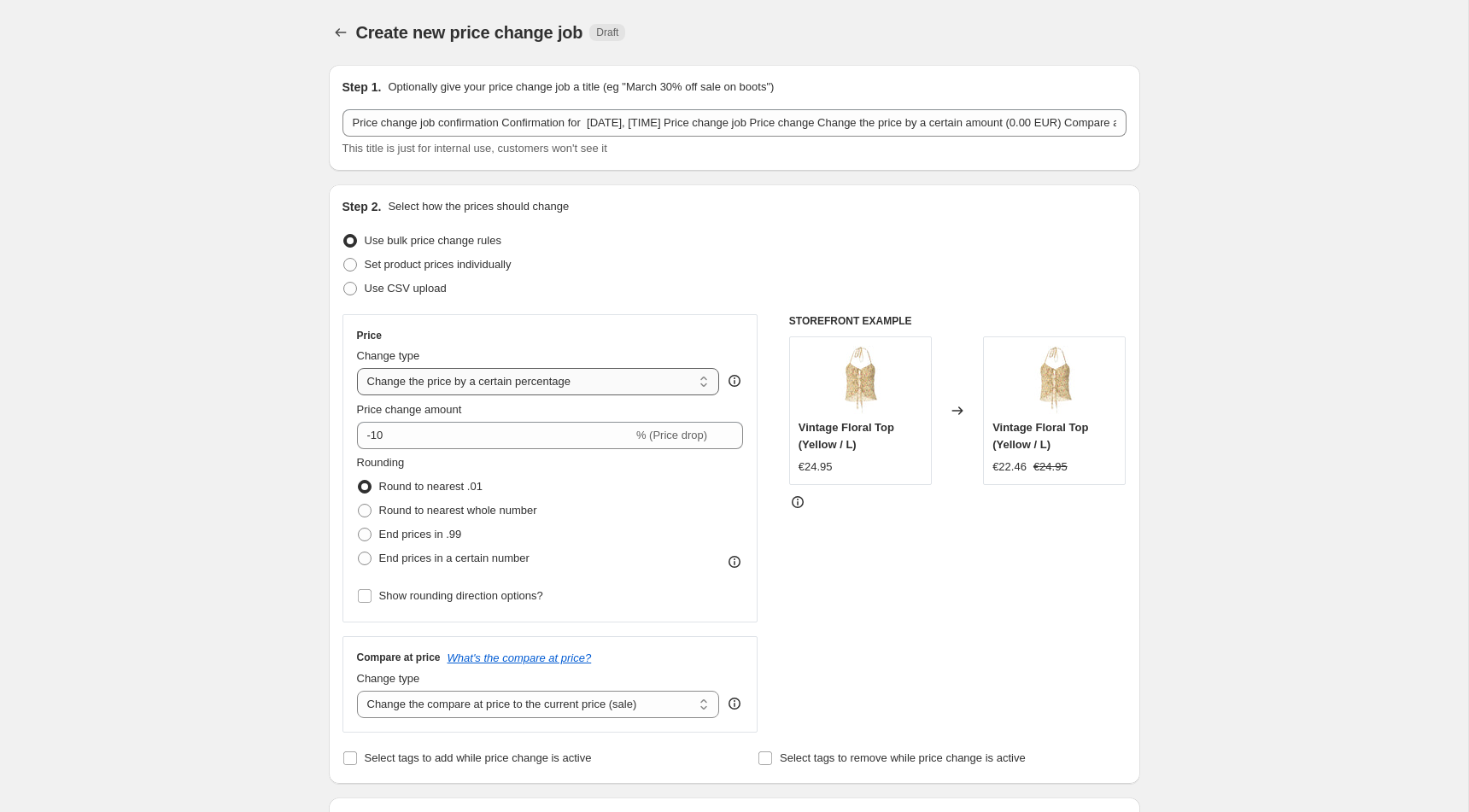 click on "Change the price to a certain amount Change the price by a certain amount Change the price by a certain percentage Change the price to the current compare at price (price before sale) Change the price by a certain amount relative to the compare at price Change the price by a certain percentage relative to the compare at price Don't change the price Change the price by a certain percentage relative to the cost per item Change price to certain cost margin" at bounding box center [538, 382] 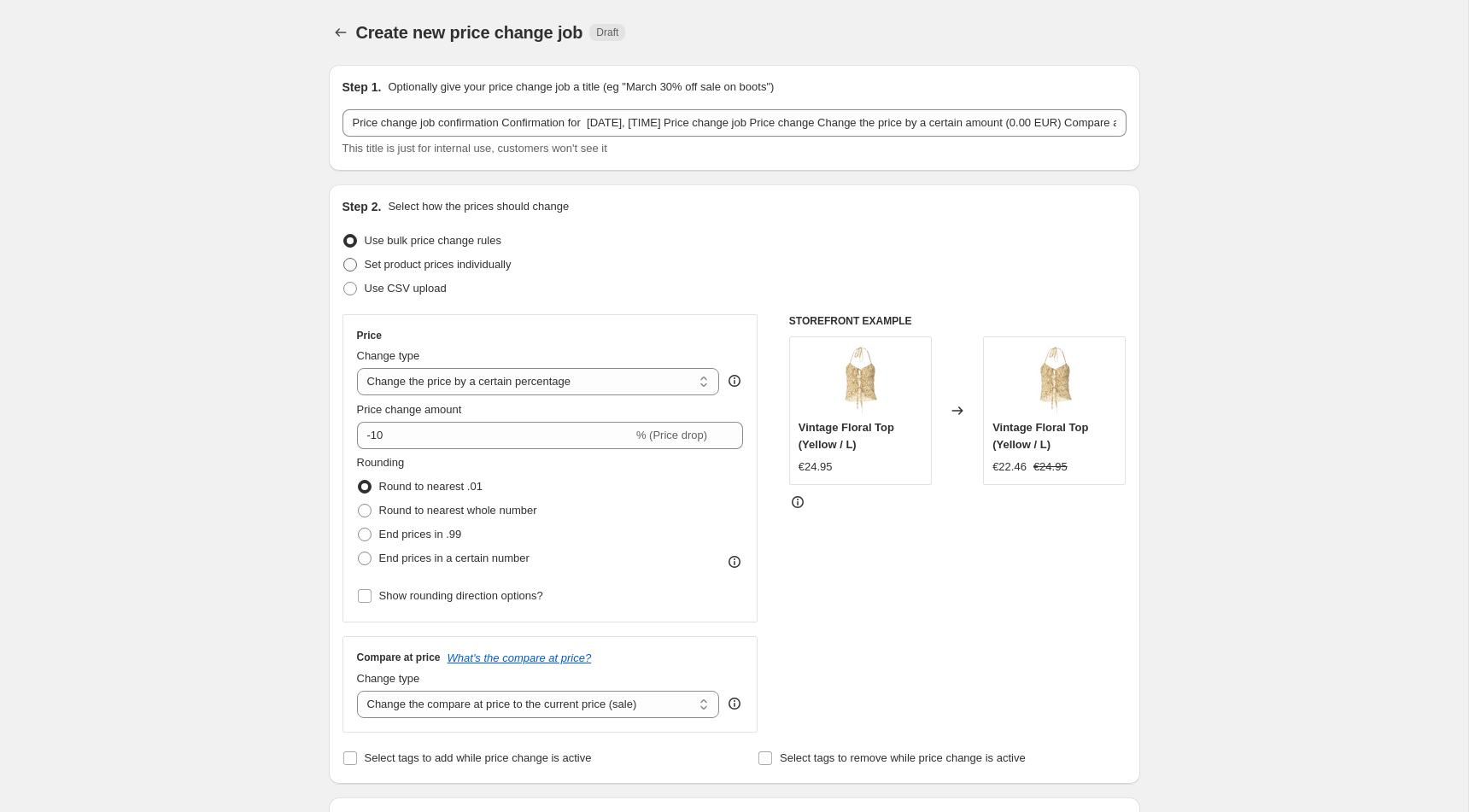 click on "Set product prices individually" at bounding box center [438, 264] 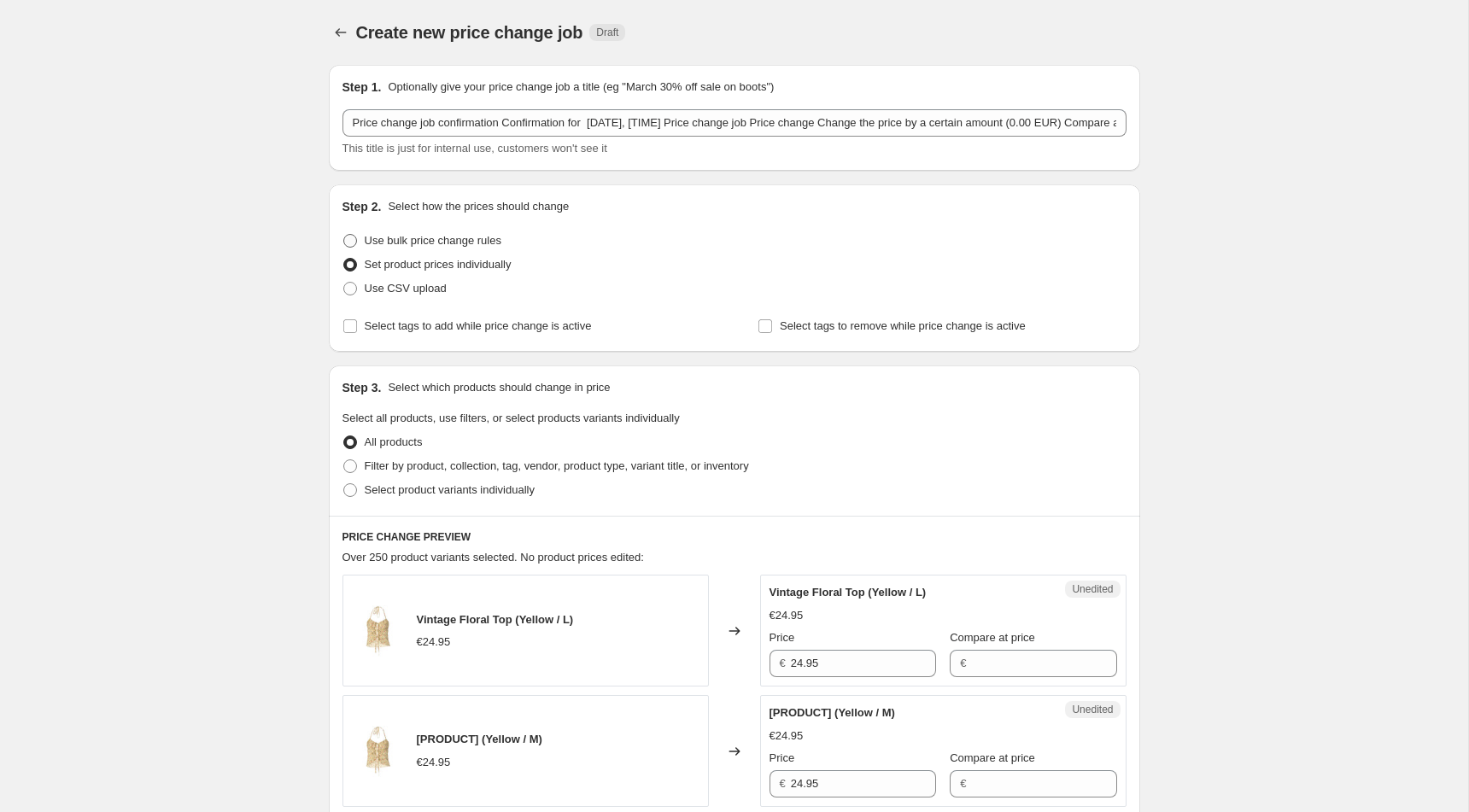 click on "Use bulk price change rules" at bounding box center (433, 241) 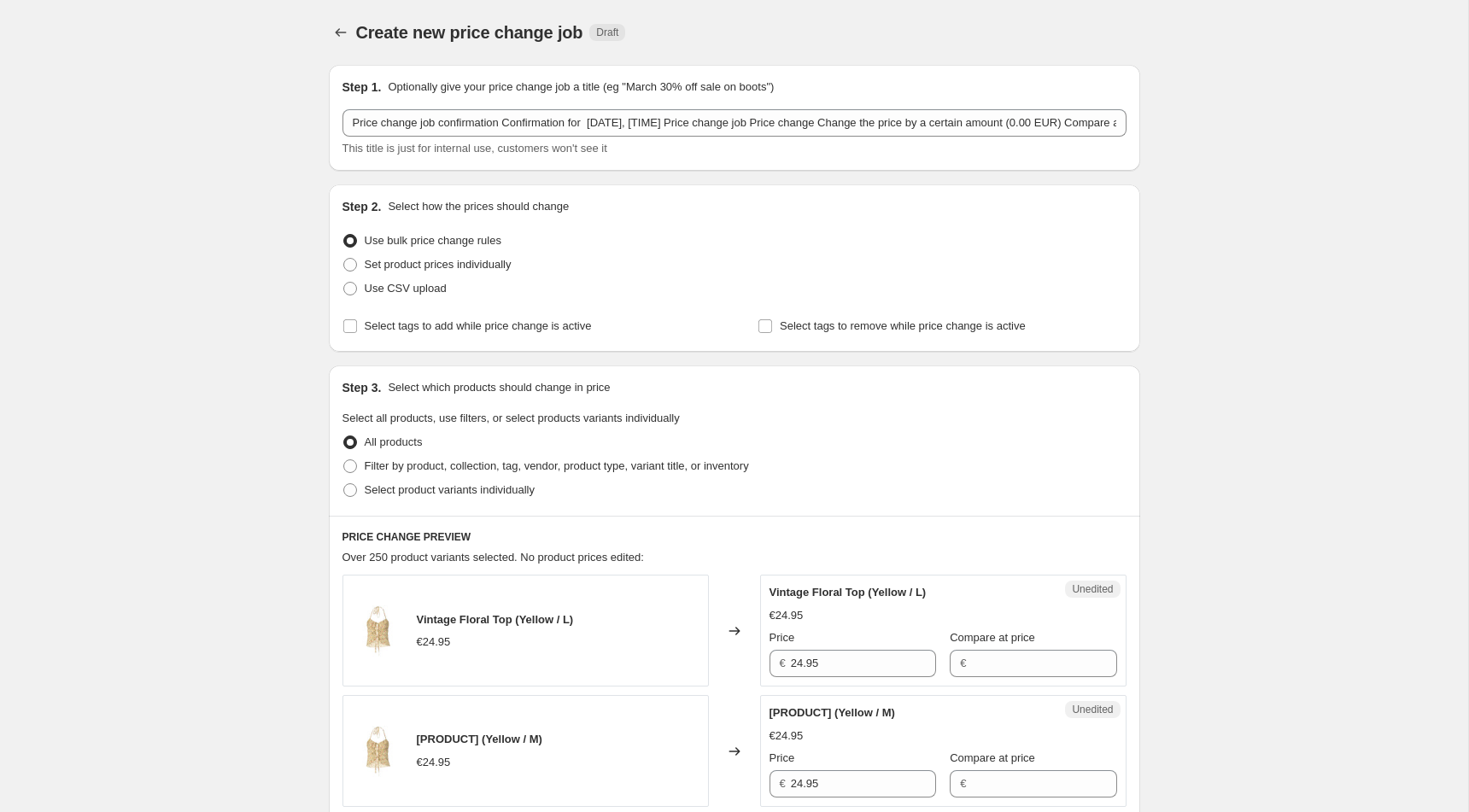 select on "percentage" 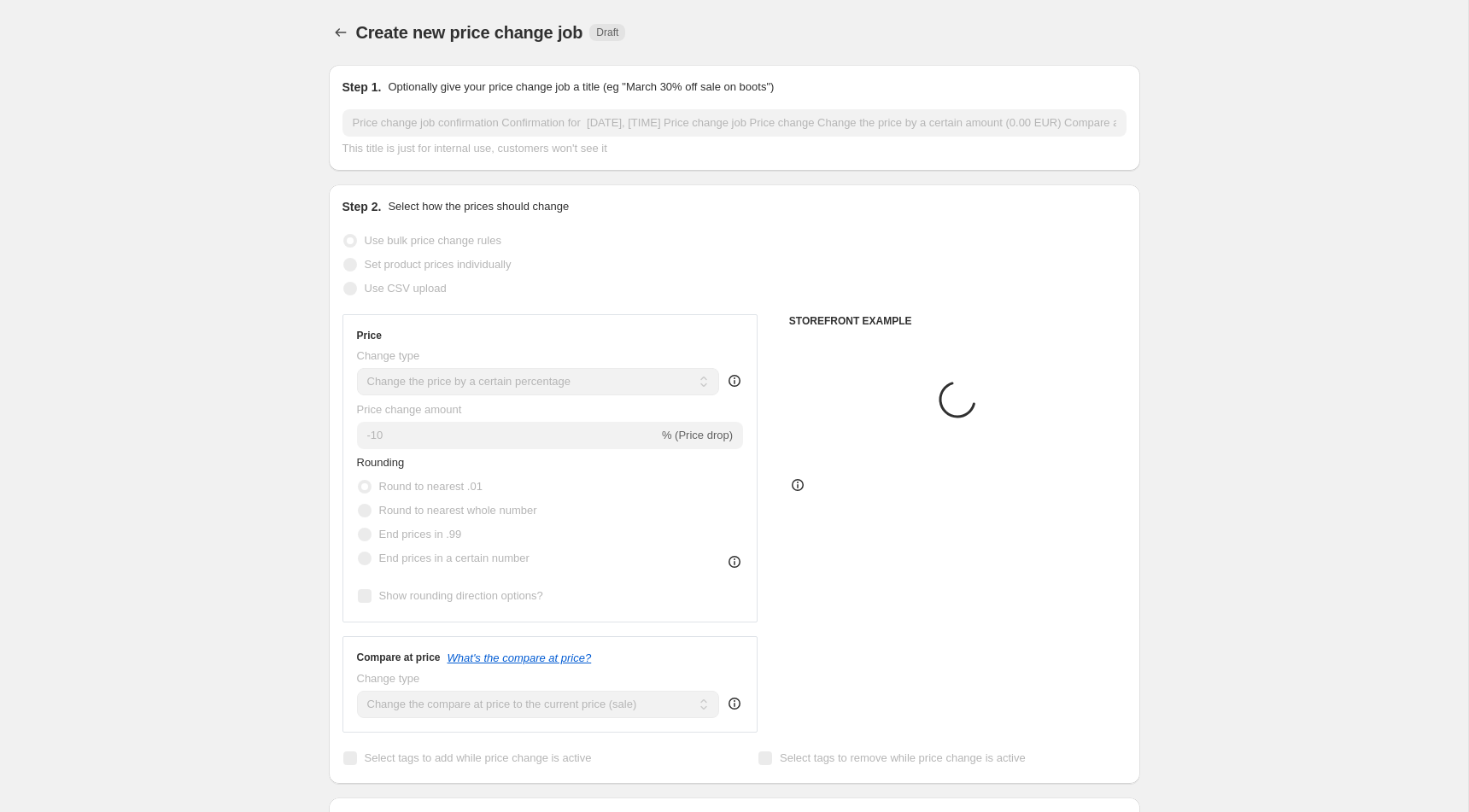 click on "Create new price change job. This page is ready Create new price change job Draft Step 1. Optionally give your price change job a title (eg "March 30% off sale on boots") [DATE], [TIME] Price change job This title is just for internal use, customers won't see it Step 2. Select how the prices should change Use bulk price change rules Set product prices individually Use CSV upload Price Change type Change the price to a certain amount Change the price by a certain amount Change the price by a certain percentage Change the price to the current compare at price (price before sale) Change the price by a certain amount relative to the compare at price Change the price by a certain percentage relative to the compare at price Don't change the price Change the price by a certain percentage relative to the cost per item Change price to certain cost margin Change the price by a certain percentage Price change amount -10 % (Price drop) Rounding Round to nearest .01 Round to nearest whole number End prices in .99" at bounding box center [734, 901] 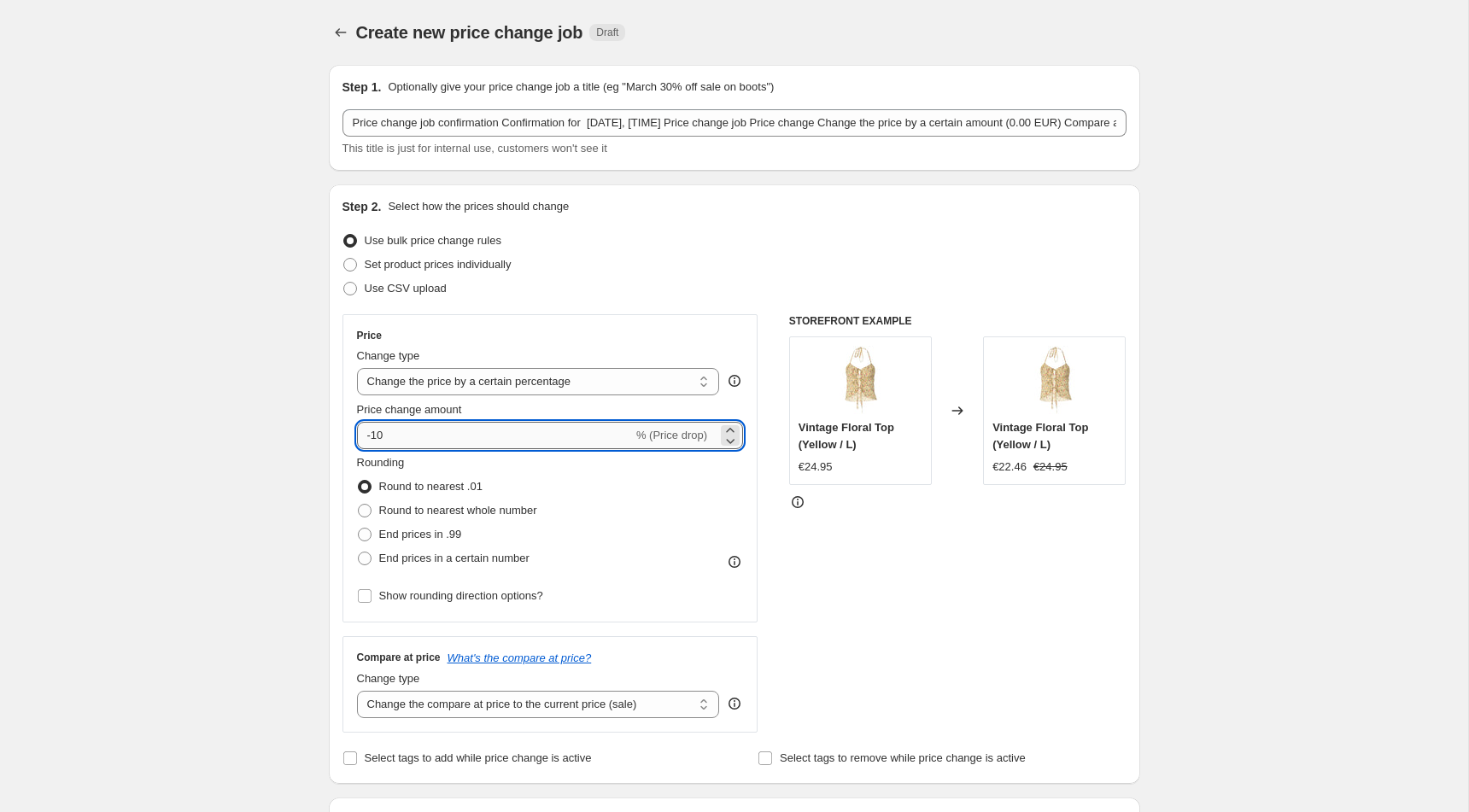 click on "-10" at bounding box center [495, 435] 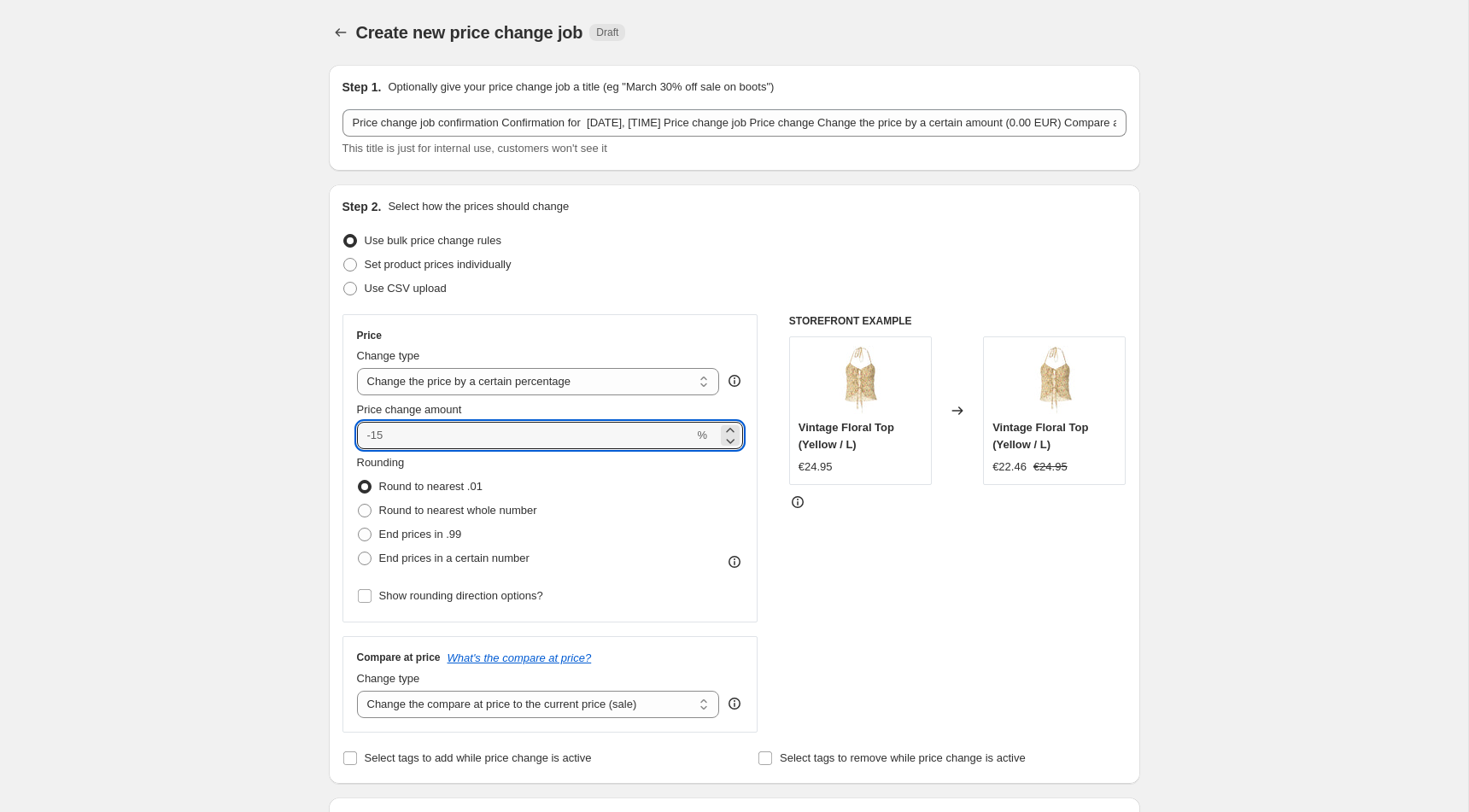 type on "0" 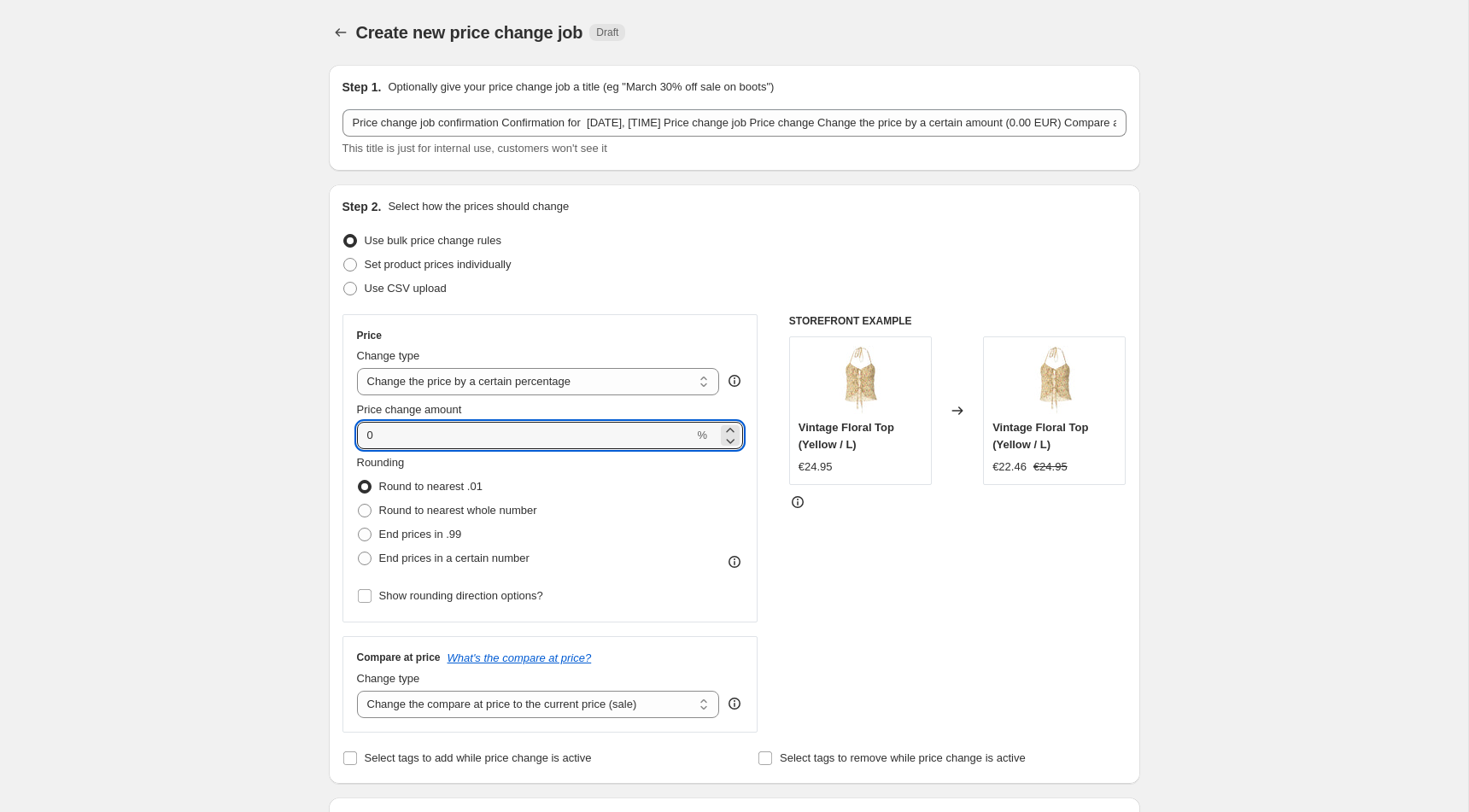 click on "Create new price change job. This page is ready Create new price change job Draft Step 1. Optionally give your price change job a title (eg "March 30% off sale on boots") [DATE], [TIME] Price change job This title is just for internal use, customers won't see it Step 2. Select how the prices should change Use bulk price change rules Set product prices individually Use CSV upload Price Change type Change the price to a certain amount Change the price by a certain amount Change the price by a certain percentage Change the price to the current compare at price (price before sale) Change the price by a certain amount relative to the compare at price Change the price by a certain percentage relative to the compare at price Don't change the price Change the price by a certain percentage relative to the cost per item Change price to certain cost margin Change the price by a certain percentage Price change amount 0 % Rounding Round to nearest .01 Round to nearest whole number End prices in .99 Compare at price" at bounding box center (734, 901) 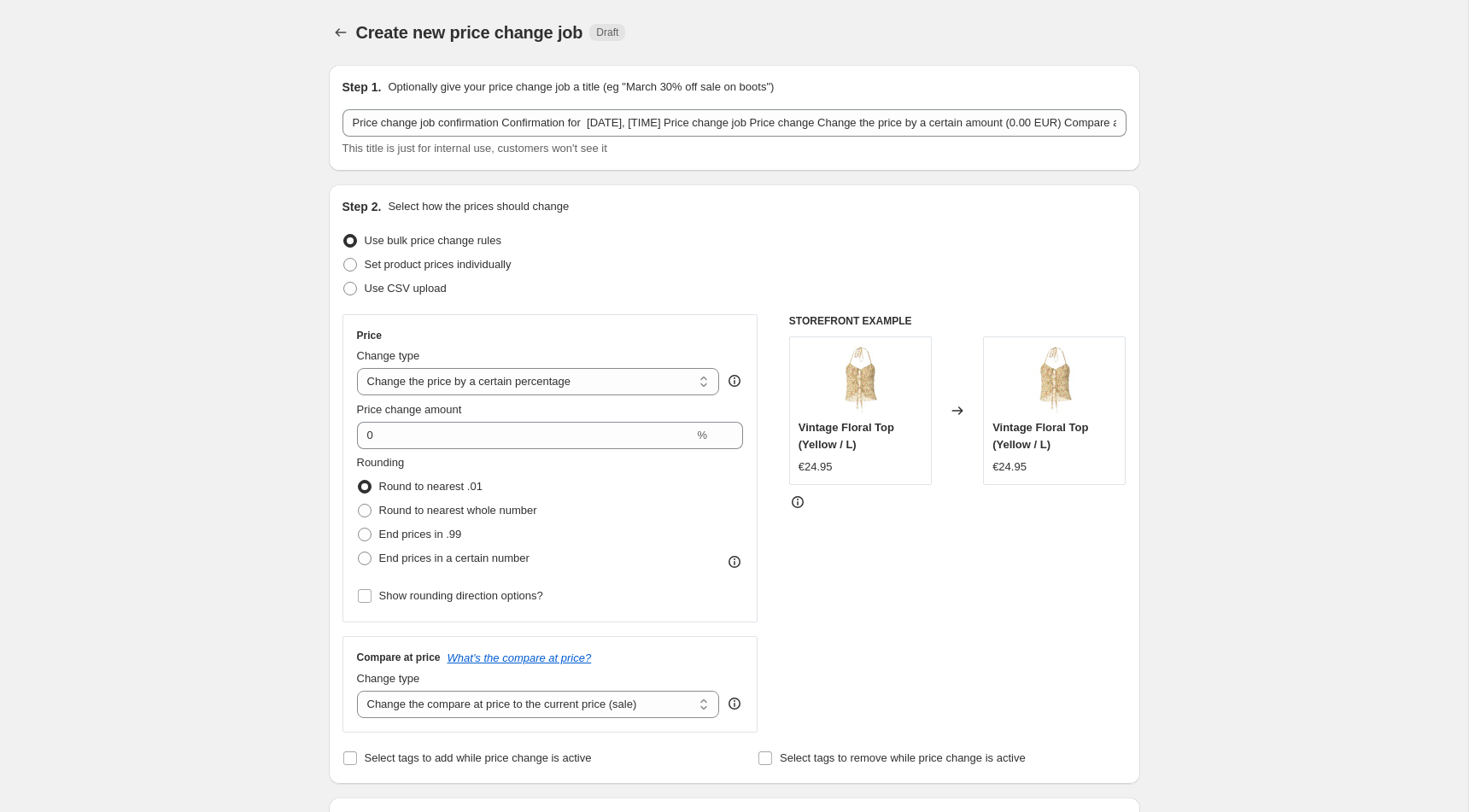 scroll, scrollTop: 26, scrollLeft: 0, axis: vertical 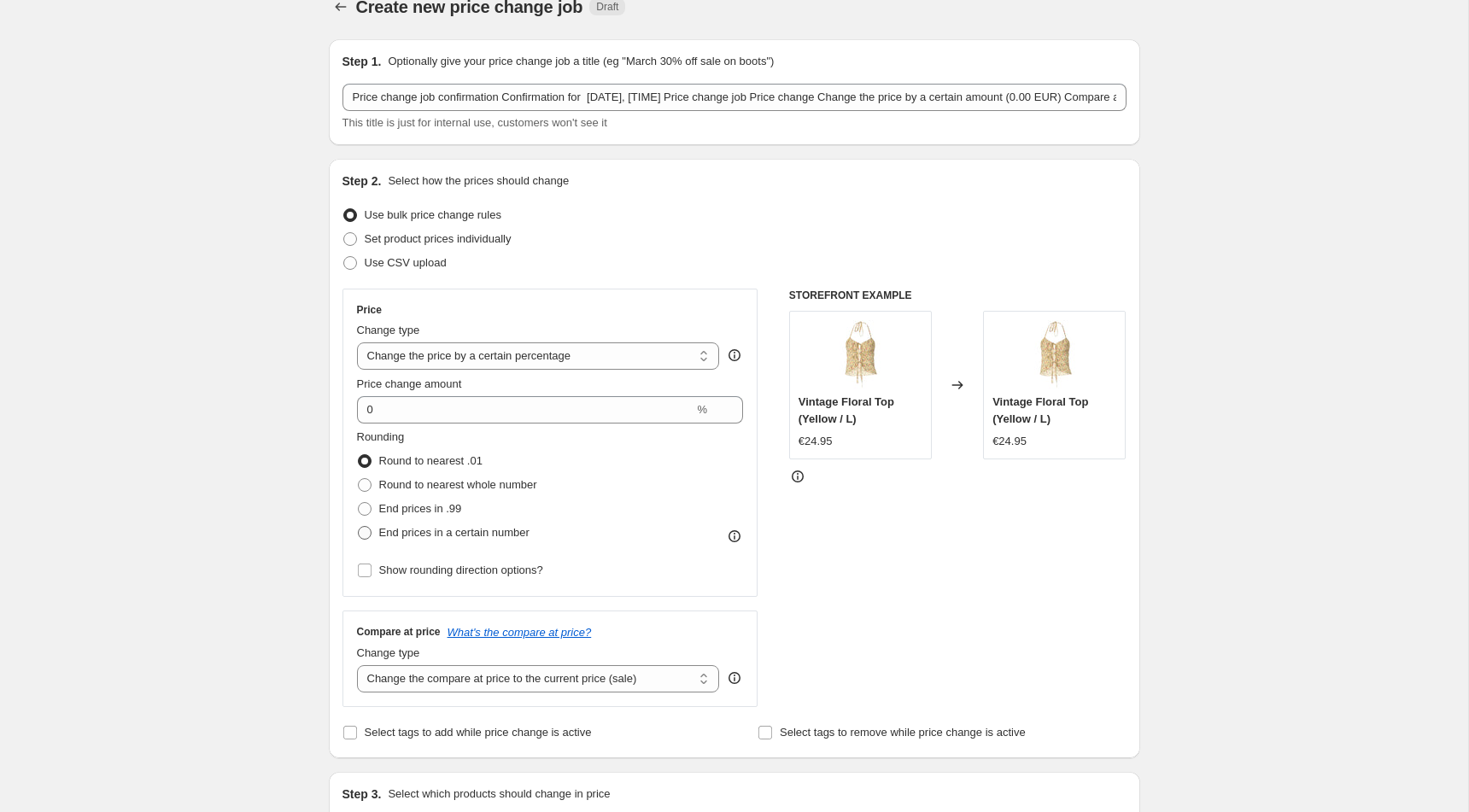 click on "End prices in a certain number" at bounding box center [454, 532] 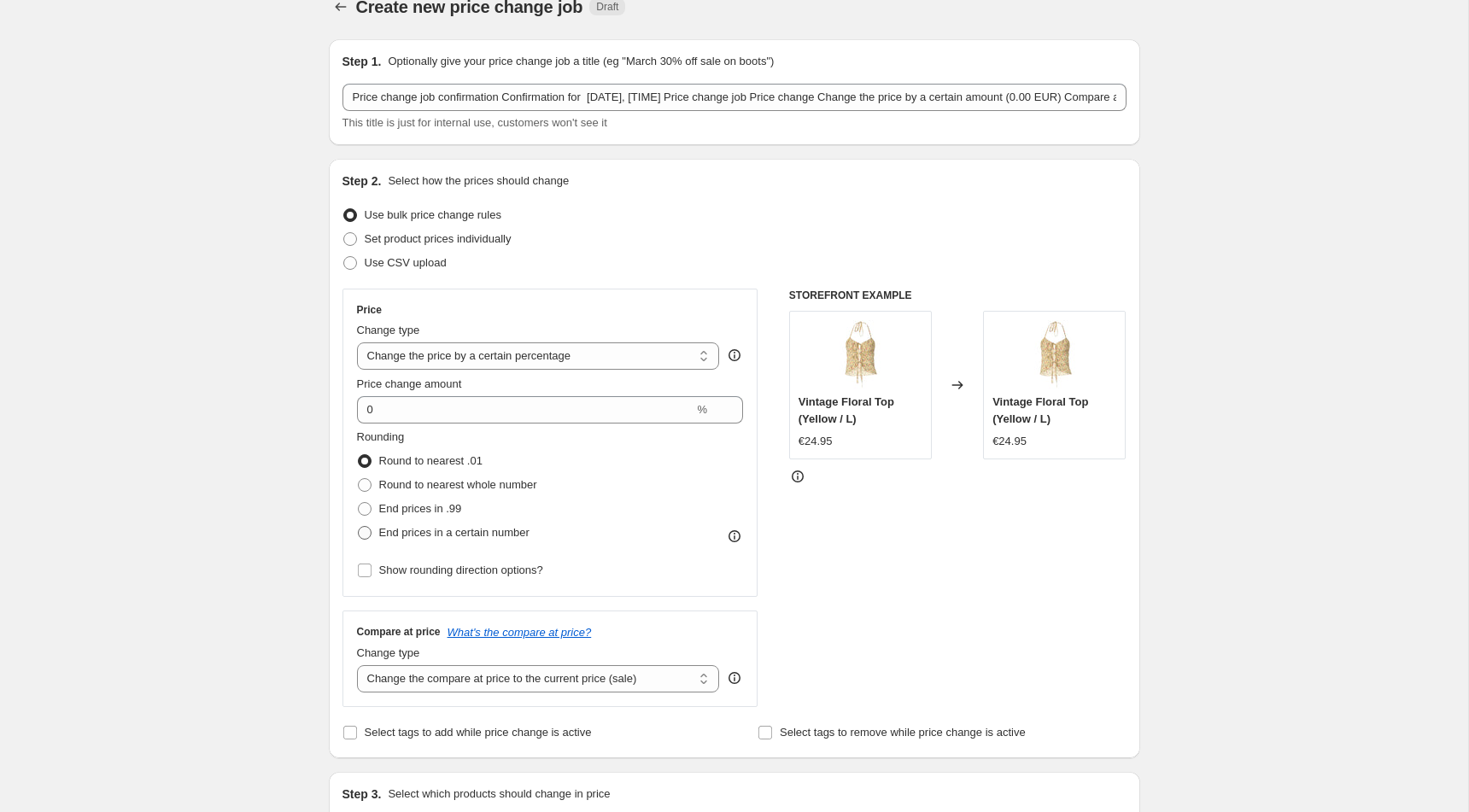 radio on "true" 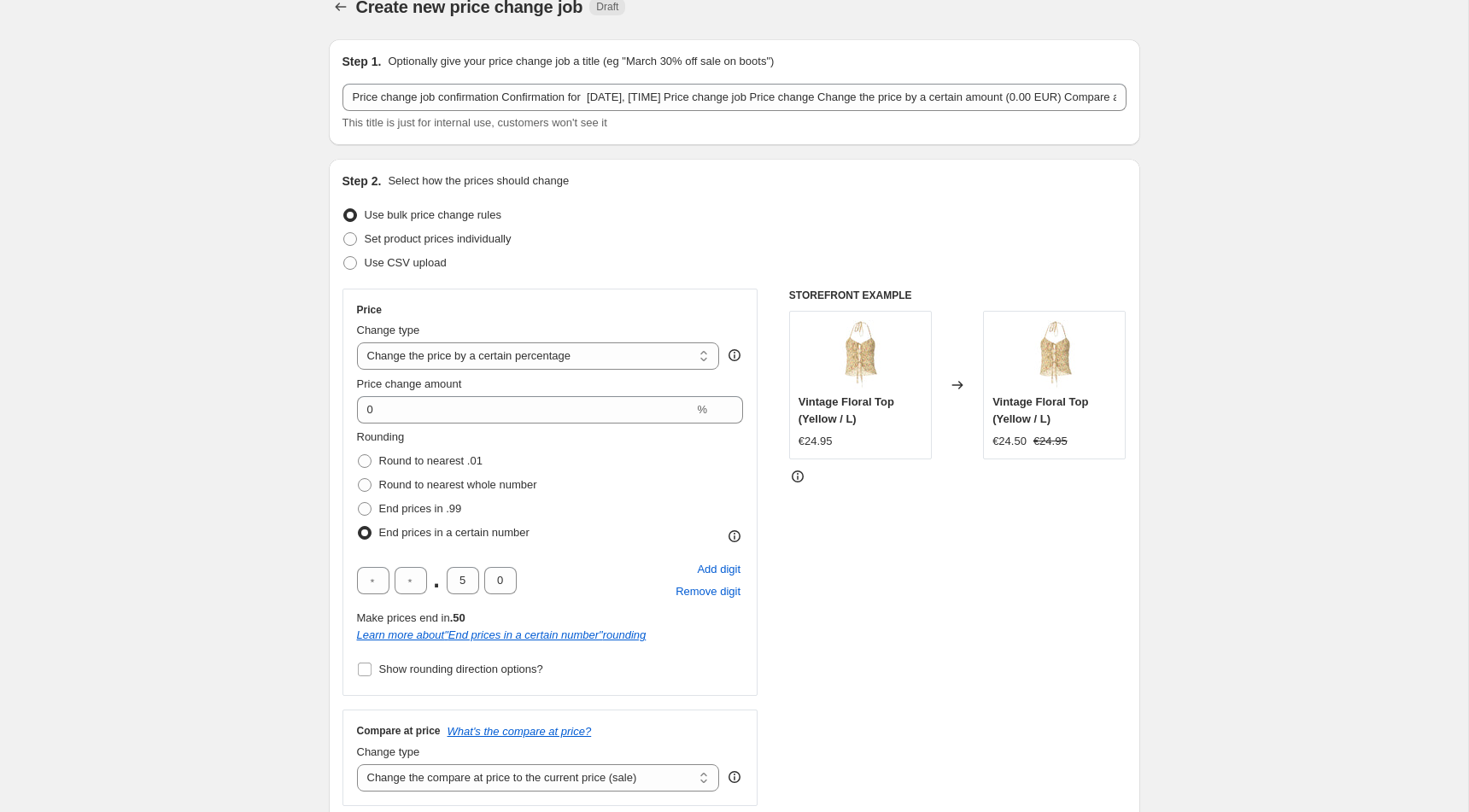 click on "Create new price change job. This page is ready Create new price change job Draft Step 1. Optionally give your price change job a title (eg "March 30% off sale on boots") [DATE], [TIME] Price change job This title is just for internal use, customers won't see it Step 2. Select how the prices should change Use bulk price change rules Set product prices individually Use CSV upload Price Change type Change the price to a certain amount Change the price by a certain amount Change the price by a certain percentage Change the price to the current compare at price (price before sale) Change the price by a certain amount relative to the compare at price Change the price by a certain percentage relative to the compare at price Don't change the price Change the price by a certain percentage relative to the cost per item Change price to certain cost margin Change the price by a certain percentage Price change amount 0 % Rounding Round to nearest .01 Round to nearest whole number End prices in .99 . 5 0 Add digit "" at bounding box center [734, 925] 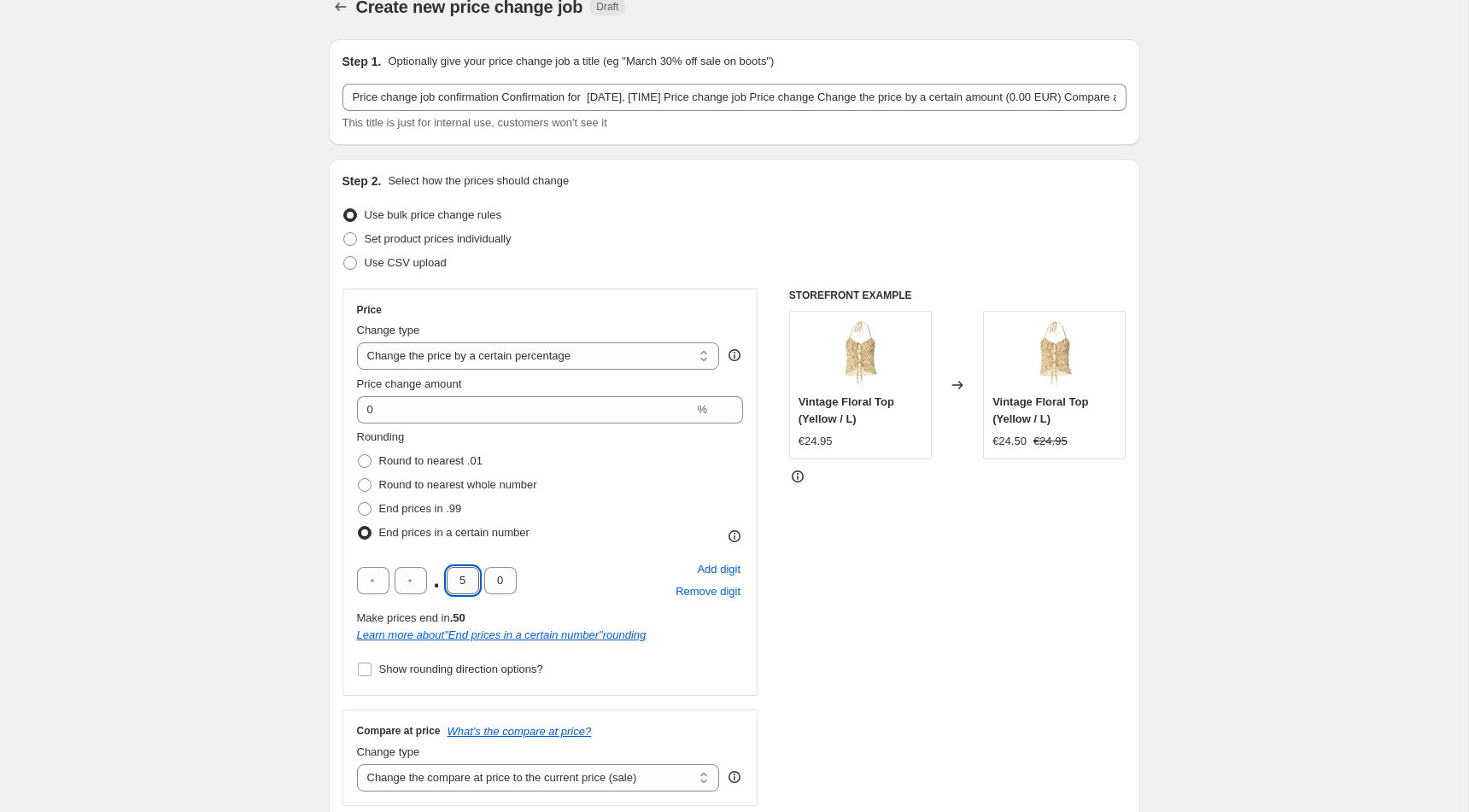 click on "5" at bounding box center [463, 581] 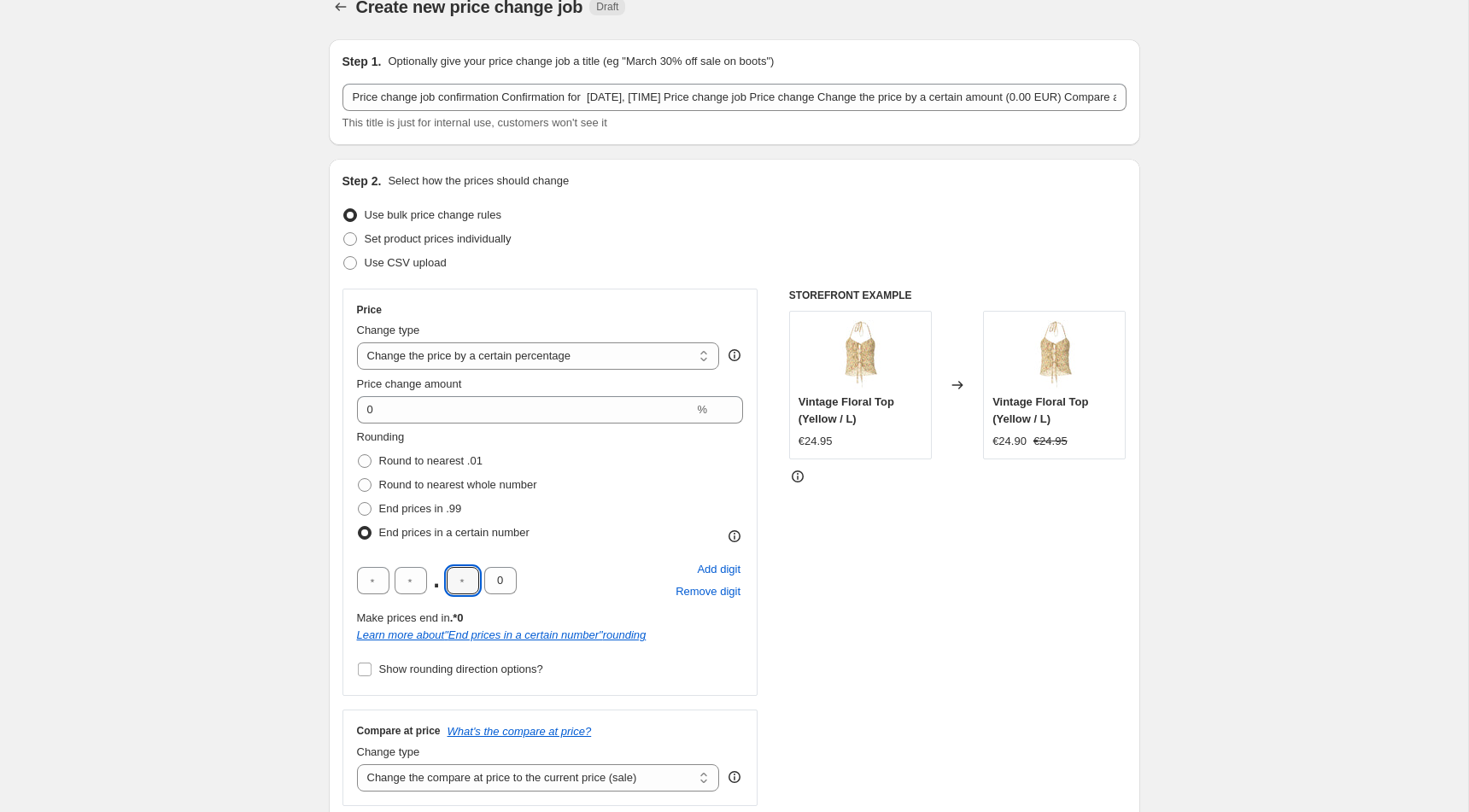 type on "9" 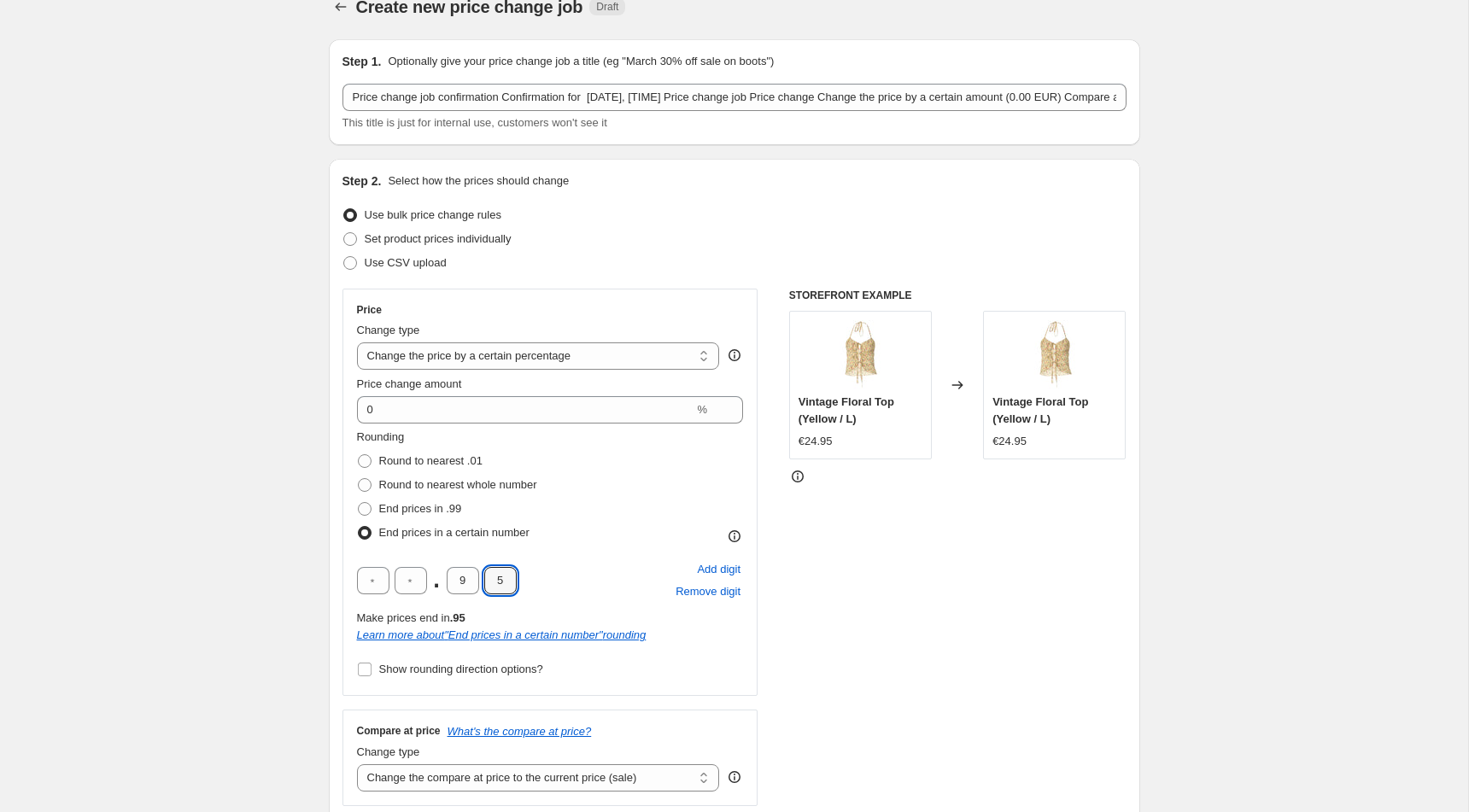 type on "5" 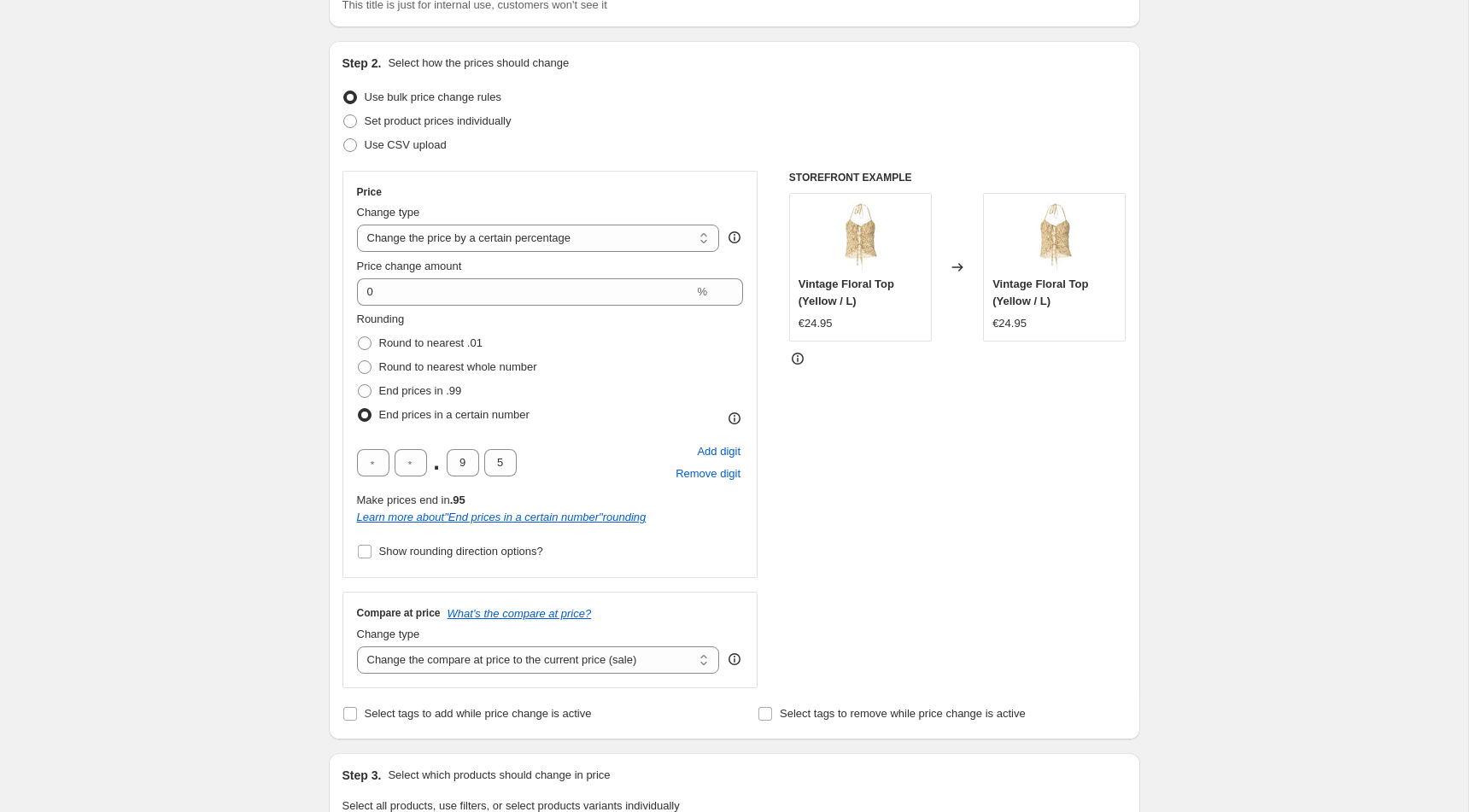 scroll, scrollTop: 179, scrollLeft: 0, axis: vertical 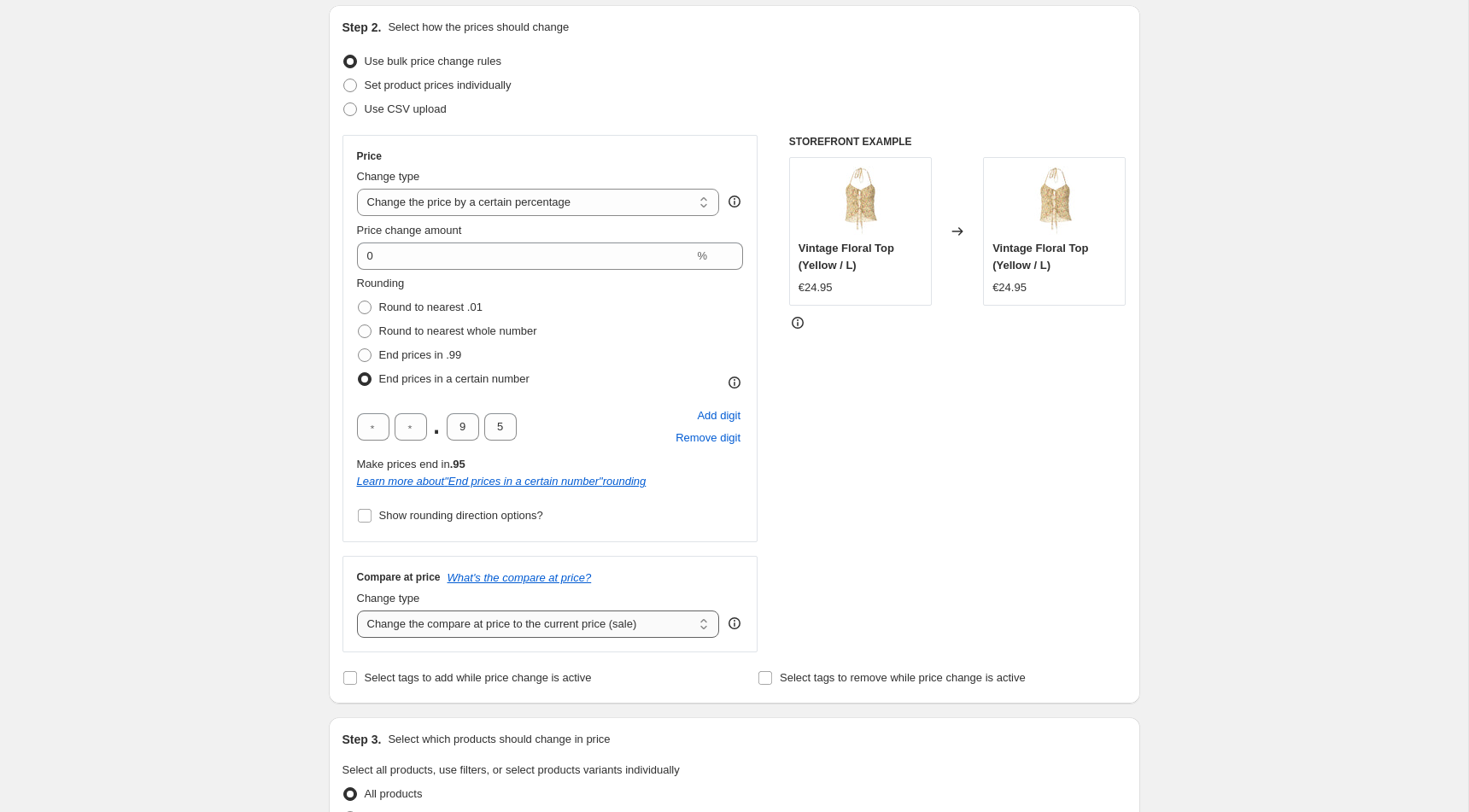 click on "Change the compare at price to the current price (sale) Change the compare at price to a certain amount Change the compare at price by a certain amount Change the compare at price by a certain percentage Change the compare at price by a certain amount relative to the actual price Change the compare at price by a certain percentage relative to the actual price Don't change the compare at price Remove the compare at price" at bounding box center [538, 624] 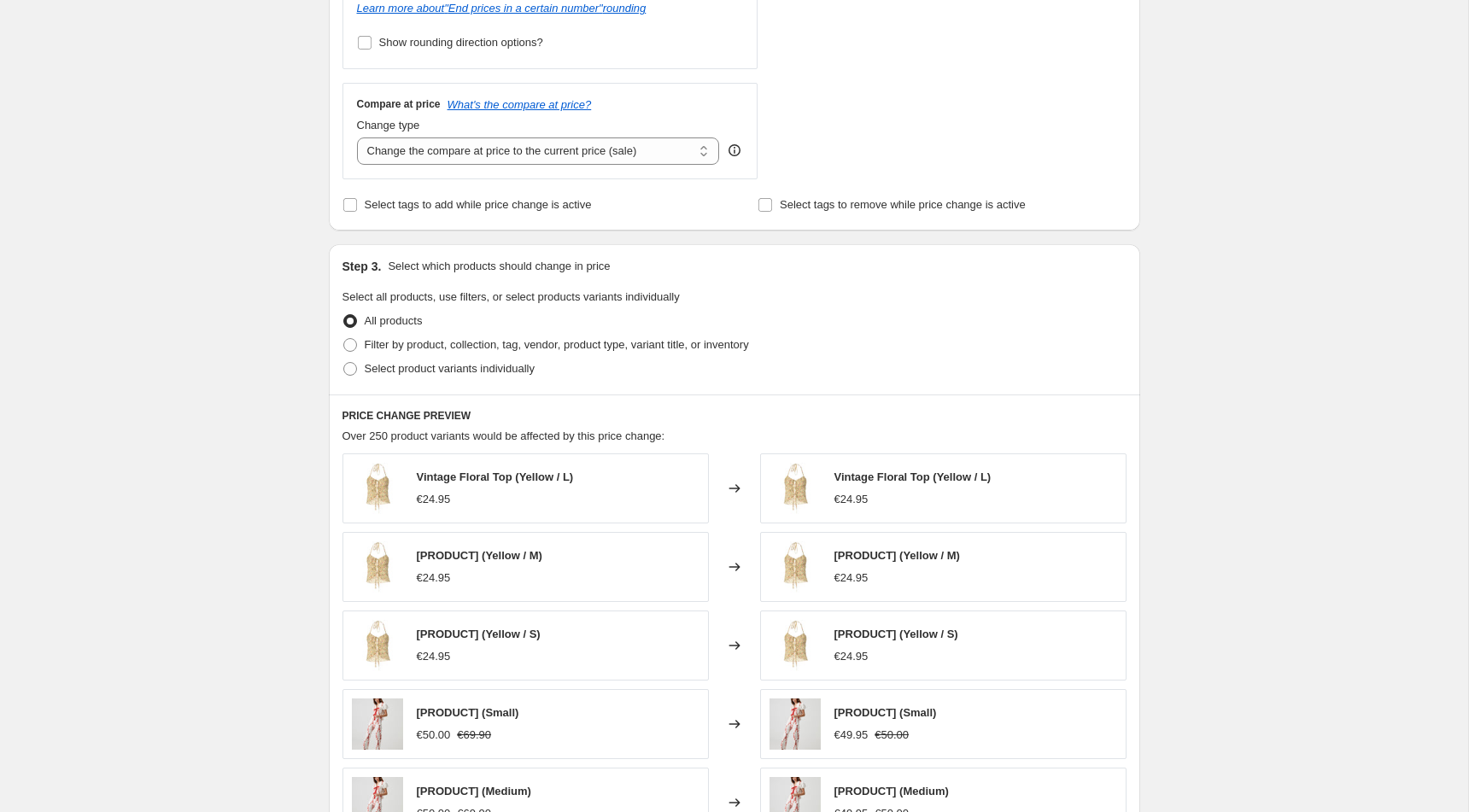 scroll, scrollTop: 0, scrollLeft: 0, axis: both 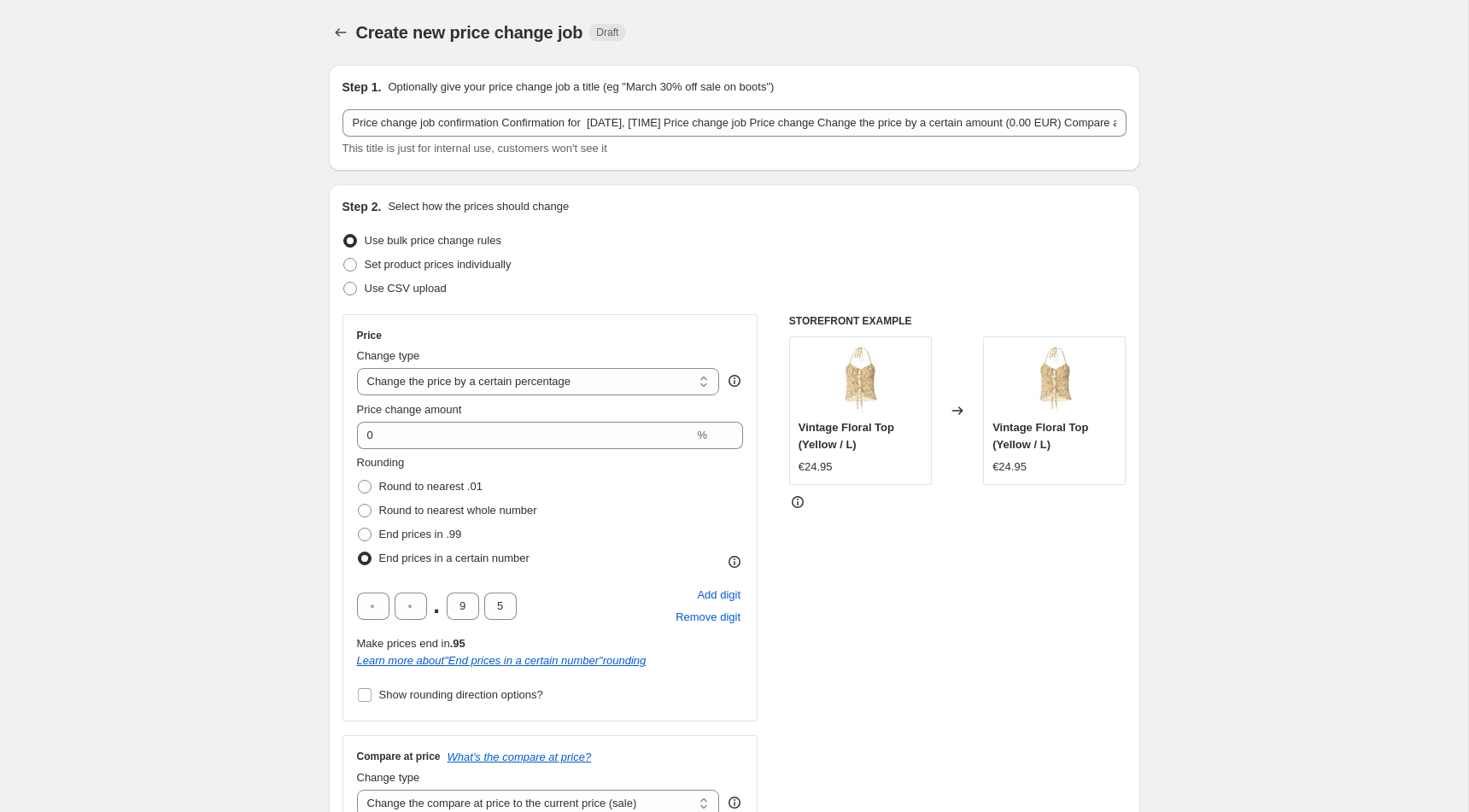 click on "Create new price change job. This page is ready Create new price change job Draft Step 1. Optionally give your price change job a title (eg "March 30% off sale on boots") [DATE], [TIME] Price change job This title is just for internal use, customers won't see it Step 2. Select how the prices should change Use bulk price change rules Set product prices individually Use CSV upload Price Change type Change the price to a certain amount Change the price by a certain amount Change the price by a certain percentage Change the price to the current compare at price (price before sale) Change the price by a certain amount relative to the compare at price Change the price by a certain percentage relative to the compare at price Don't change the price Change the price by a certain percentage relative to the cost per item Change price to certain cost margin Change the price by a certain percentage Price change amount 0 % Rounding Round to nearest .01 Round to nearest whole number End prices in .99 . 9 5 Add digit "" at bounding box center (734, 950) 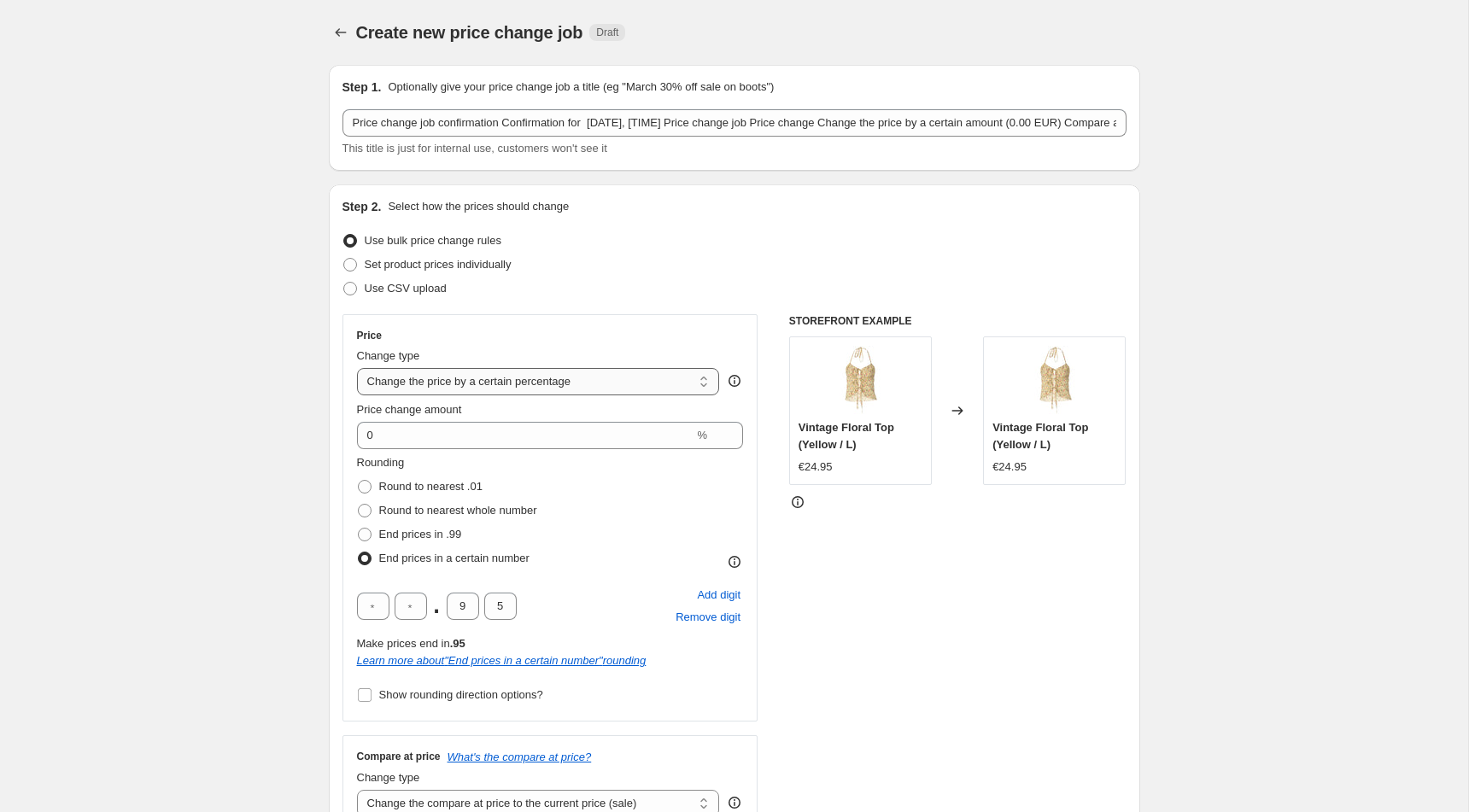 click on "Change the price to a certain amount Change the price by a certain amount Change the price by a certain percentage Change the price to the current compare at price (price before sale) Change the price by a certain amount relative to the compare at price Change the price by a certain percentage relative to the compare at price Don't change the price Change the price by a certain percentage relative to the cost per item Change price to certain cost margin" at bounding box center [538, 382] 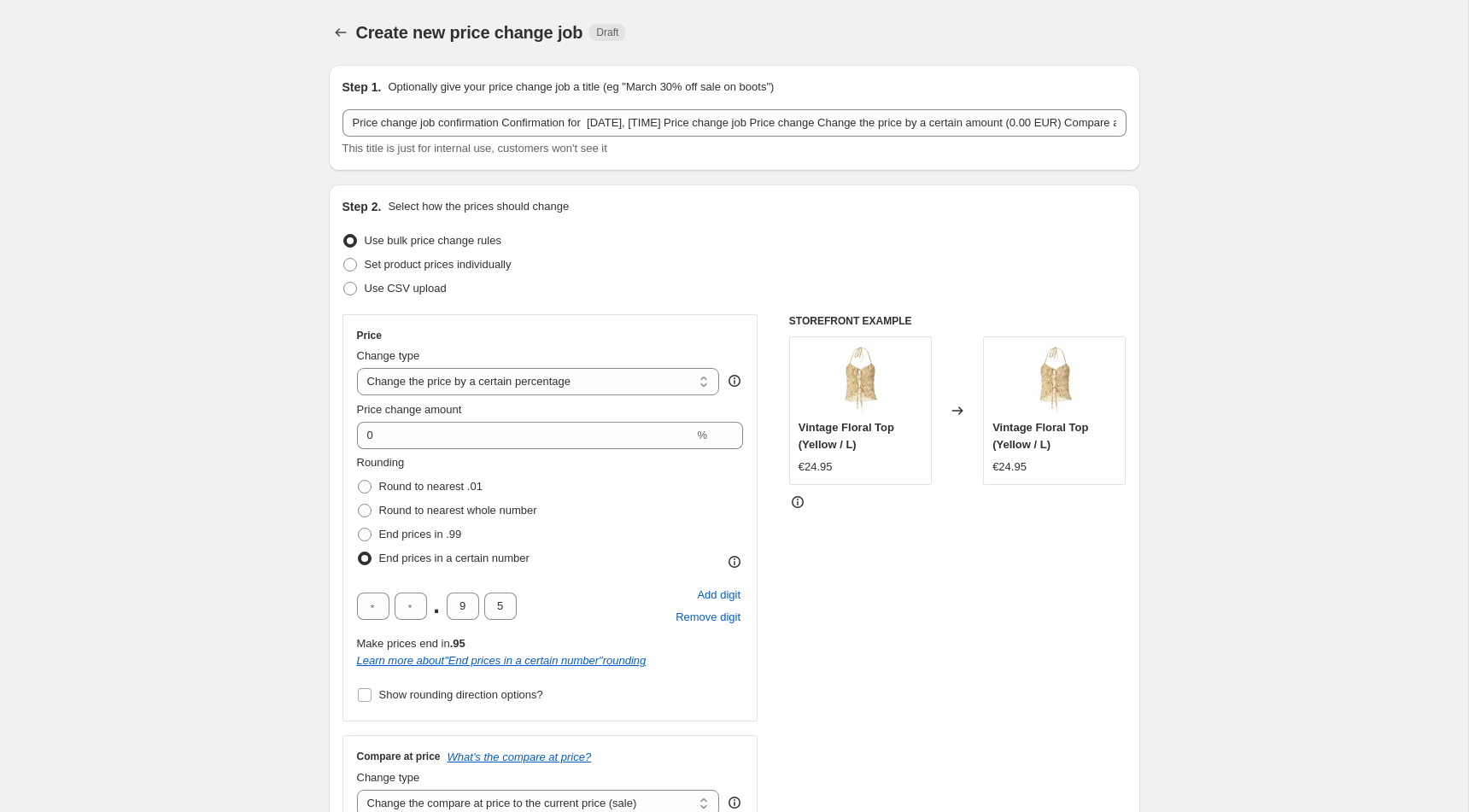 click on "Step 1. Optionally give your price change job a title (eg "March 30% off sale on boots") [DATE], [TIME] Price change job This title is just for internal use, customers won't see it Step 2. Select how the prices should change Use bulk price change rules Set product prices individually Use CSV upload Price Change type Change the price to a certain amount Change the price by a certain amount Change the price by a certain percentage Change the price to the current compare at price (price before sale) Change the price by a certain amount relative to the compare at price Change the price by a certain percentage relative to the compare at price Don't change the price Change the price by a certain percentage relative to the cost per item Change price to certain cost margin Change the price by a certain percentage Price change amount 0 % Rounding Round to nearest .01 Round to nearest whole number End prices in .99 End prices in a certain number . 9 5 Add digit Remove digit Make prices end in  .95 " "  rounding" at bounding box center [728, 924] 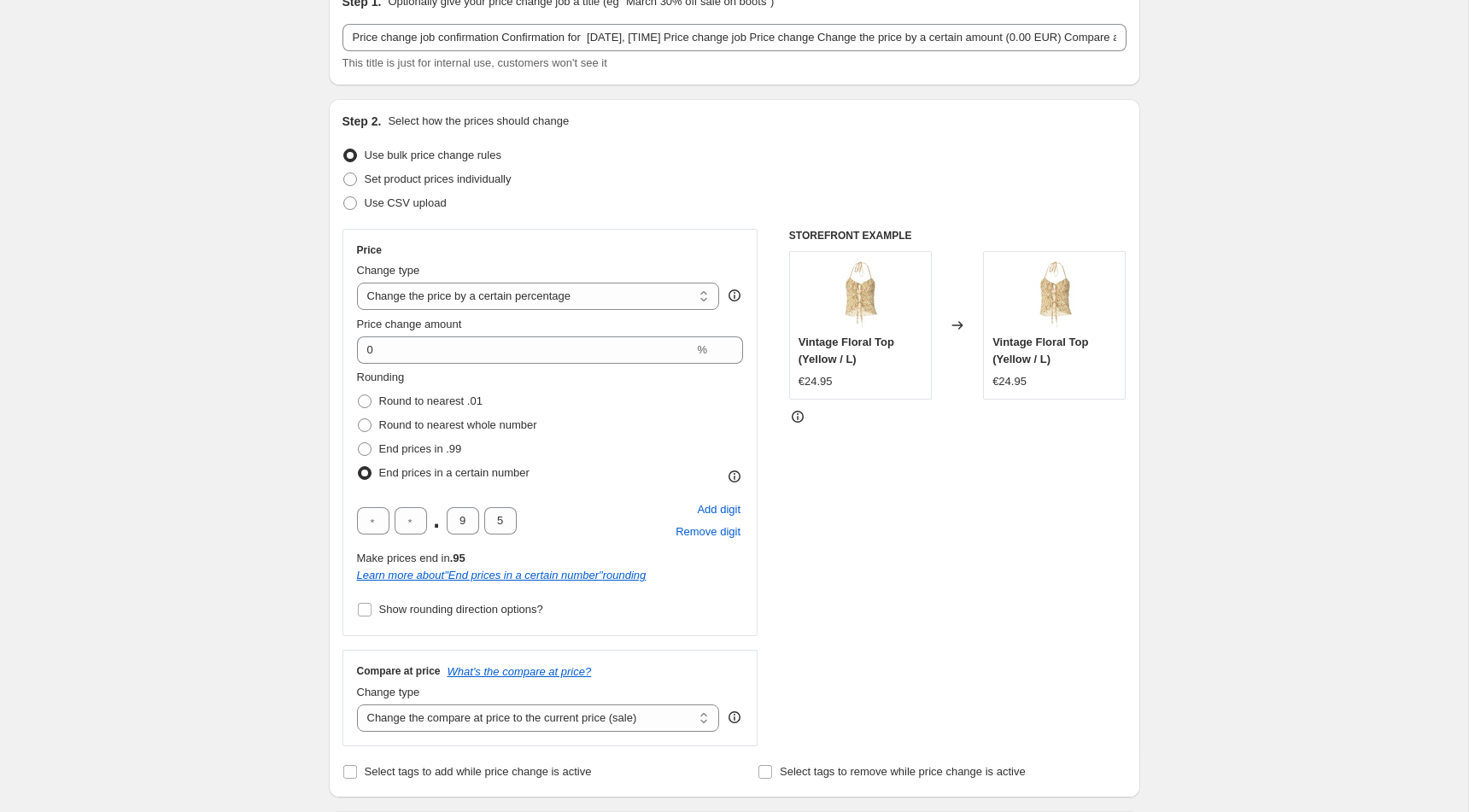 scroll, scrollTop: 86, scrollLeft: 0, axis: vertical 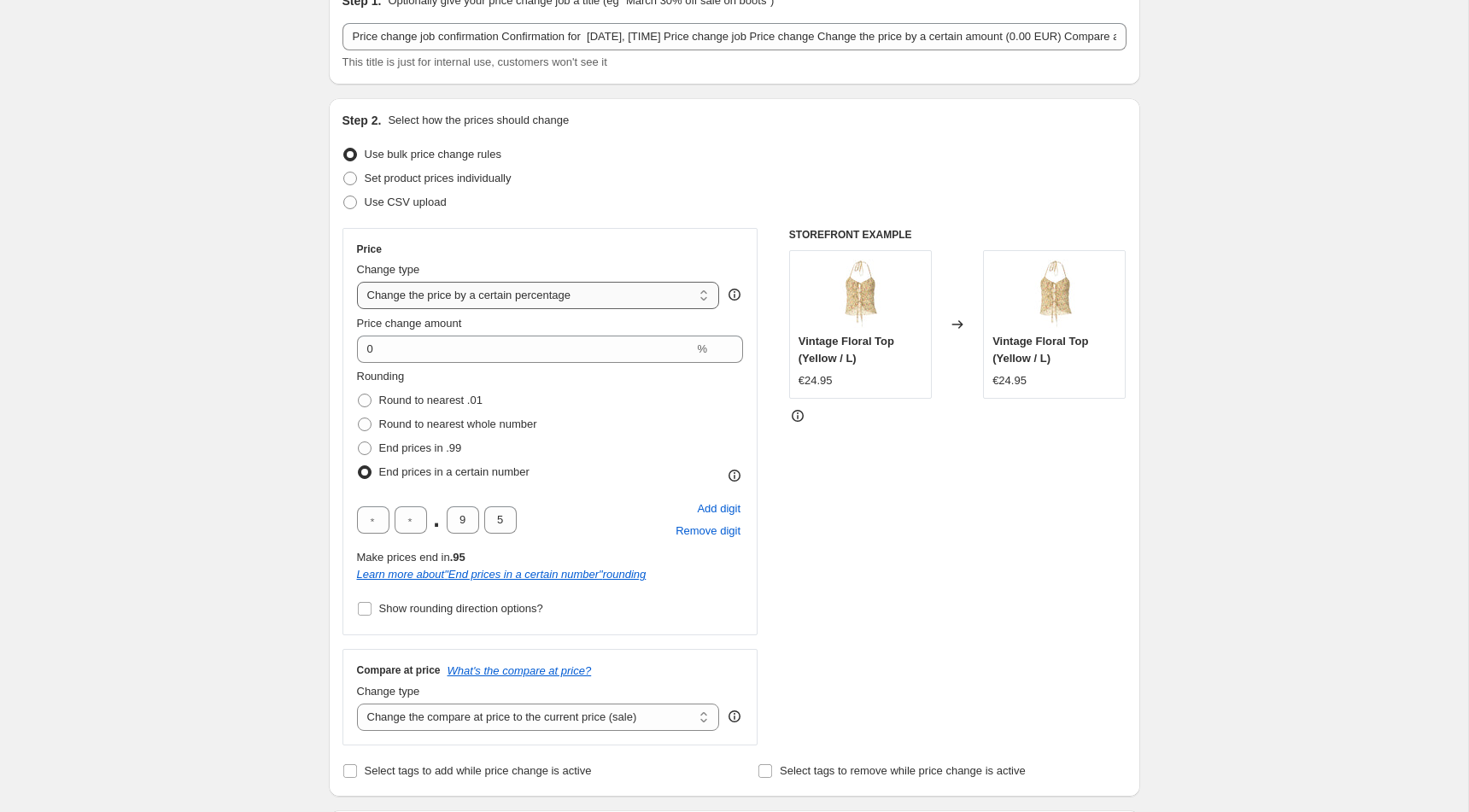 click on "Change the price to a certain amount Change the price by a certain amount Change the price by a certain percentage Change the price to the current compare at price (price before sale) Change the price by a certain amount relative to the compare at price Change the price by a certain percentage relative to the compare at price Don't change the price Change the price by a certain percentage relative to the cost per item Change price to certain cost margin" at bounding box center (538, 295) 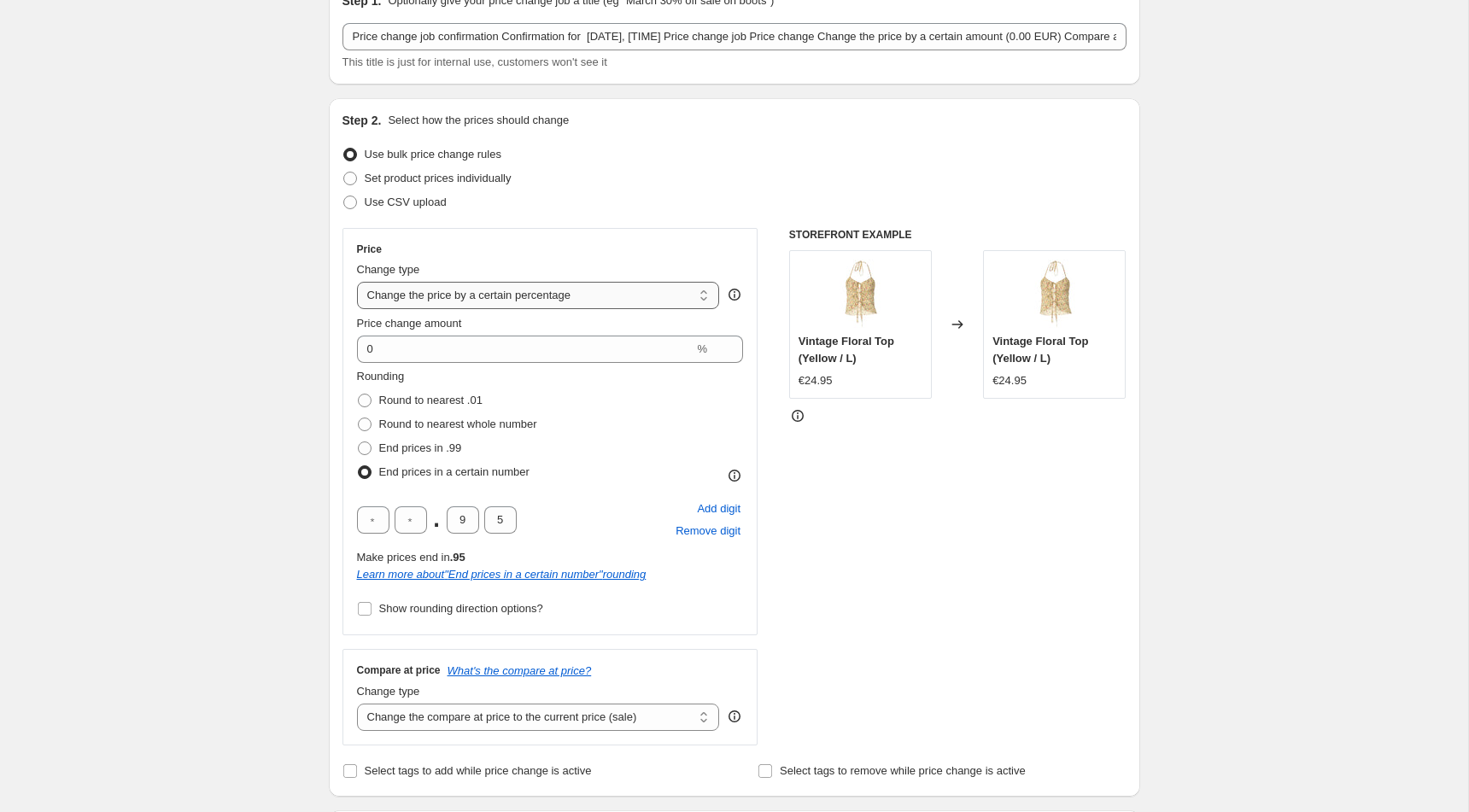 select on "to" 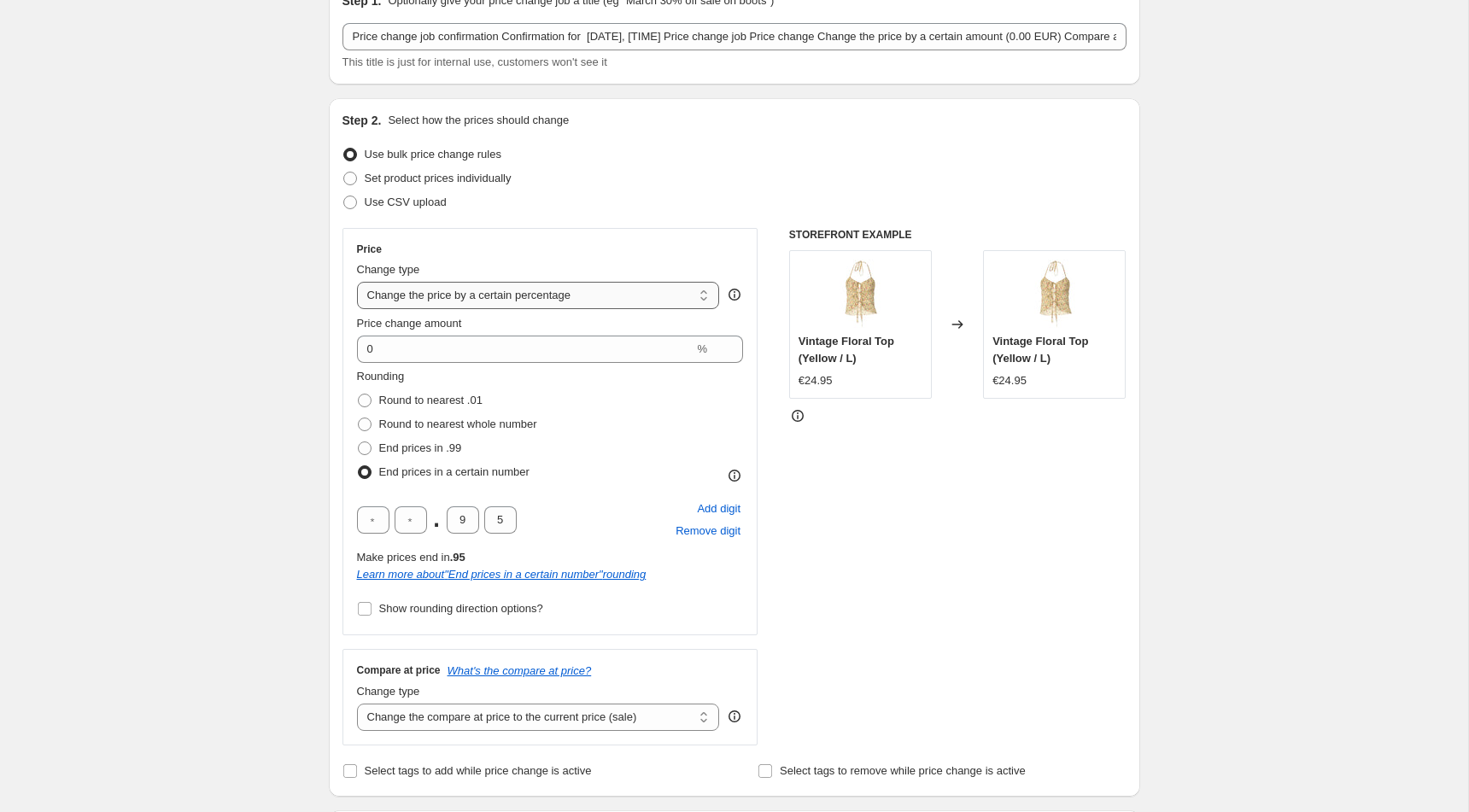 type on "80.00" 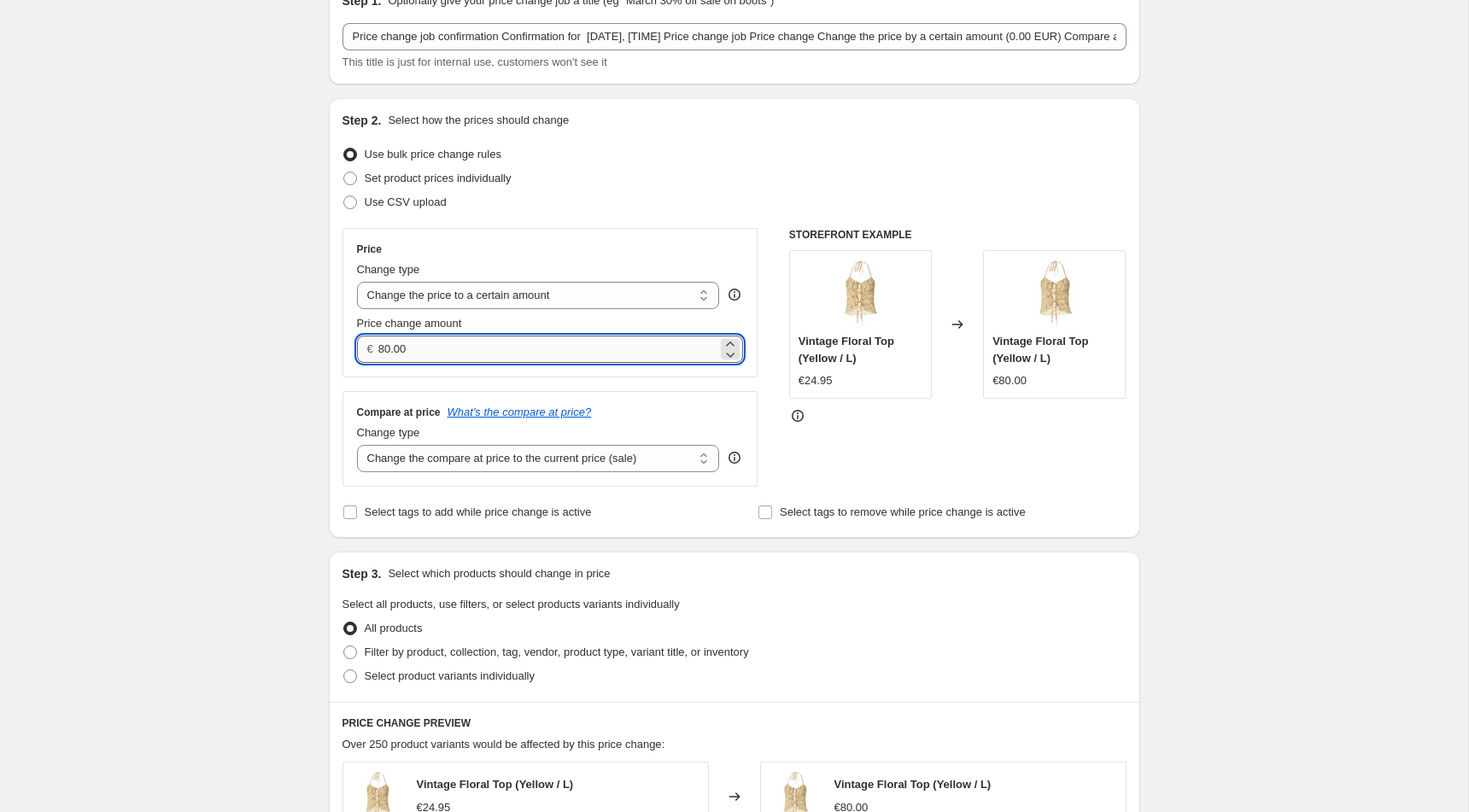 click on "80.00" at bounding box center [547, 349] 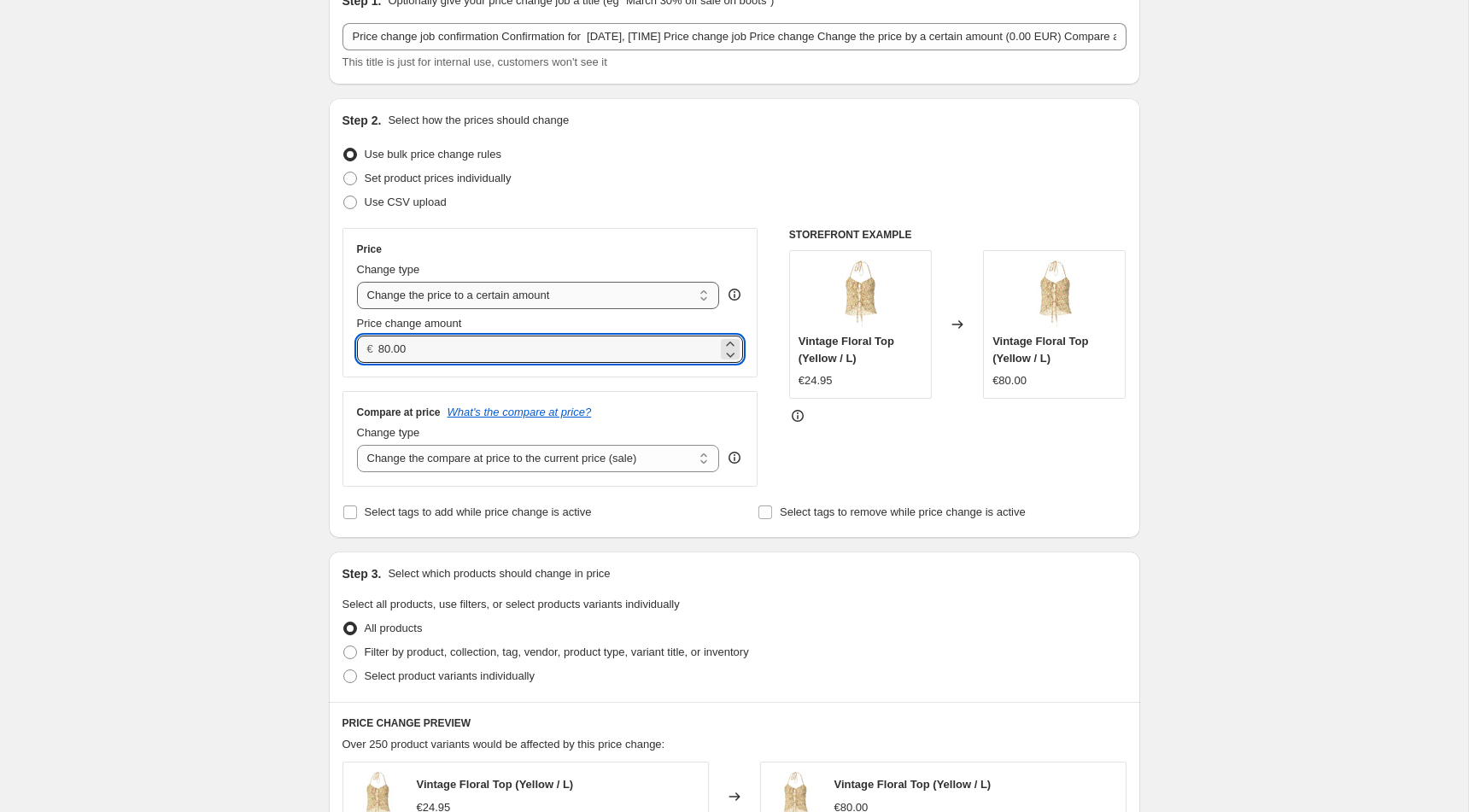 click on "Change the price to a certain amount Change the price by a certain amount Change the price by a certain percentage Change the price to the current compare at price (price before sale) Change the price by a certain amount relative to the compare at price Change the price by a certain percentage relative to the compare at price Don't change the price Change the price by a certain percentage relative to the cost per item Change price to certain cost margin" at bounding box center (538, 295) 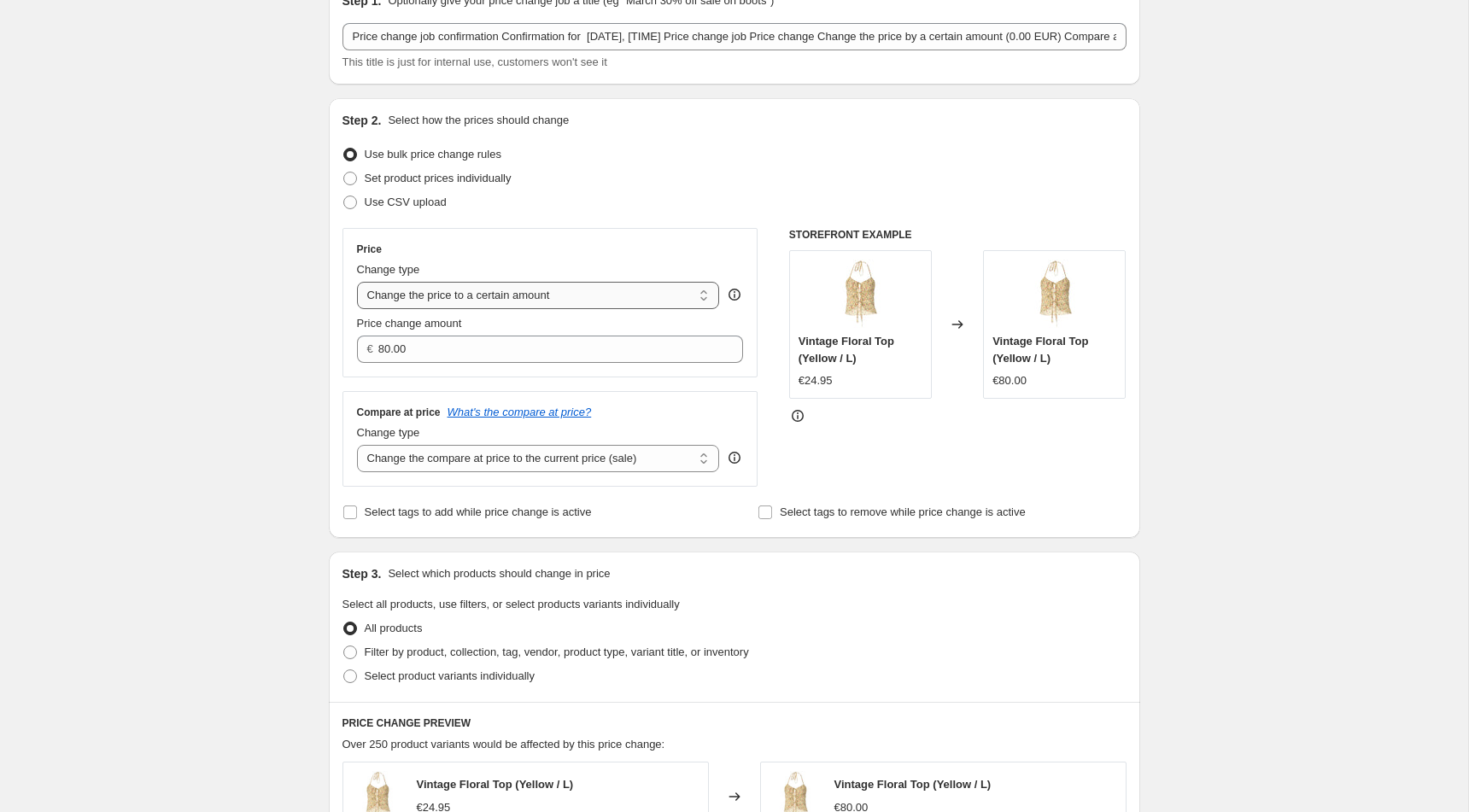 select on "by" 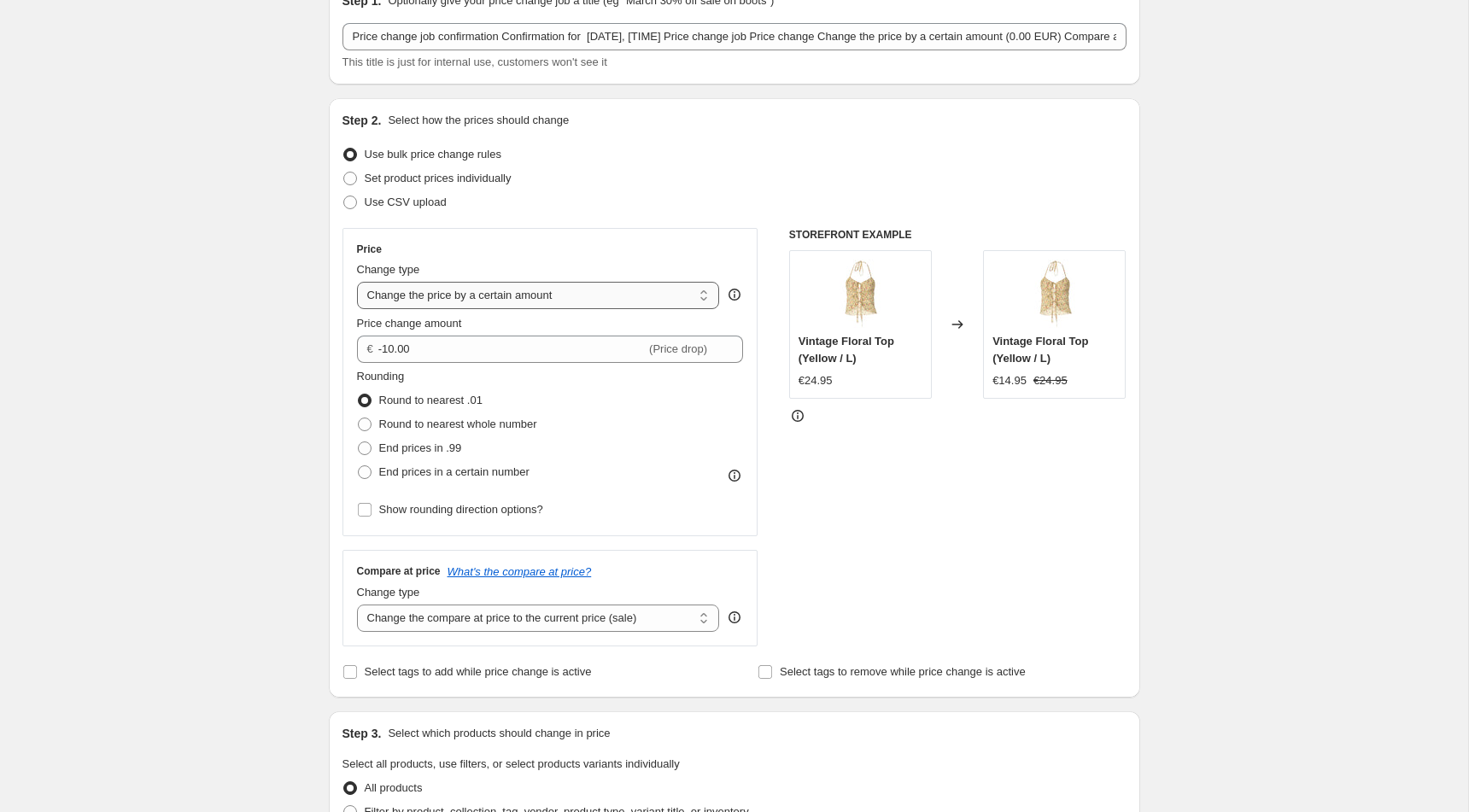 click on "Change the price to a certain amount Change the price by a certain amount Change the price by a certain percentage Change the price to the current compare at price (price before sale) Change the price by a certain amount relative to the compare at price Change the price by a certain percentage relative to the compare at price Don't change the price Change the price by a certain percentage relative to the cost per item Change price to certain cost margin" at bounding box center (538, 295) 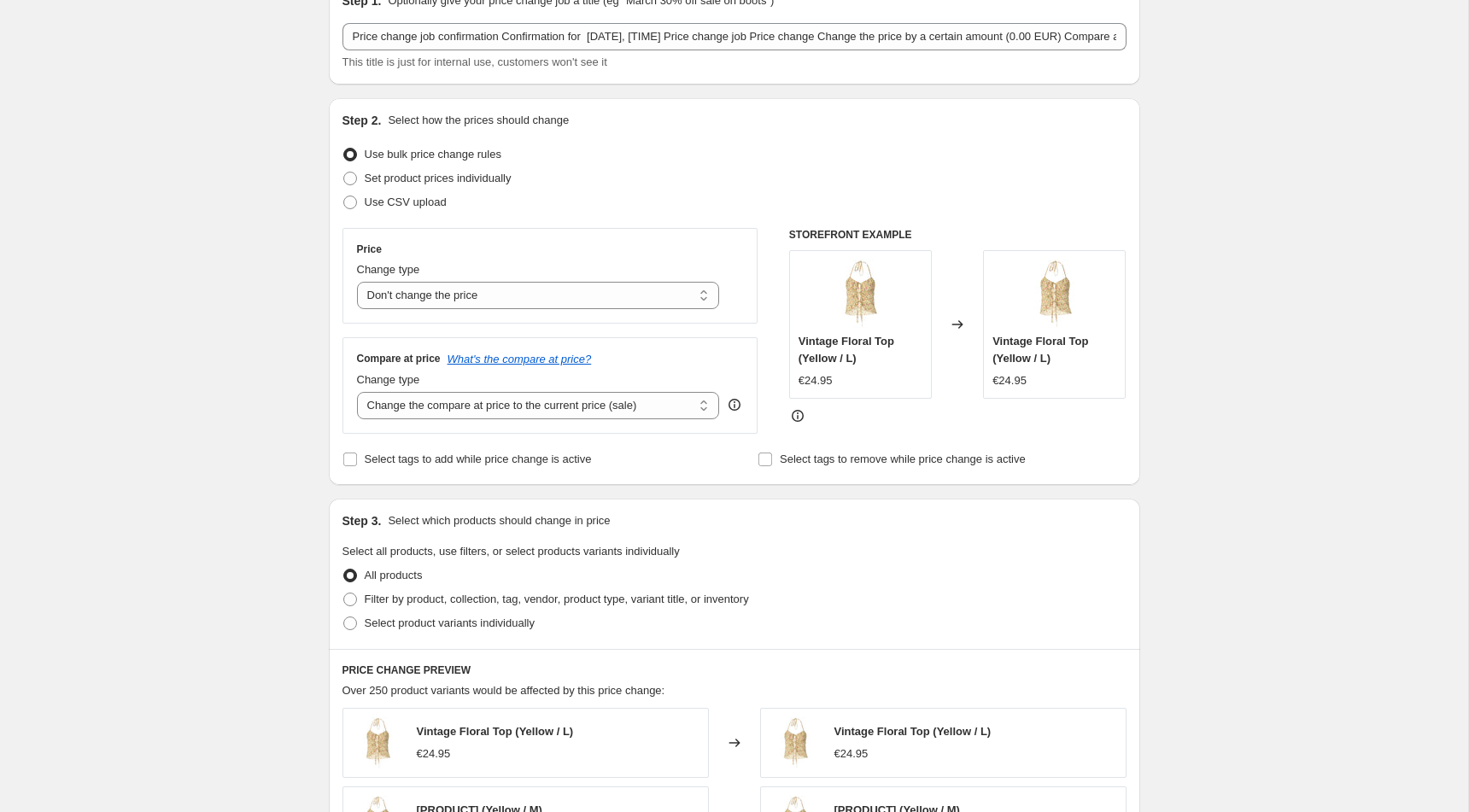 click on "Create new price change job. This page is ready Create new price change job Draft Step 1. Optionally give your price change job a title (eg "March 30% off sale on boots") [DATE], [TIME] Price change job This title is just for internal use, customers won't see it Step 2. Select how the prices should change Use bulk price change rules Set product prices individually Use CSV upload Price Change type Change the price to a certain amount Change the price by a certain amount Change the price by a certain percentage Change the price to the current compare at price (price before sale) Change the price by a certain amount relative to the compare at price Change the price by a certain percentage relative to the compare at price Don't change the price Change the price by a certain percentage relative to the cost per item Change price to certain cost margin Don't change the price Compare at price What's the compare at price? Change type Change the compare at price to the current price (sale) STOREFRONT EXAMPLE" at bounding box center [734, 709] 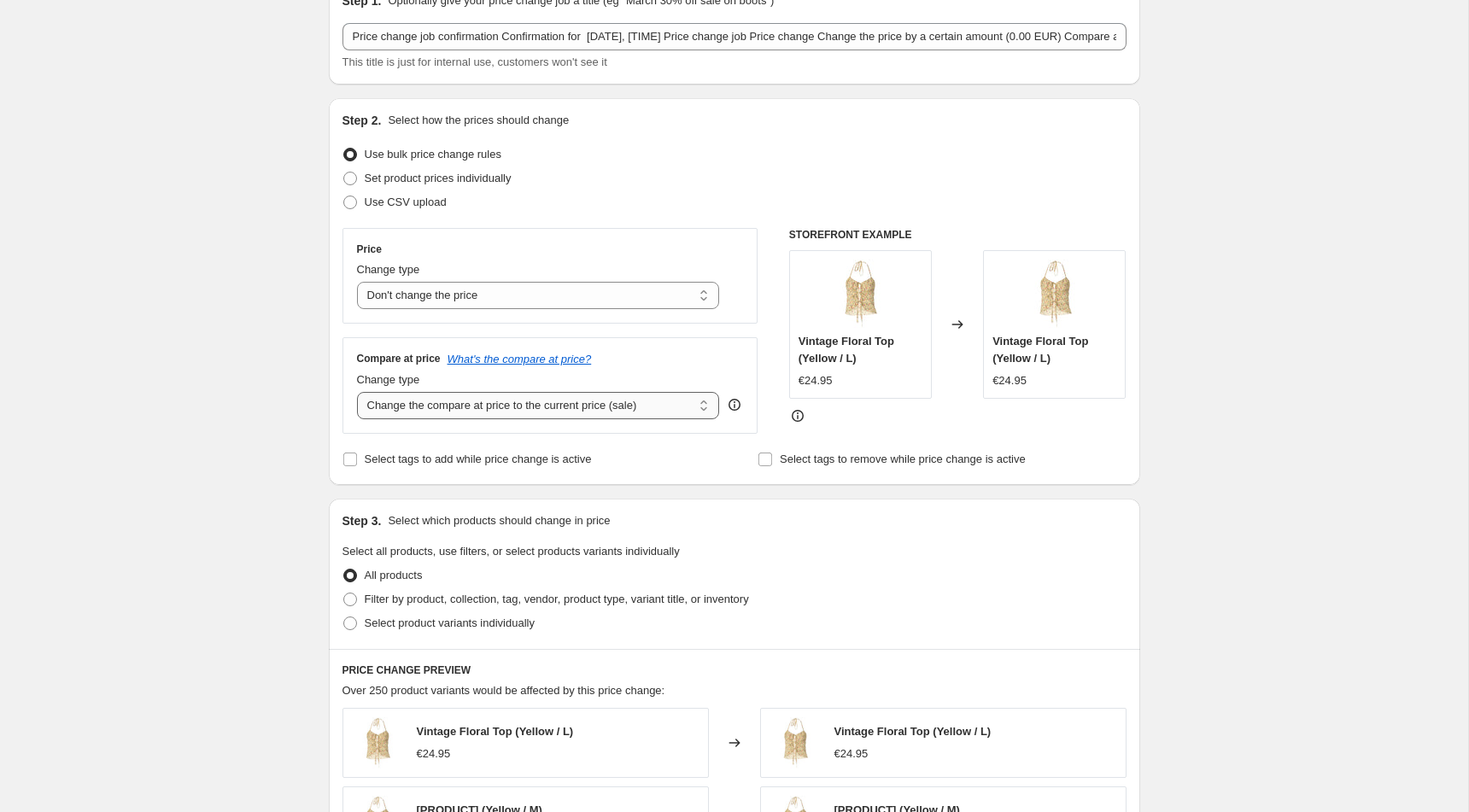 click on "Change the compare at price to the current price (sale) Change the compare at price to a certain amount Change the compare at price by a certain amount Change the compare at price by a certain percentage Change the compare at price by a certain amount relative to the actual price Change the compare at price by a certain percentage relative to the actual price Don't change the compare at price Remove the compare at price" at bounding box center (538, 406) 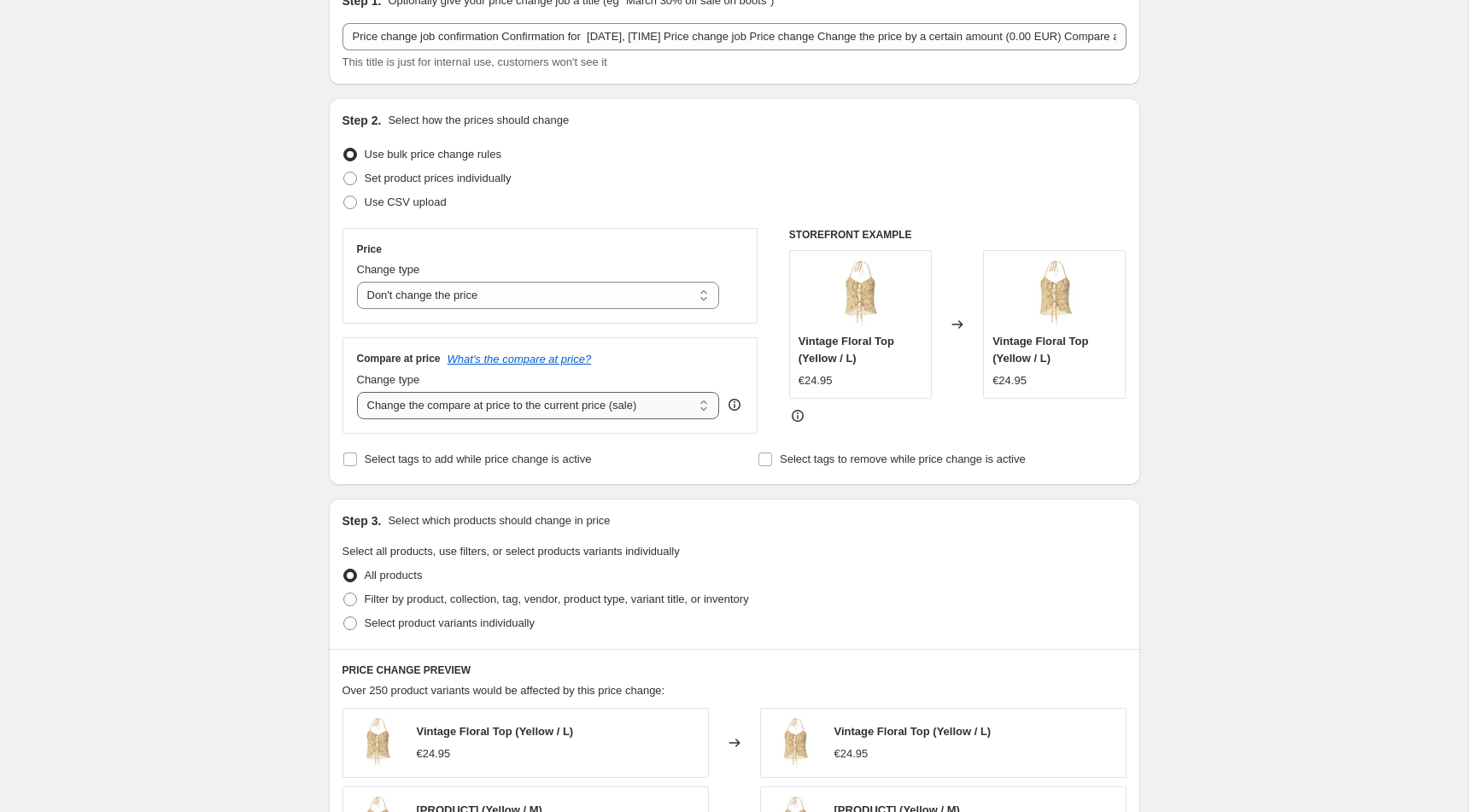 click on "Change the compare at price to the current price (sale) Change the compare at price to a certain amount Change the compare at price by a certain amount Change the compare at price by a certain percentage Change the compare at price by a certain amount relative to the actual price Change the compare at price by a certain percentage relative to the actual price Don't change the compare at price Remove the compare at price" at bounding box center (538, 406) 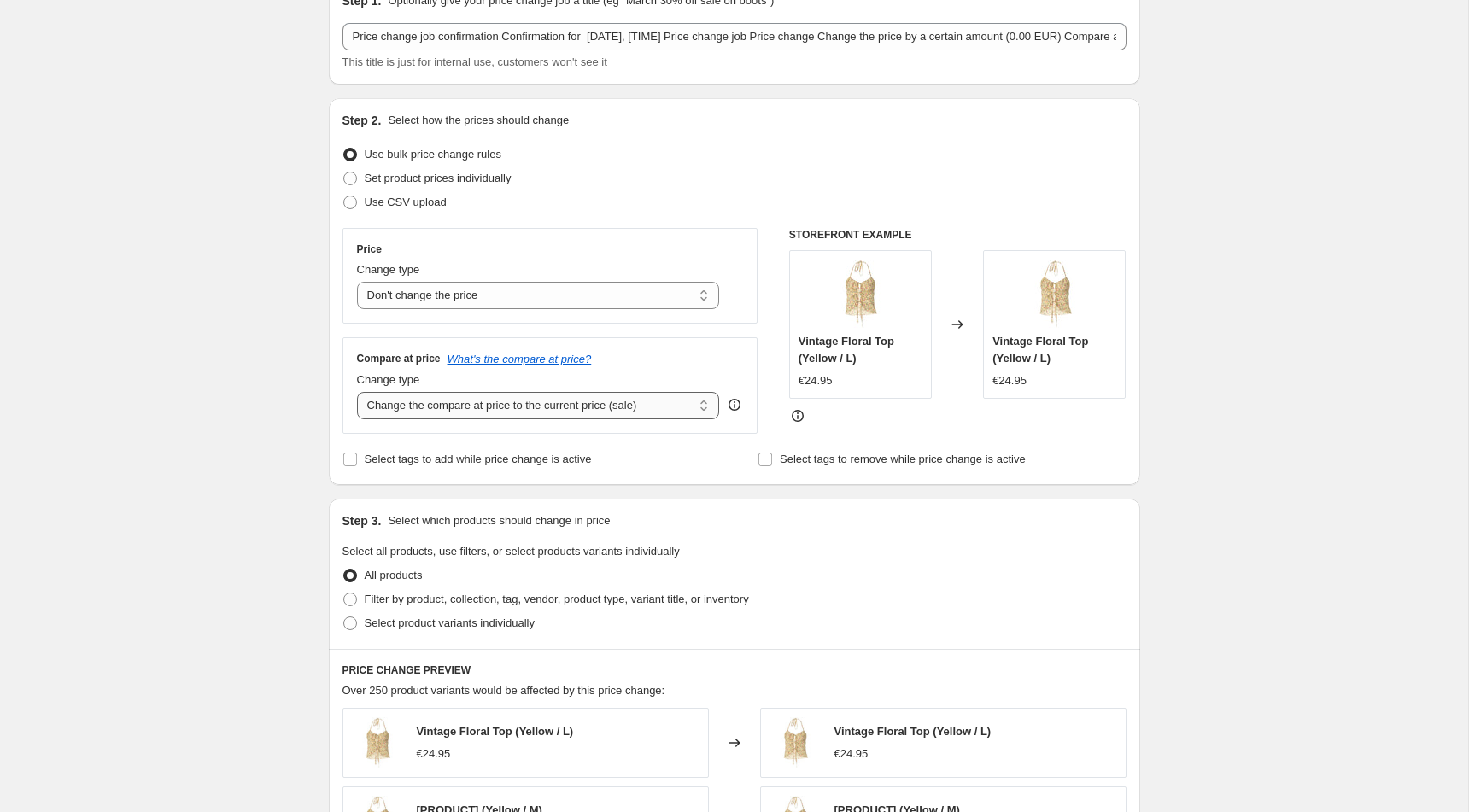 select on "no_change" 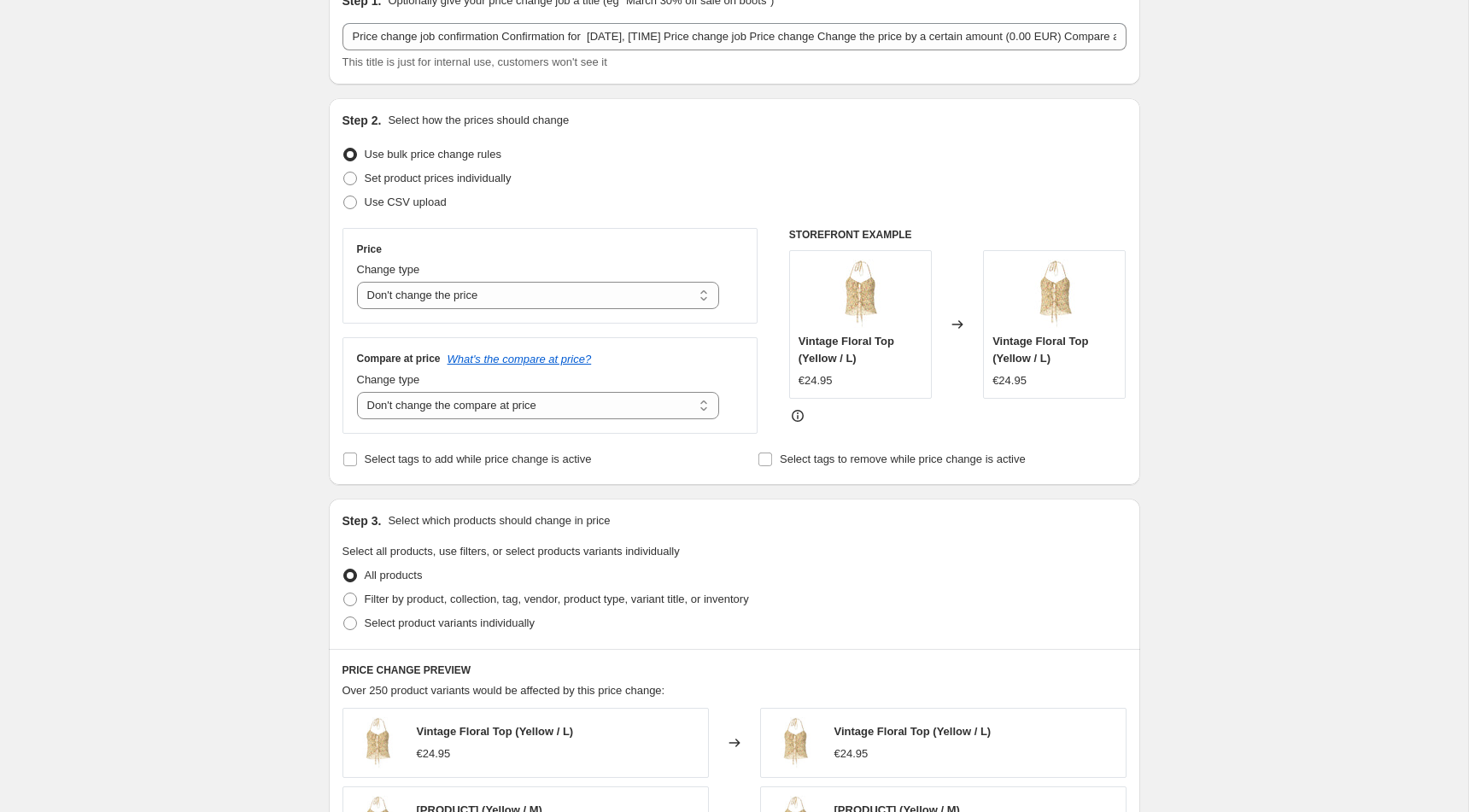 click on "Create new price change job. This page is ready Create new price change job Draft Step 1. Optionally give your price change job a title (eg "March 30% off sale on boots") [DATE], [TIME] Price change job This title is just for internal use, customers won't see it Step 2. Select how the prices should change Use bulk price change rules Set product prices individually Use CSV upload Price Change type Change the price to a certain amount Change the price by a certain amount Change the price by a certain percentage Change the price to the current compare at price (price before sale) Change the price by a certain amount relative to the compare at price Change the price by a certain percentage relative to the compare at price Don't change the price Change the price by a certain percentage relative to the cost per item Change price to certain cost margin Don't change the price Compare at price What's the compare at price? Change type Change the compare at price to the current price (sale) STOREFRONT EXAMPLE" at bounding box center [734, 709] 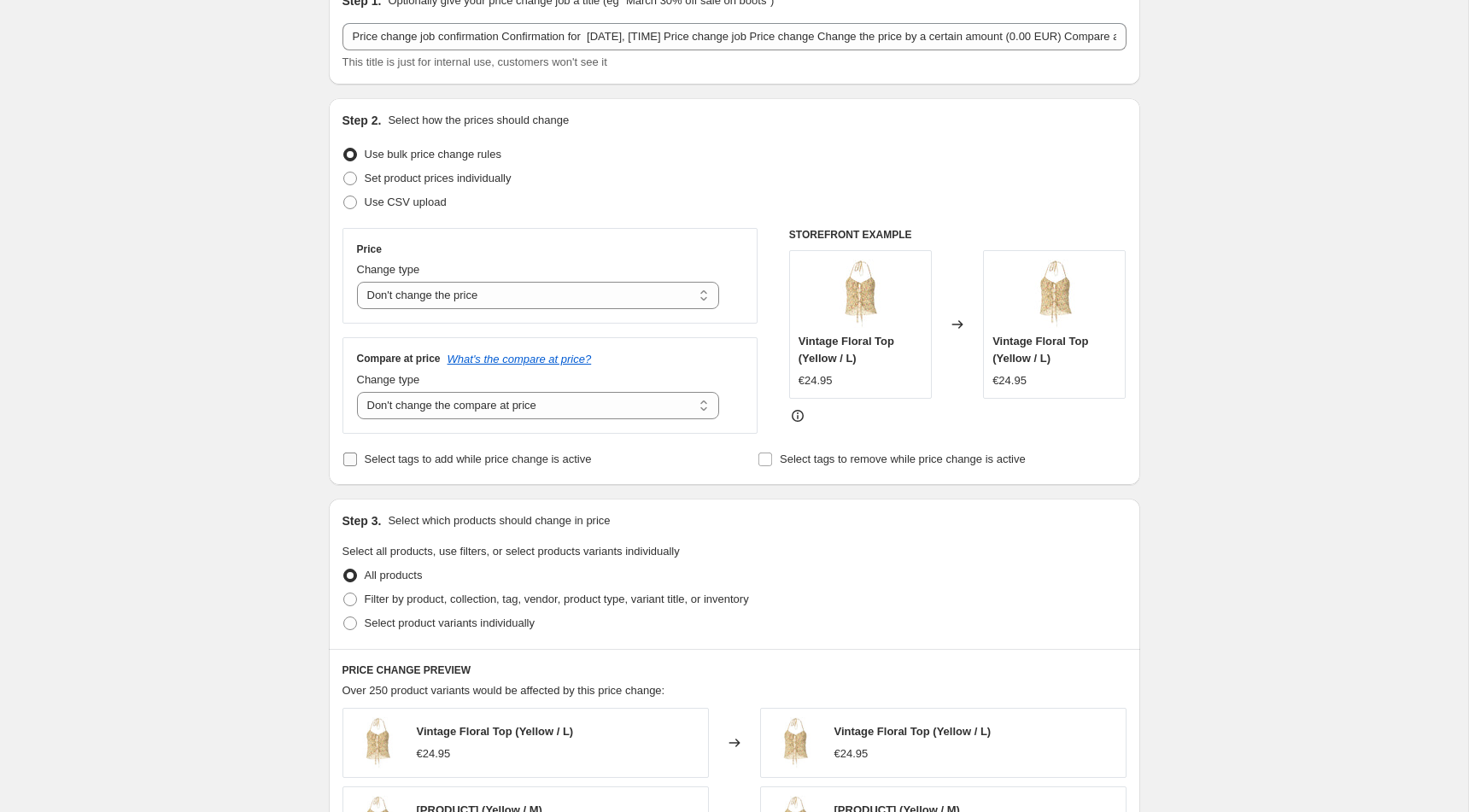 click on "Select tags to add while price change is active" at bounding box center (467, 459) 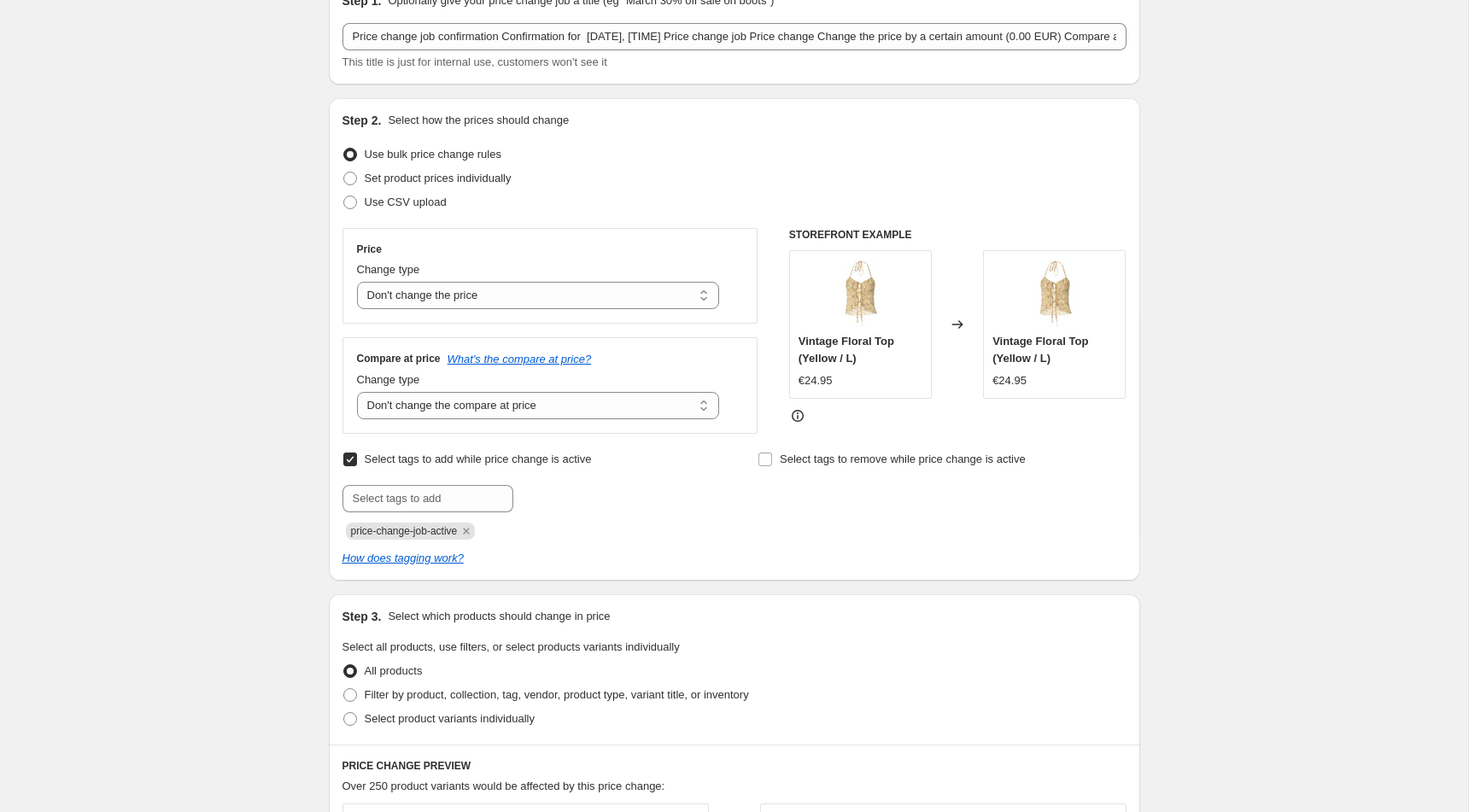 click on "Select tags to add while price change is active" at bounding box center [350, 459] 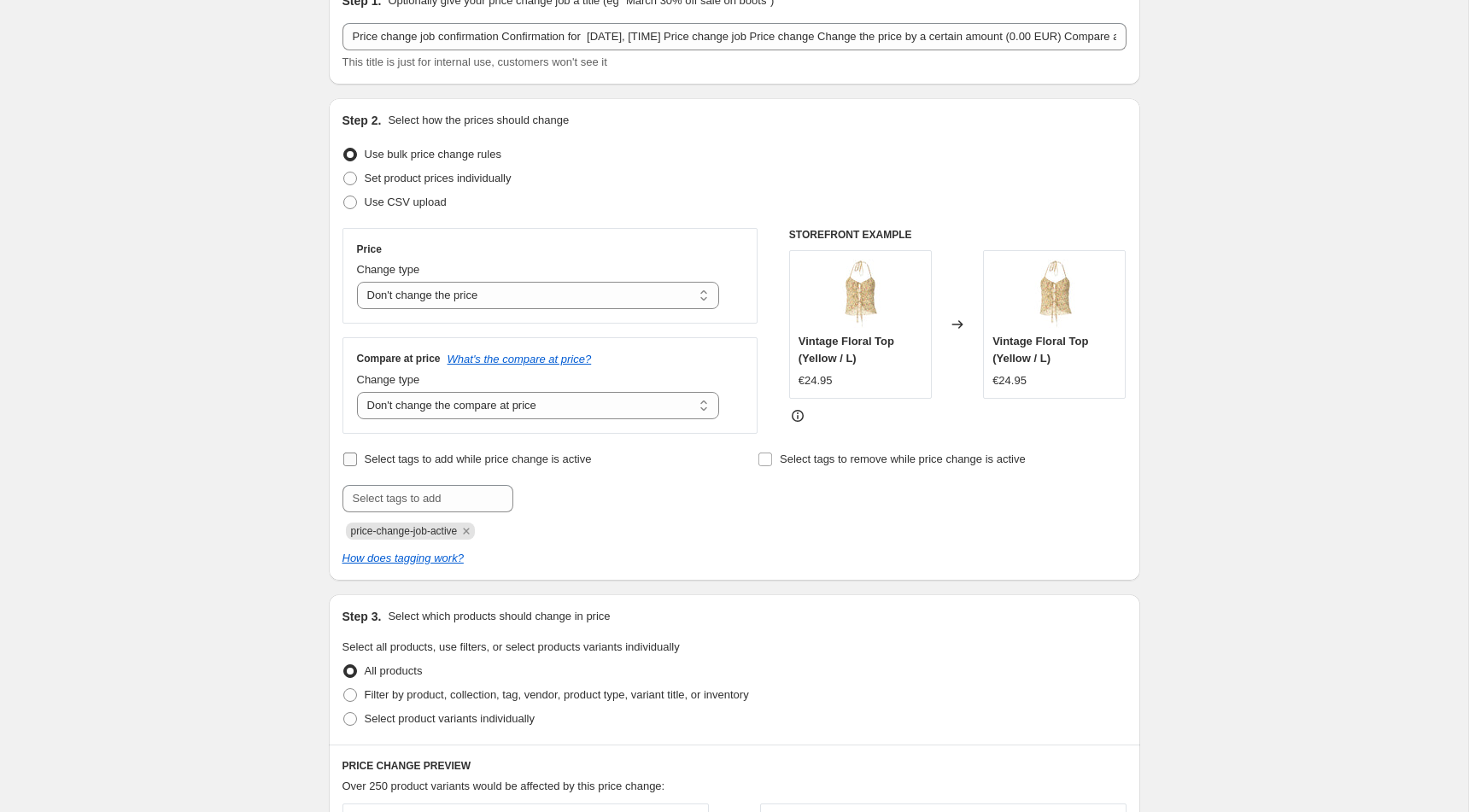 checkbox on "false" 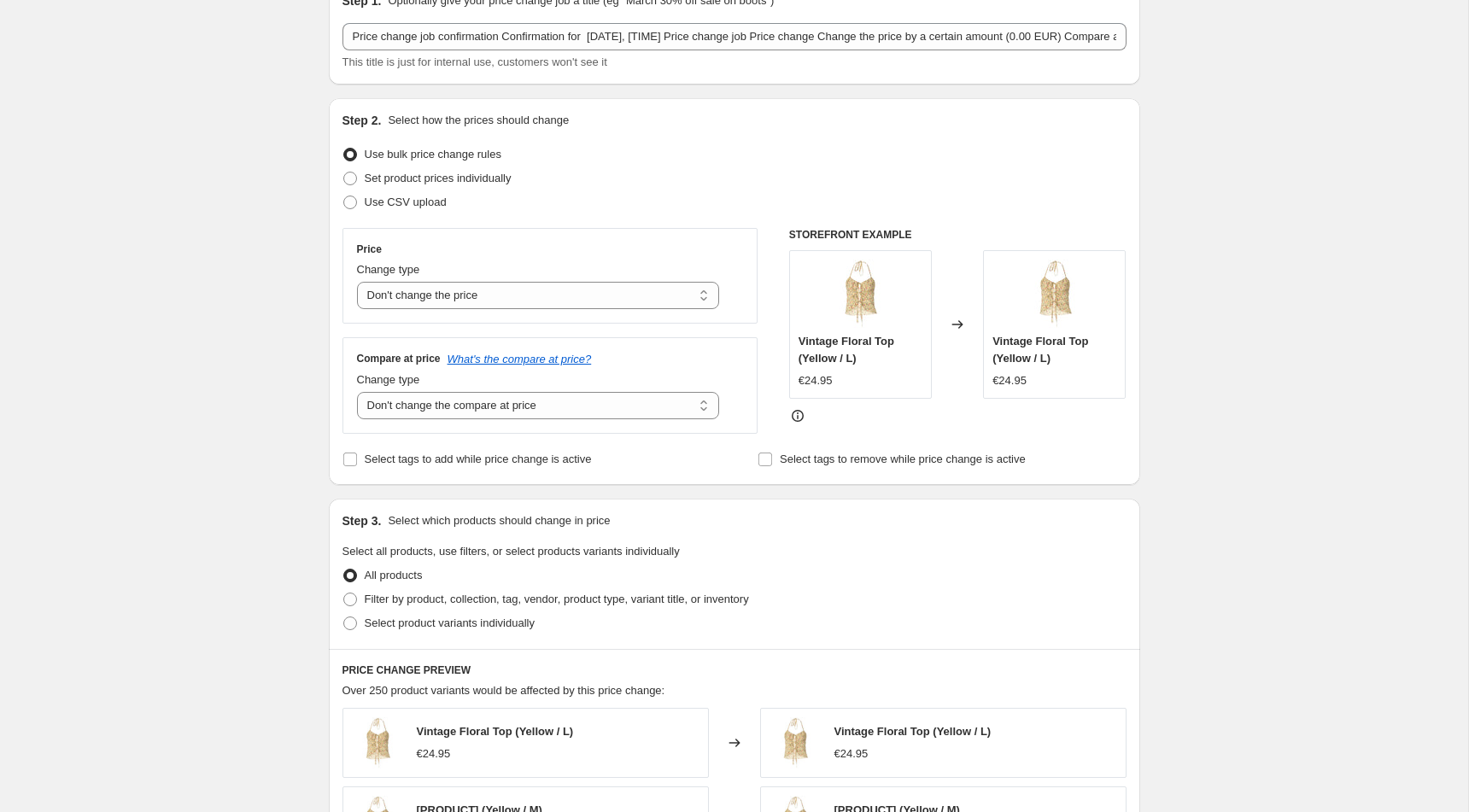click on "Step 1. Optionally give your price change job a title (eg "March 30% off sale on boots") [DATE], [TIME] Price change job This title is just for internal use, customers won't see it Step 2. Select how the prices should change Use bulk price change rules Set product prices individually Use CSV upload Price Change type Change the price to a certain amount Change the price by a certain amount Change the price by a certain percentage Change the price to the current compare at price (price before sale) Change the price by a certain amount relative to the compare at price Change the price by a certain percentage relative to the compare at price Don't change the price Change the price by a certain percentage relative to the cost per item Change price to certain cost margin Don't change the price Compare at price What's the compare at price? Change type Change the compare at price to the current price (sale) Change the compare at price to a certain amount Change the compare at price by a certain amount €24.95" at bounding box center (728, 682) 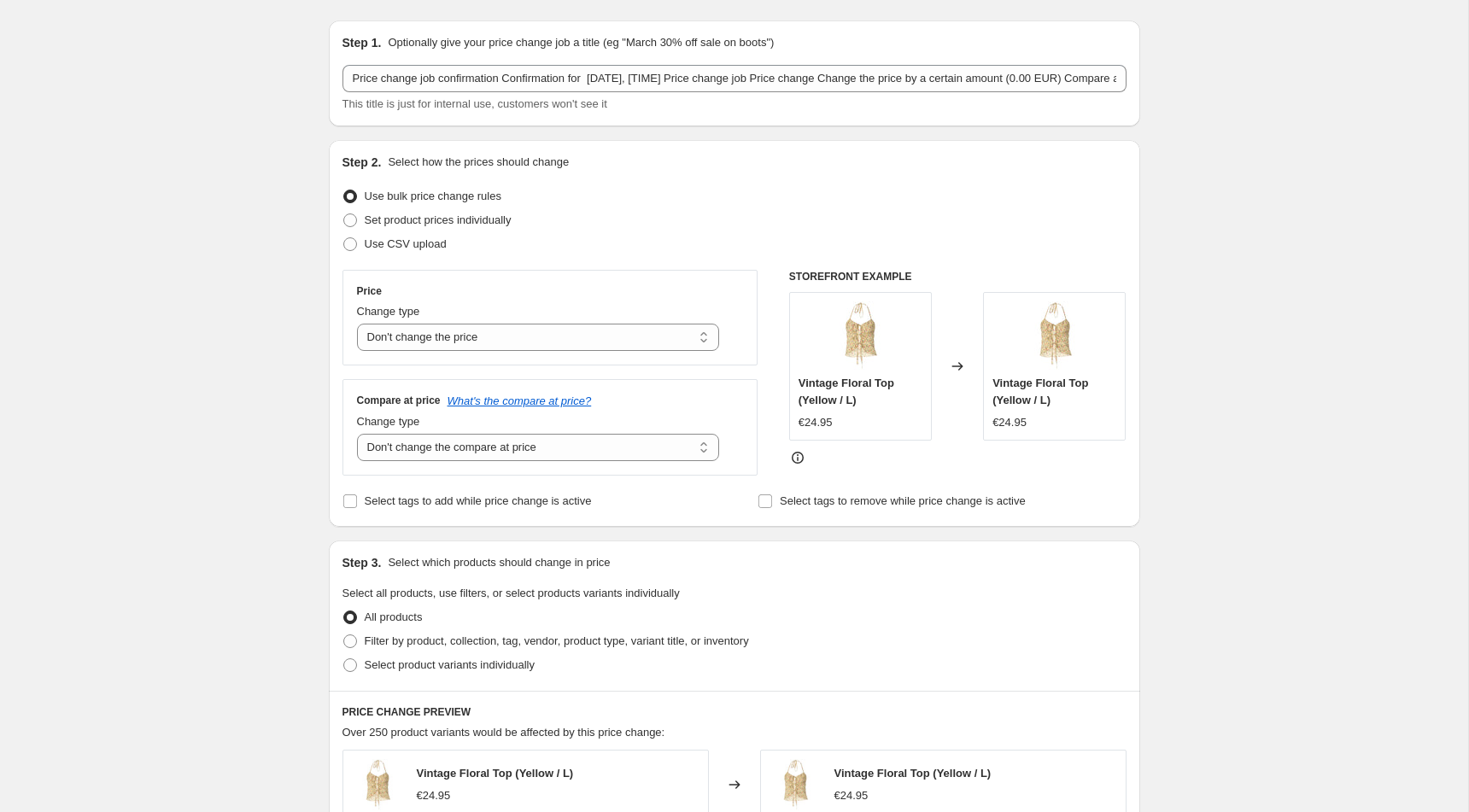 scroll, scrollTop: 50, scrollLeft: 0, axis: vertical 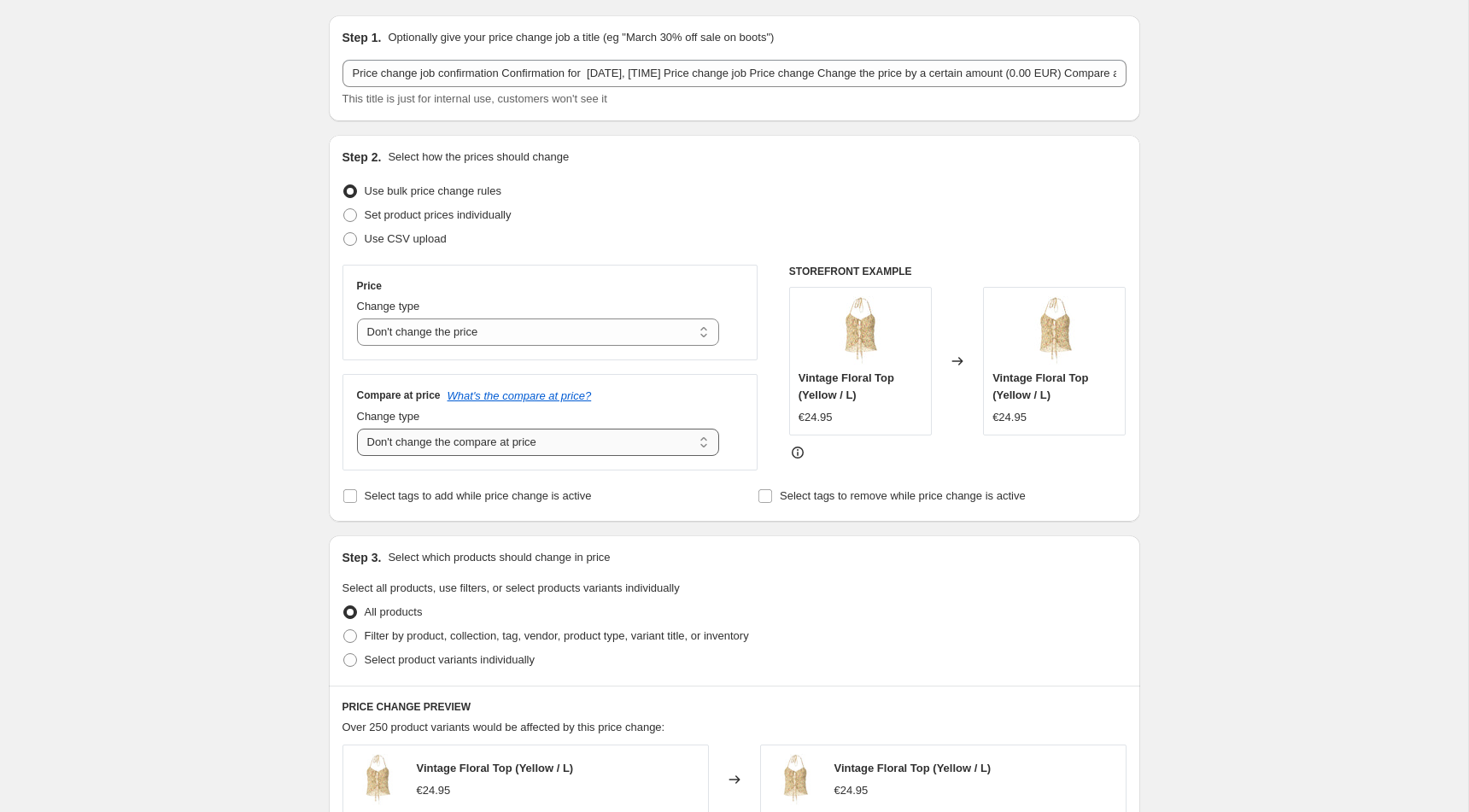 click on "Change the compare at price to the current price (sale) Change the compare at price to a certain amount Change the compare at price by a certain amount Change the compare at price by a certain percentage Change the compare at price by a certain amount relative to the actual price Change the compare at price by a certain percentage relative to the actual price Don't change the compare at price Remove the compare at price" at bounding box center [538, 442] 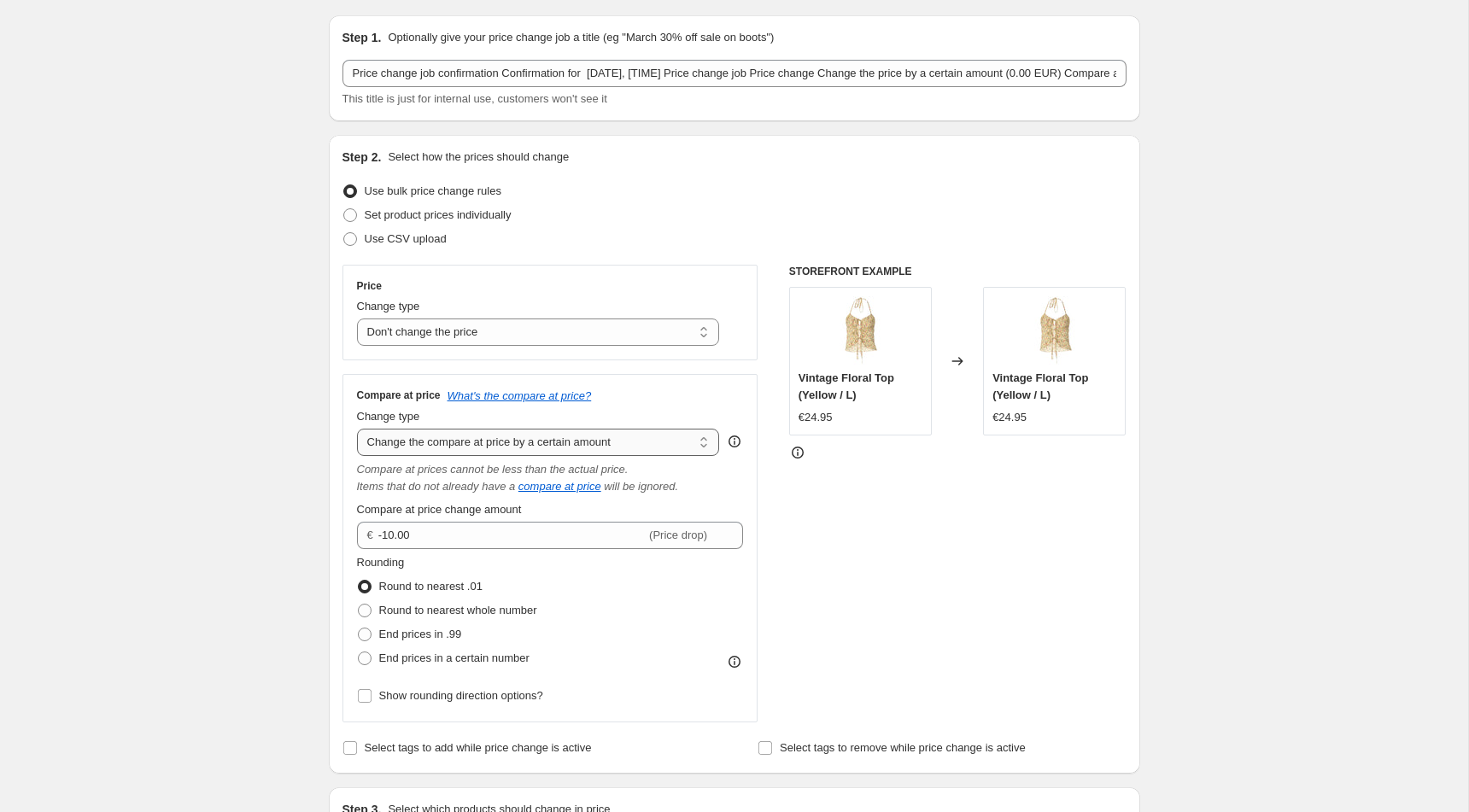 click on "Change the compare at price to the current price (sale) Change the compare at price to a certain amount Change the compare at price by a certain amount Change the compare at price by a certain percentage Change the compare at price by a certain amount relative to the actual price Change the compare at price by a certain percentage relative to the actual price Don't change the compare at price Remove the compare at price" at bounding box center [538, 442] 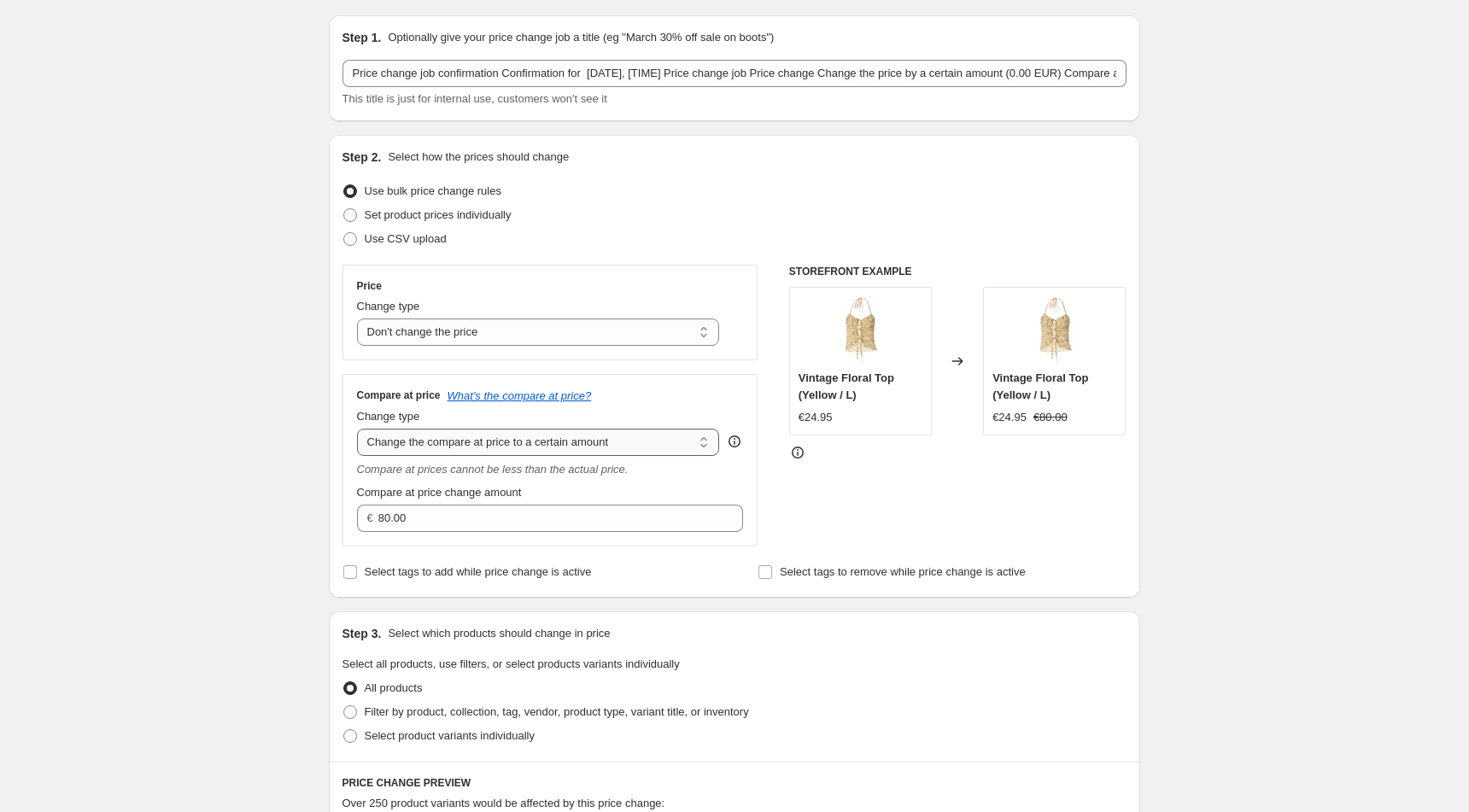 click on "Change the compare at price to the current price (sale) Change the compare at price to a certain amount Change the compare at price by a certain amount Change the compare at price by a certain percentage Change the compare at price by a certain amount relative to the actual price Change the compare at price by a certain percentage relative to the actual price Don't change the compare at price Remove the compare at price" at bounding box center [538, 442] 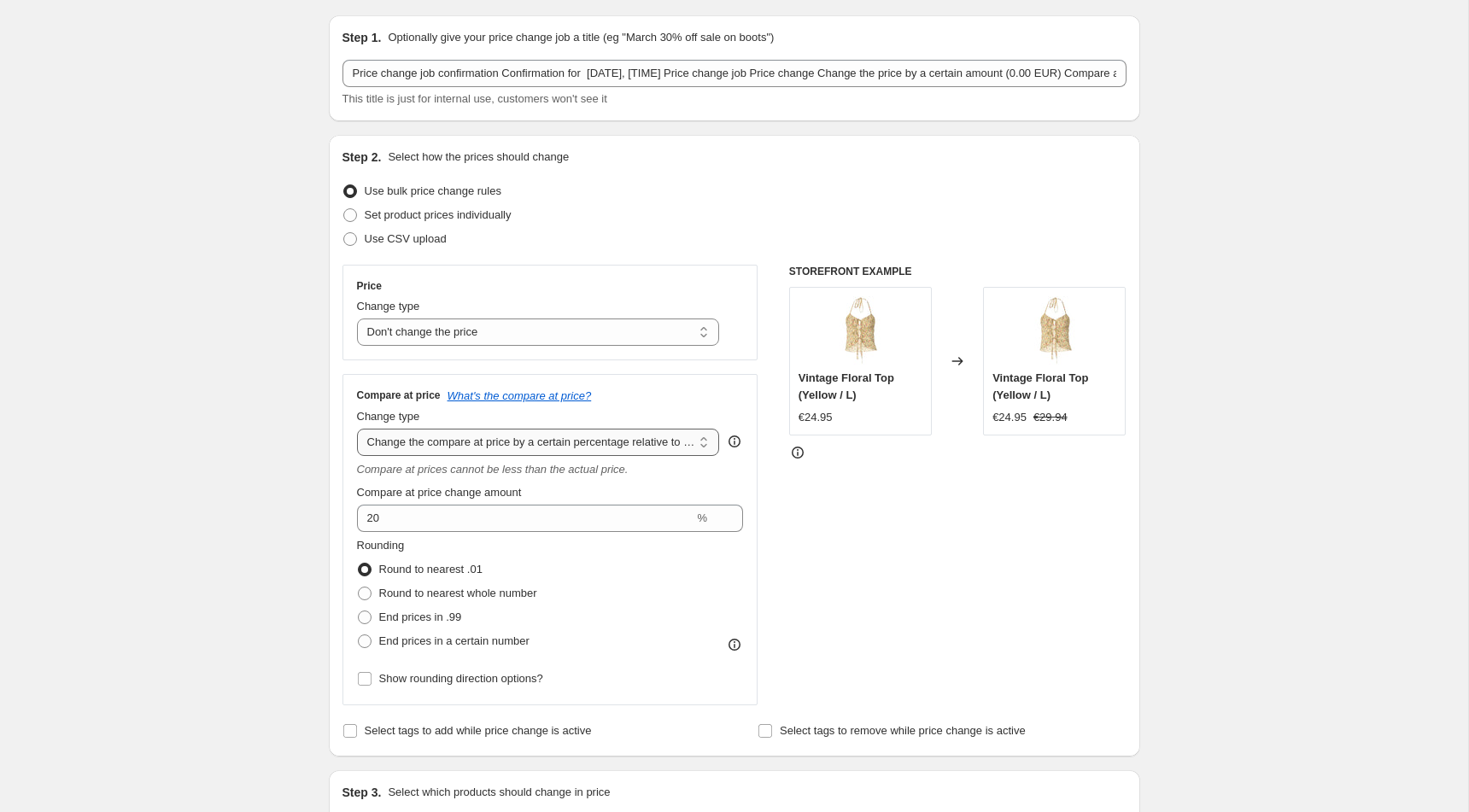 click on "Change the compare at price to the current price (sale) Change the compare at price to a certain amount Change the compare at price by a certain amount Change the compare at price by a certain percentage Change the compare at price by a certain amount relative to the actual price Change the compare at price by a certain percentage relative to the actual price Don't change the compare at price Remove the compare at price" at bounding box center [538, 442] 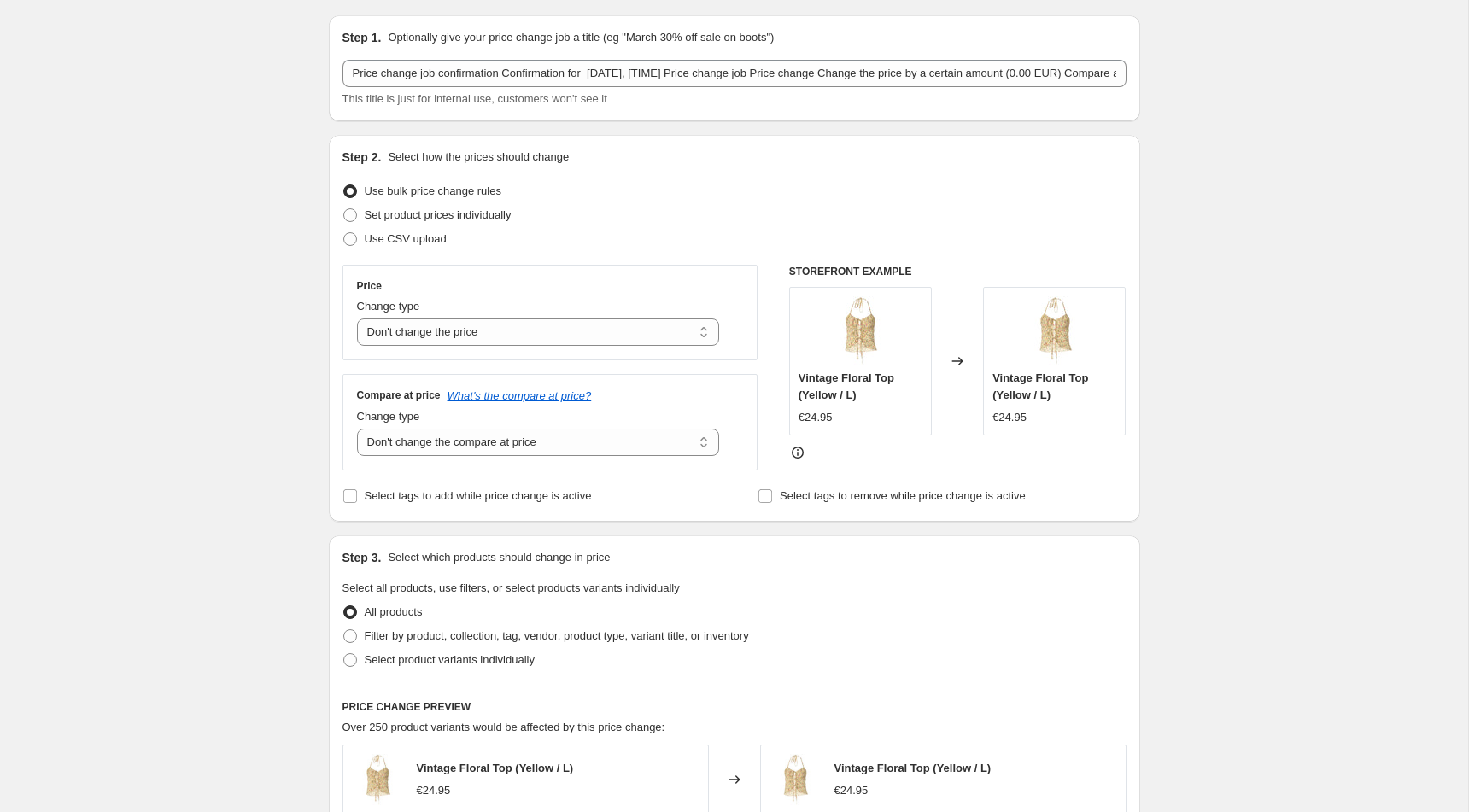 click on "Create new price change job. This page is ready Create new price change job Draft Step 1. Optionally give your price change job a title (eg "March 30% off sale on boots") [DATE], [TIME] Price change job This title is just for internal use, customers won't see it Step 2. Select how the prices should change Use bulk price change rules Set product prices individually Use CSV upload Price Change type Change the price to a certain amount Change the price by a certain amount Change the price by a certain percentage Change the price to the current compare at price (price before sale) Change the price by a certain amount relative to the compare at price Change the price by a certain percentage relative to the compare at price Don't change the price Change the price by a certain percentage relative to the cost per item Change price to certain cost margin Don't change the price Compare at price What's the compare at price? Change type Change the compare at price to the current price (sale) STOREFRONT EXAMPLE" at bounding box center (734, 745) 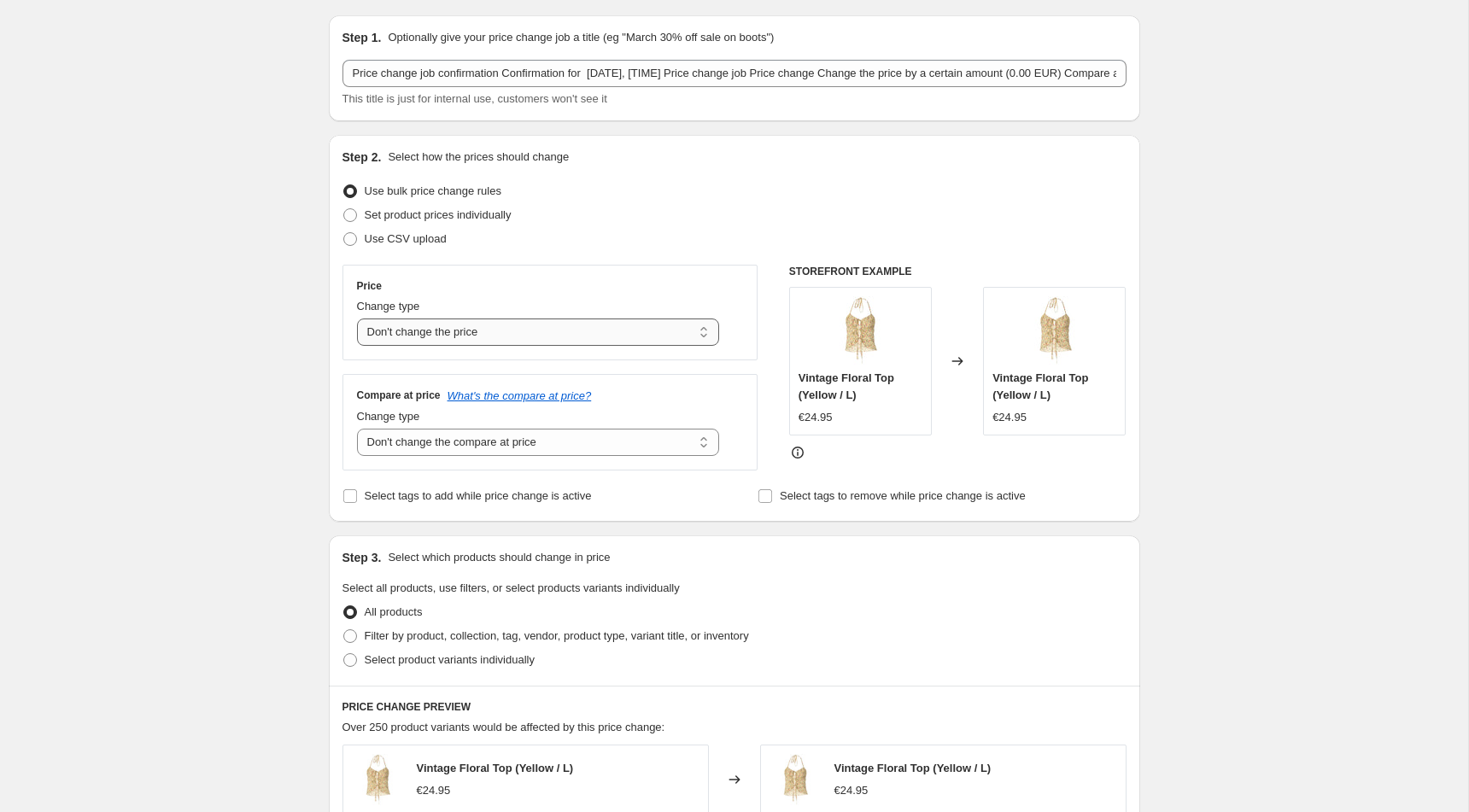 click on "Change the price to a certain amount Change the price by a certain amount Change the price by a certain percentage Change the price to the current compare at price (price before sale) Change the price by a certain amount relative to the compare at price Change the price by a certain percentage relative to the compare at price Don't change the price Change the price by a certain percentage relative to the cost per item Change price to certain cost margin" at bounding box center (538, 332) 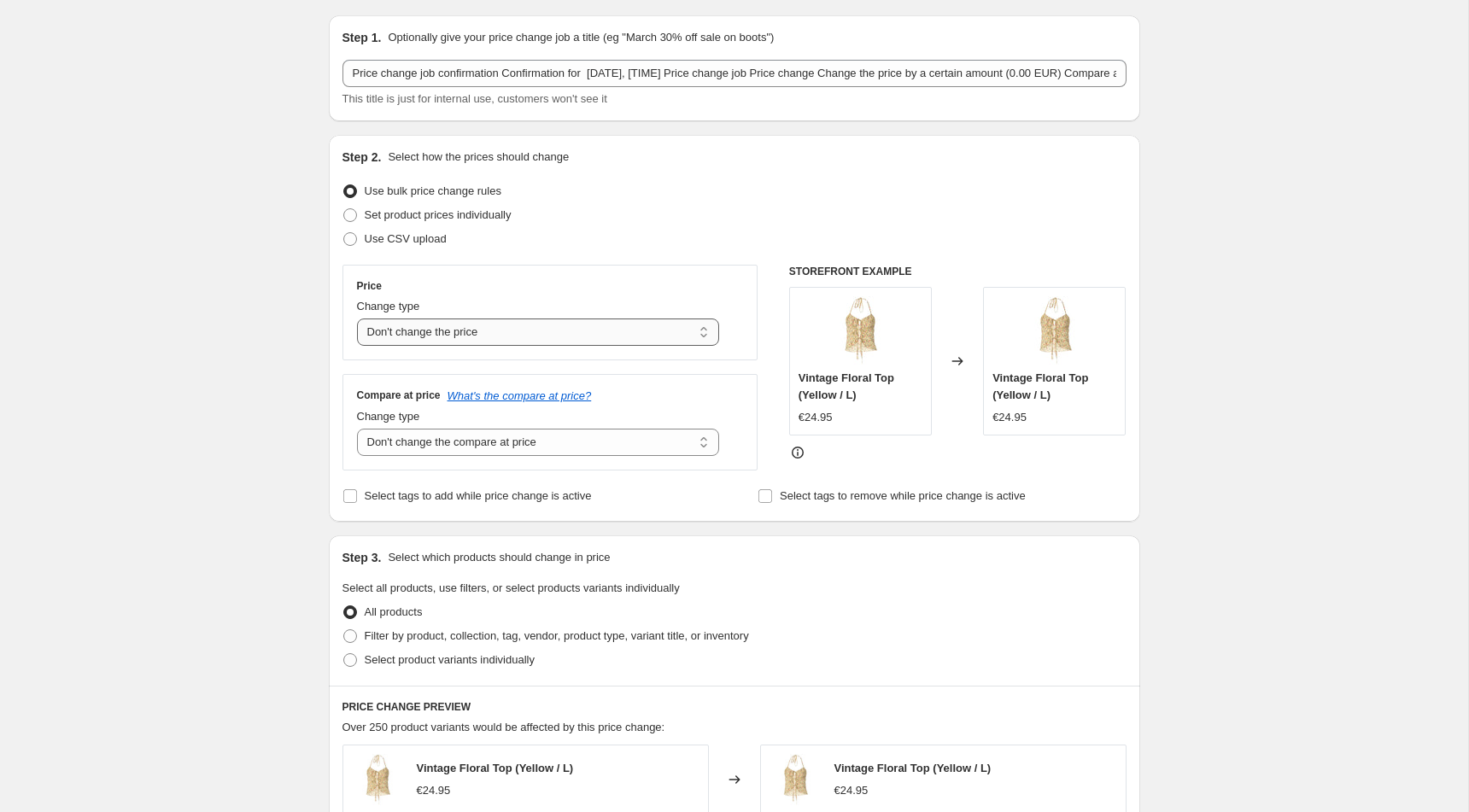 select on "by" 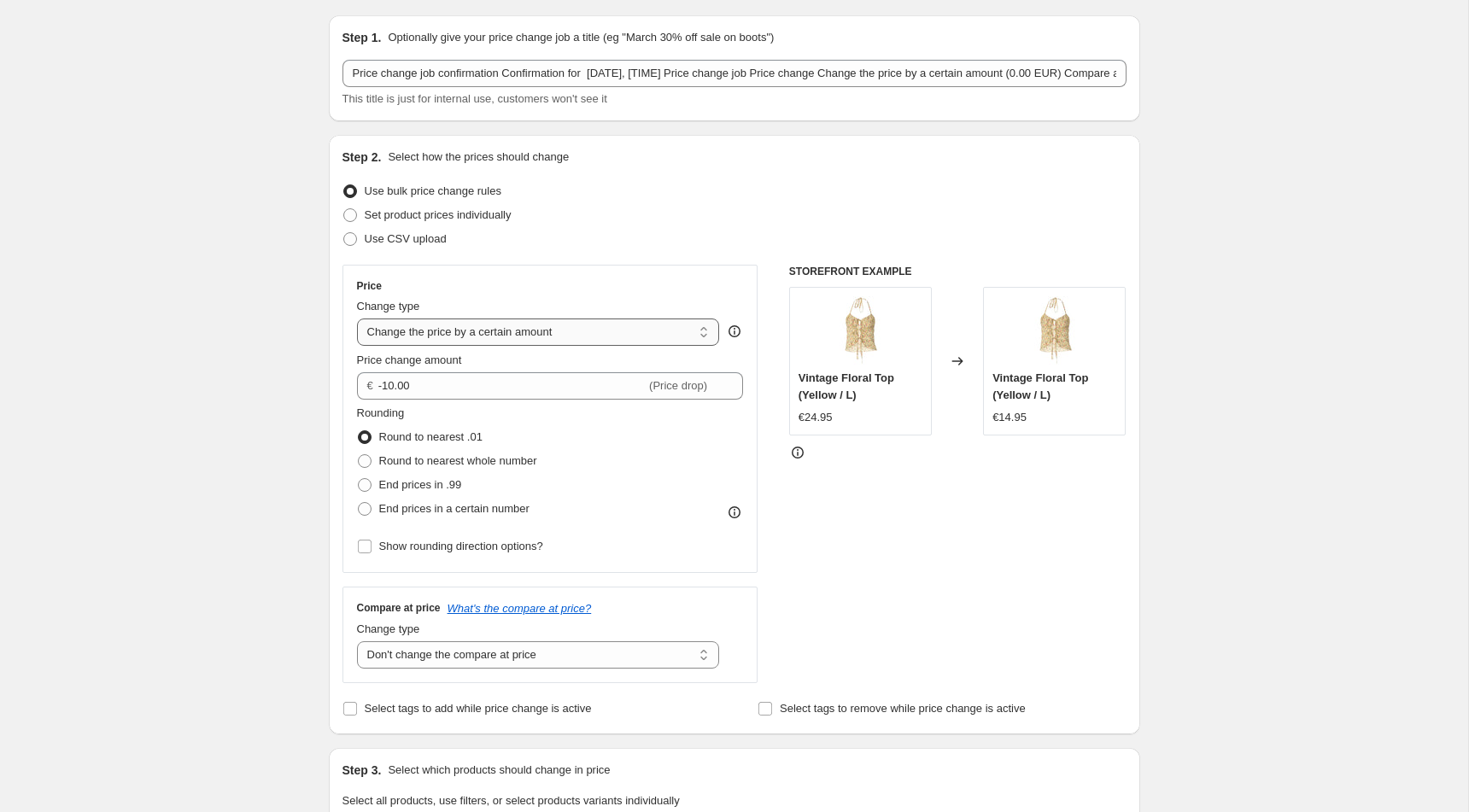 click on "Change the price to a certain amount Change the price by a certain amount Change the price by a certain percentage Change the price to the current compare at price (price before sale) Change the price by a certain amount relative to the compare at price Change the price by a certain percentage relative to the compare at price Don't change the price Change the price by a certain percentage relative to the cost per item Change price to certain cost margin" at bounding box center [538, 332] 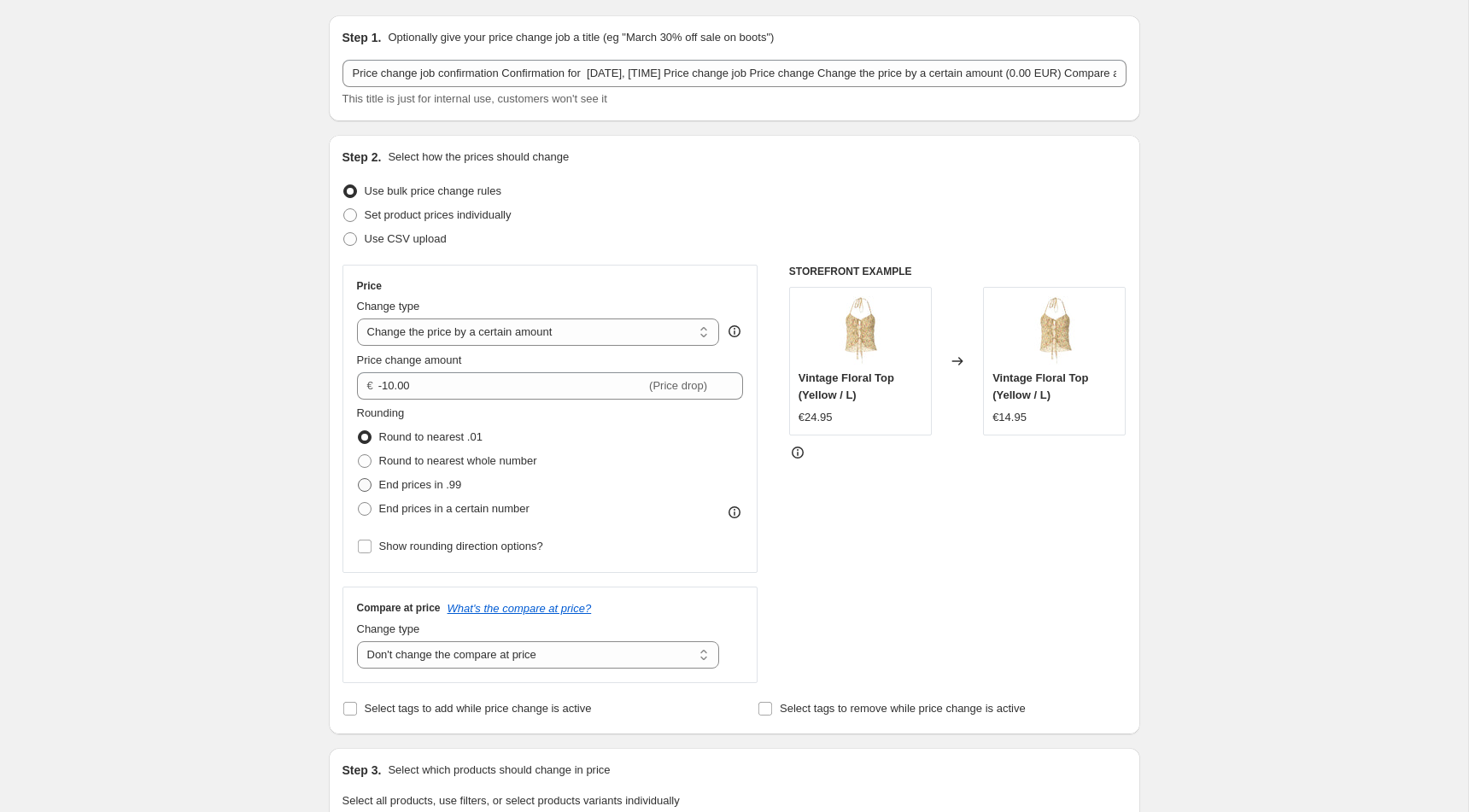 click on "End prices in .99" at bounding box center (420, 484) 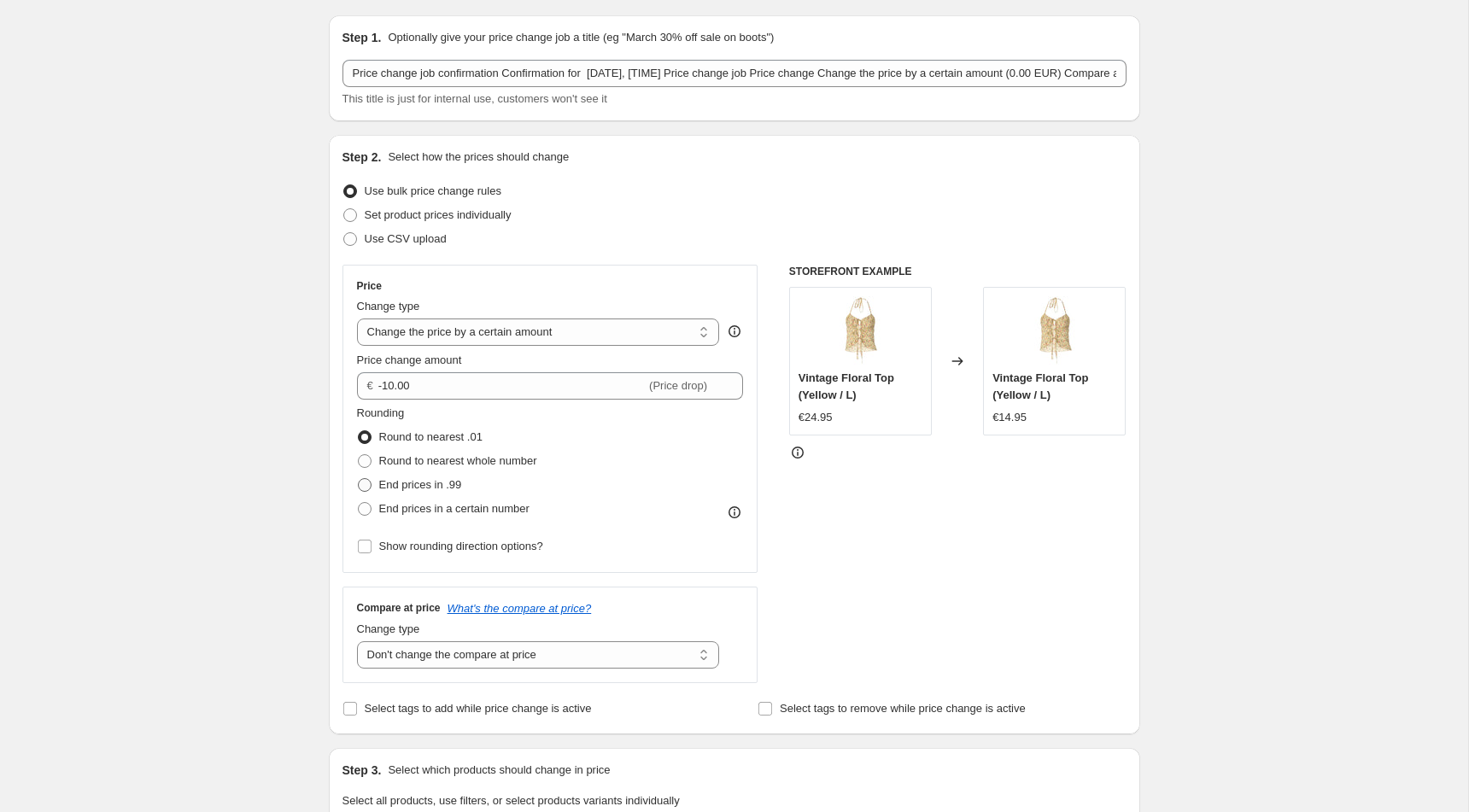 radio on "true" 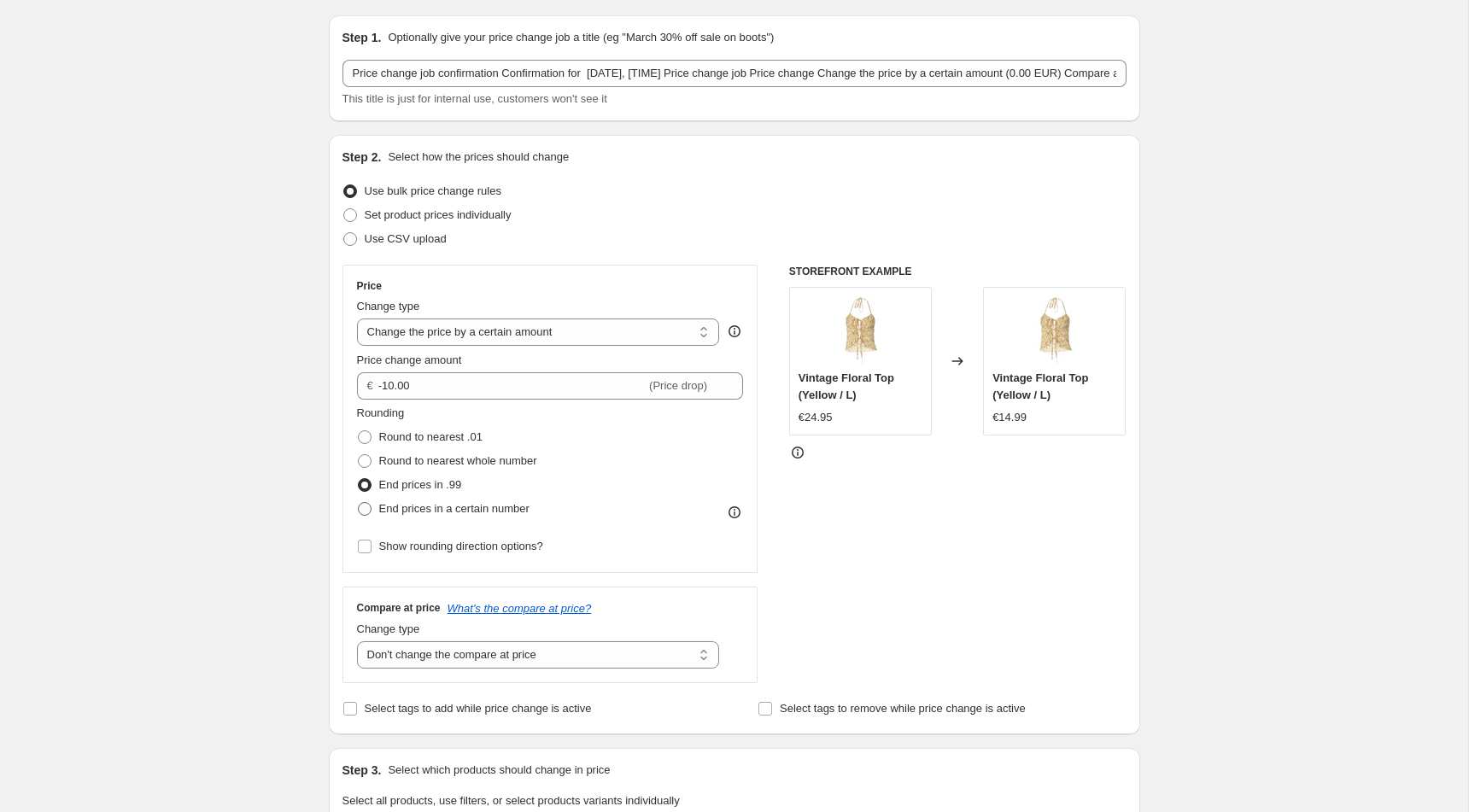click on "End prices in a certain number" at bounding box center [454, 508] 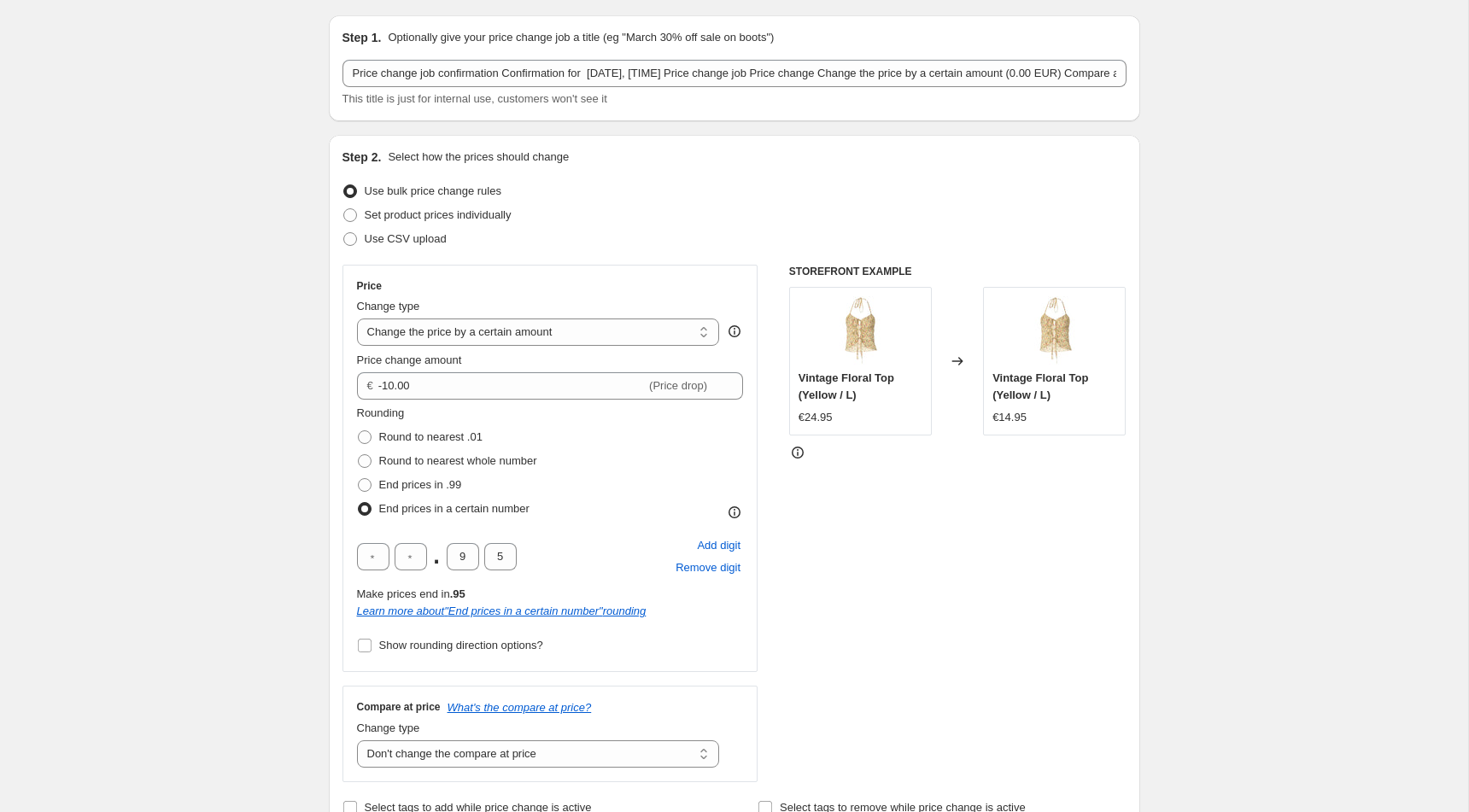click on "Create new price change job. This page is ready Create new price change job Draft Step 1. Optionally give your price change job a title (eg "March 30% off sale on boots") [DATE], [TIME] Price change job This title is just for internal use, customers won't see it Step 2. Select how the prices should change Use bulk price change rules Set product prices individually Use CSV upload Price Change type Change the price to a certain amount Change the price by a certain amount Change the price by a certain percentage Change the price to the current compare at price (price before sale) Change the price by a certain amount relative to the compare at price Change the price by a certain percentage relative to the compare at price Don't change the price Change the price by a certain percentage relative to the cost per item Change price to certain cost margin Change the price by a certain amount Price change amount € -10.00  (Price drop) Rounding Round to nearest .01 Round to nearest whole number End prices in .99" at bounding box center (734, 901) 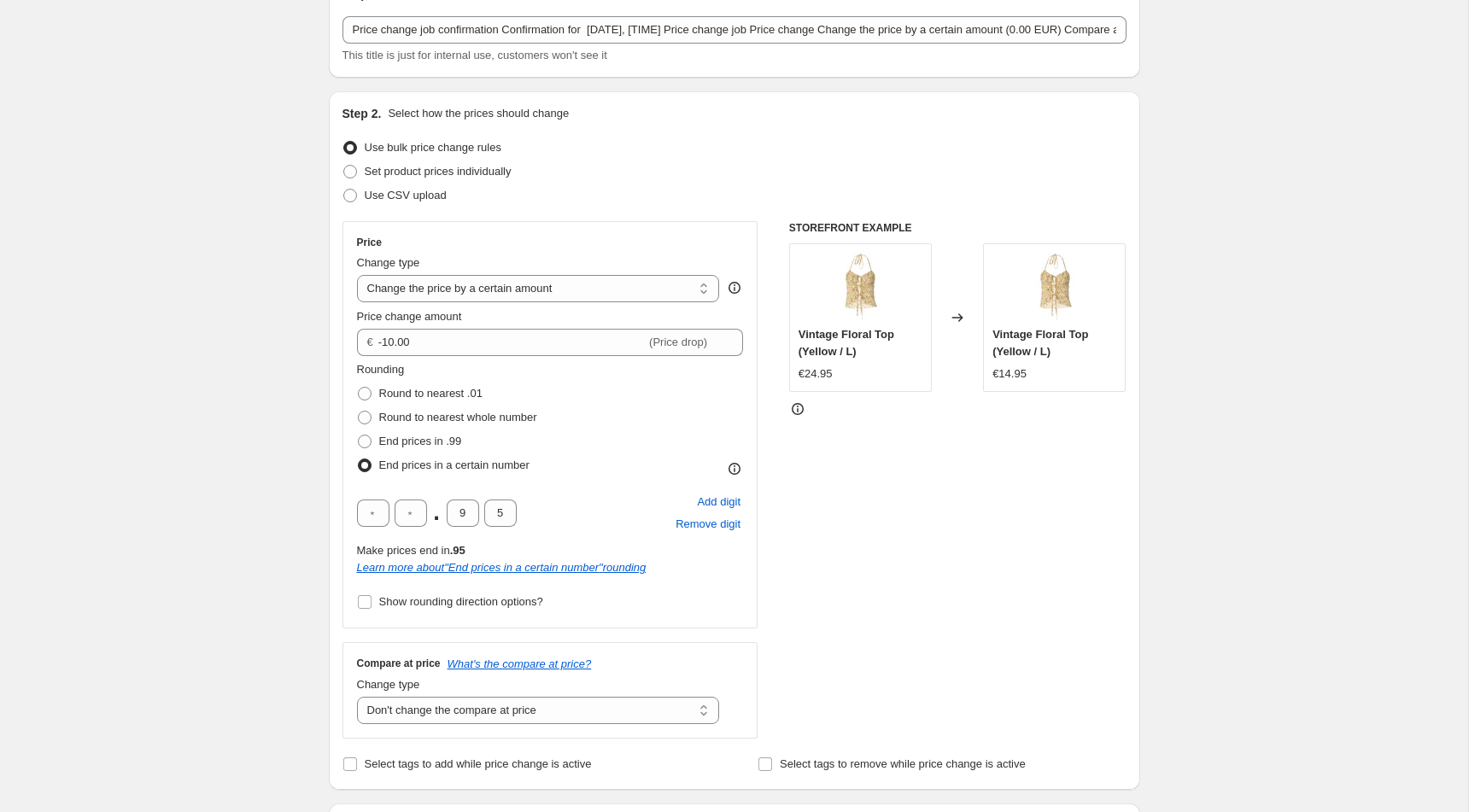 scroll, scrollTop: 121, scrollLeft: 0, axis: vertical 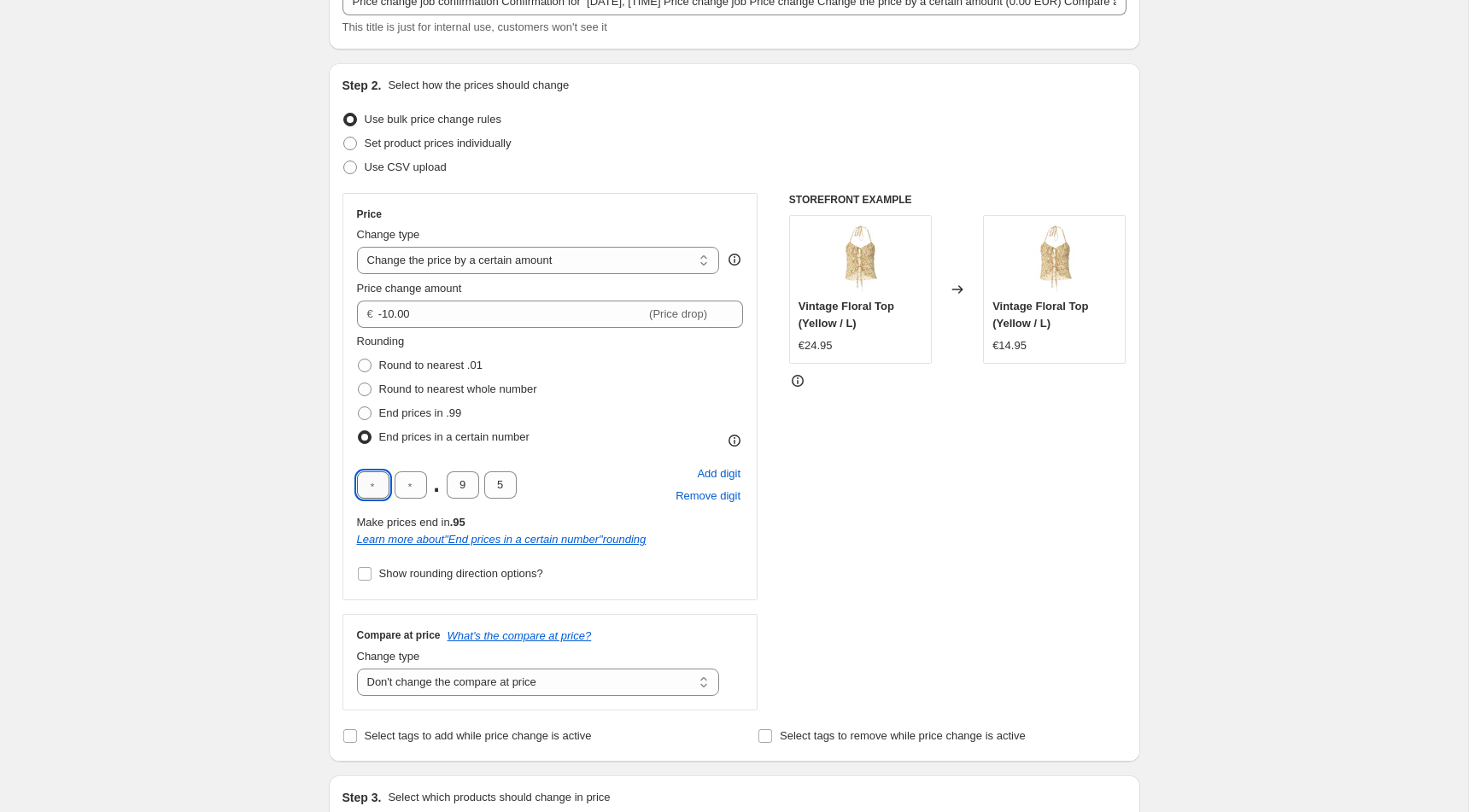 click at bounding box center [373, 485] 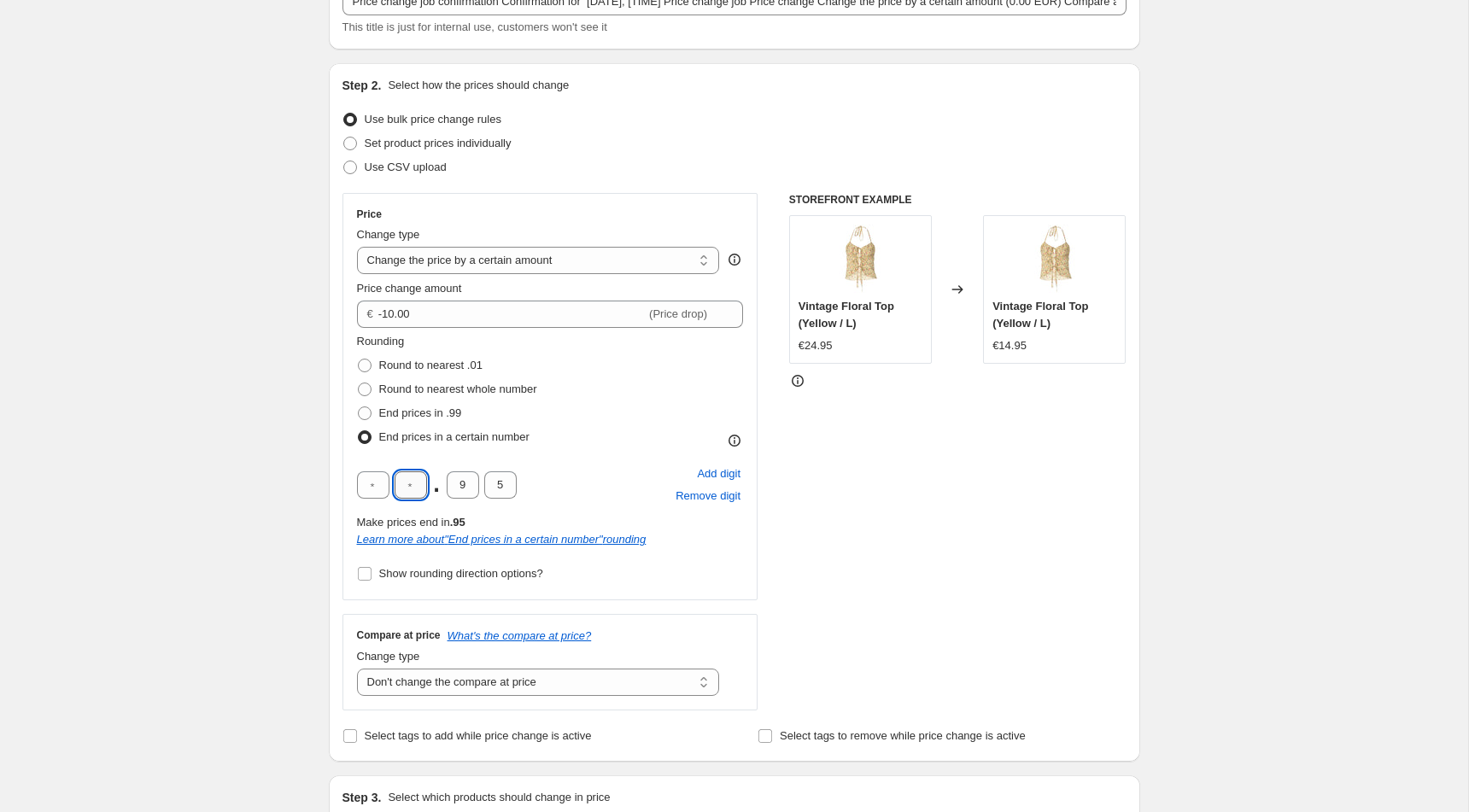 click at bounding box center (411, 485) 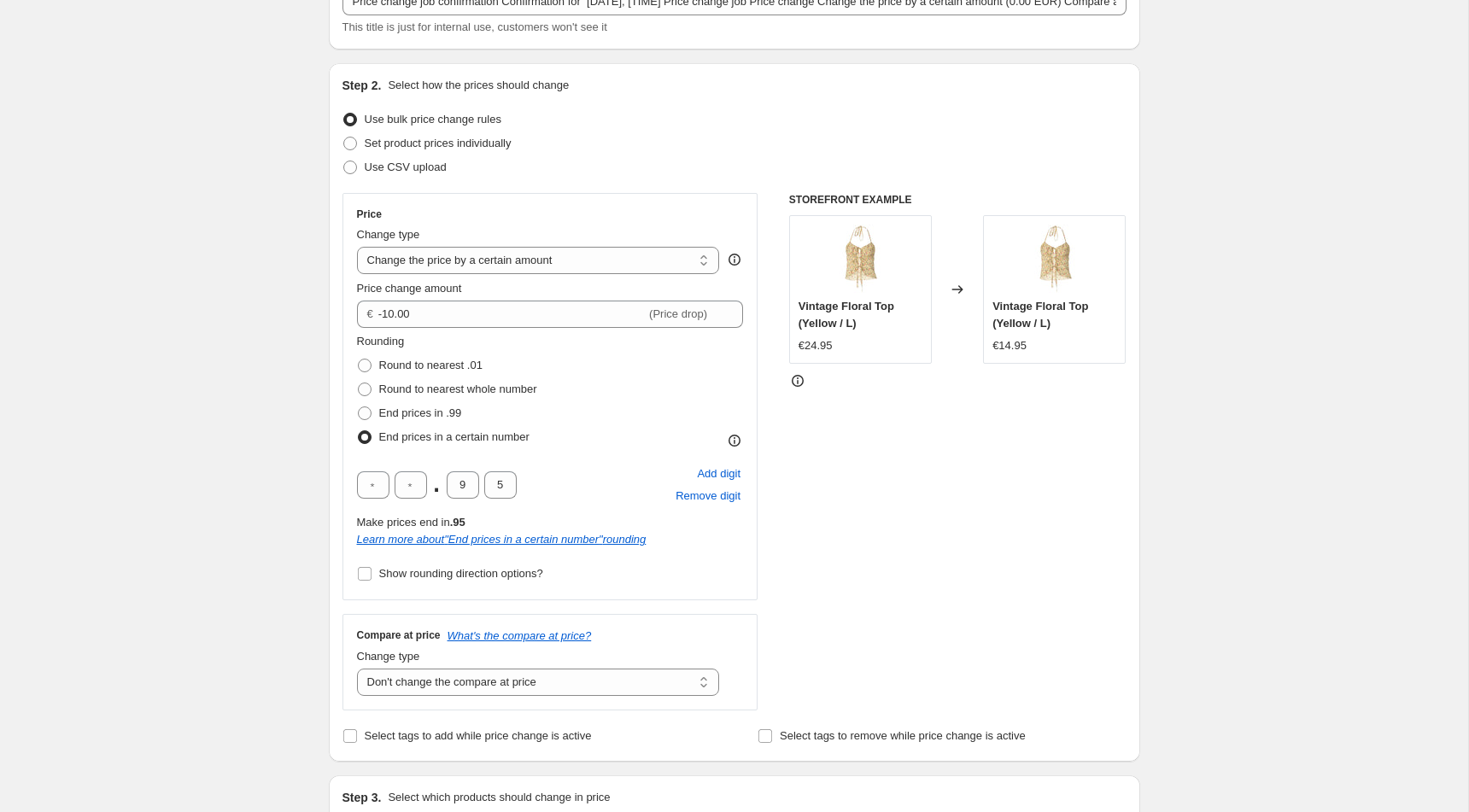 click on "Step 1. Optionally give your price change job a title (eg "March 30% off sale on boots") [DATE], [TIME] Price change job This title is just for internal use, customers won't see it Step 2. Select how the prices should change Use bulk price change rules Set product prices individually Use CSV upload Price Change type Change the price to a certain amount Change the price by a certain amount Change the price by a certain percentage Change the price to the current compare at price (price before sale) Change the price by a certain amount relative to the compare at price Change the price by a certain percentage relative to the compare at price Don't change the price Change the price by a certain percentage relative to the cost per item Change price to certain cost margin Change the price by a certain amount Price change amount € -10.00  (Price drop) Rounding Round to nearest .01 Round to nearest whole number End prices in .99 End prices in a certain number . 9 5 Add digit Remove digit Make prices end in  "" at bounding box center (728, 803) 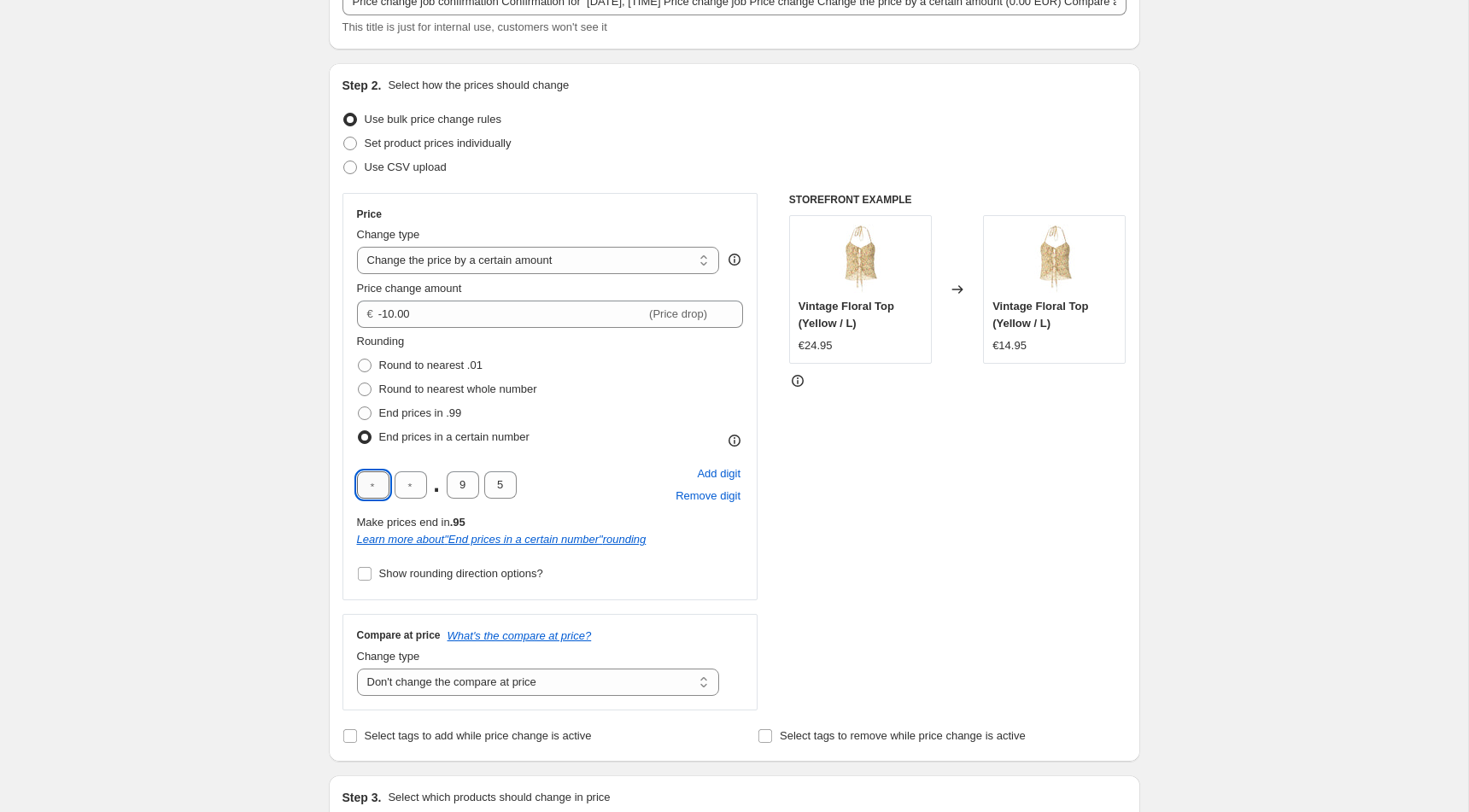 click at bounding box center [373, 485] 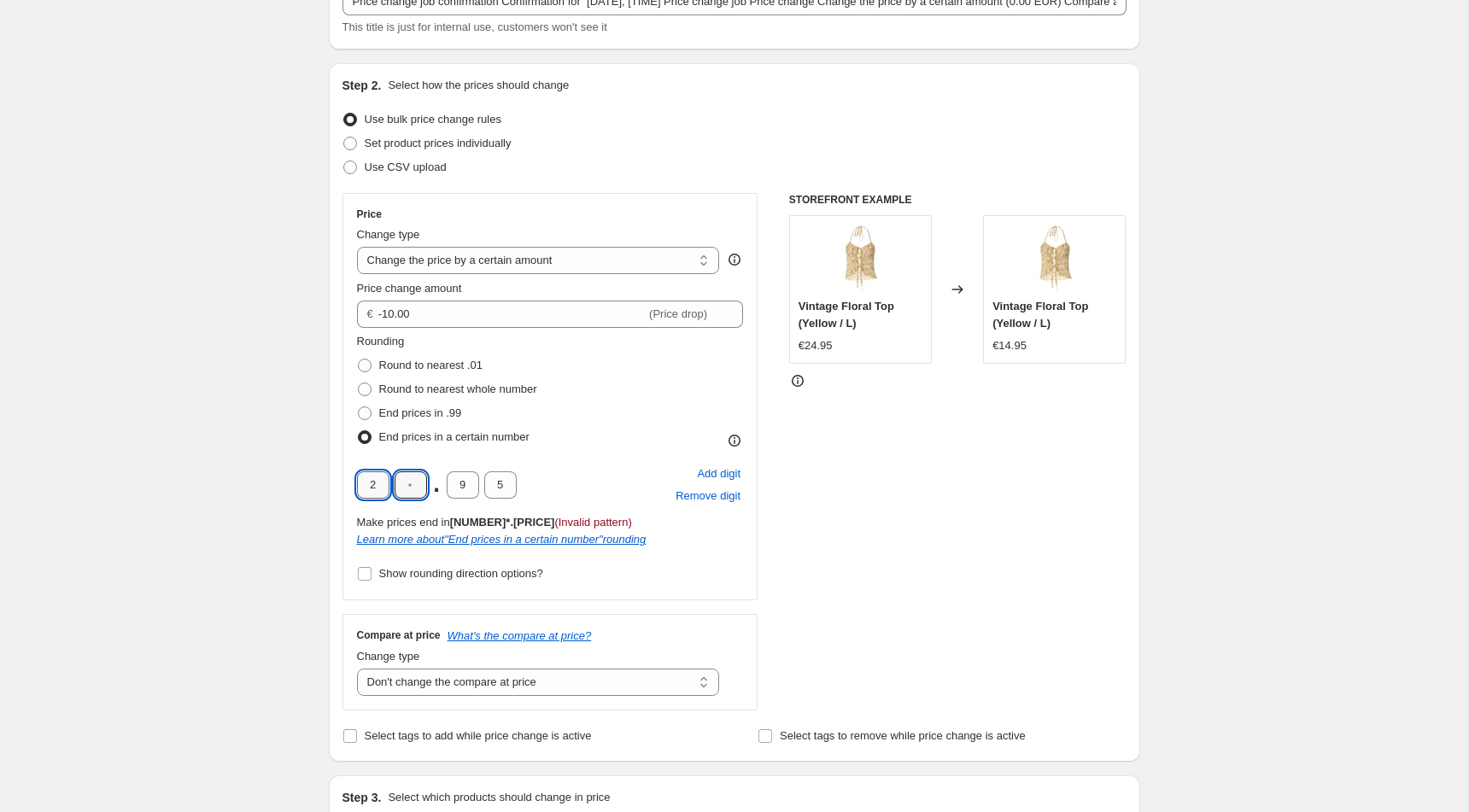 click on "2" at bounding box center [373, 485] 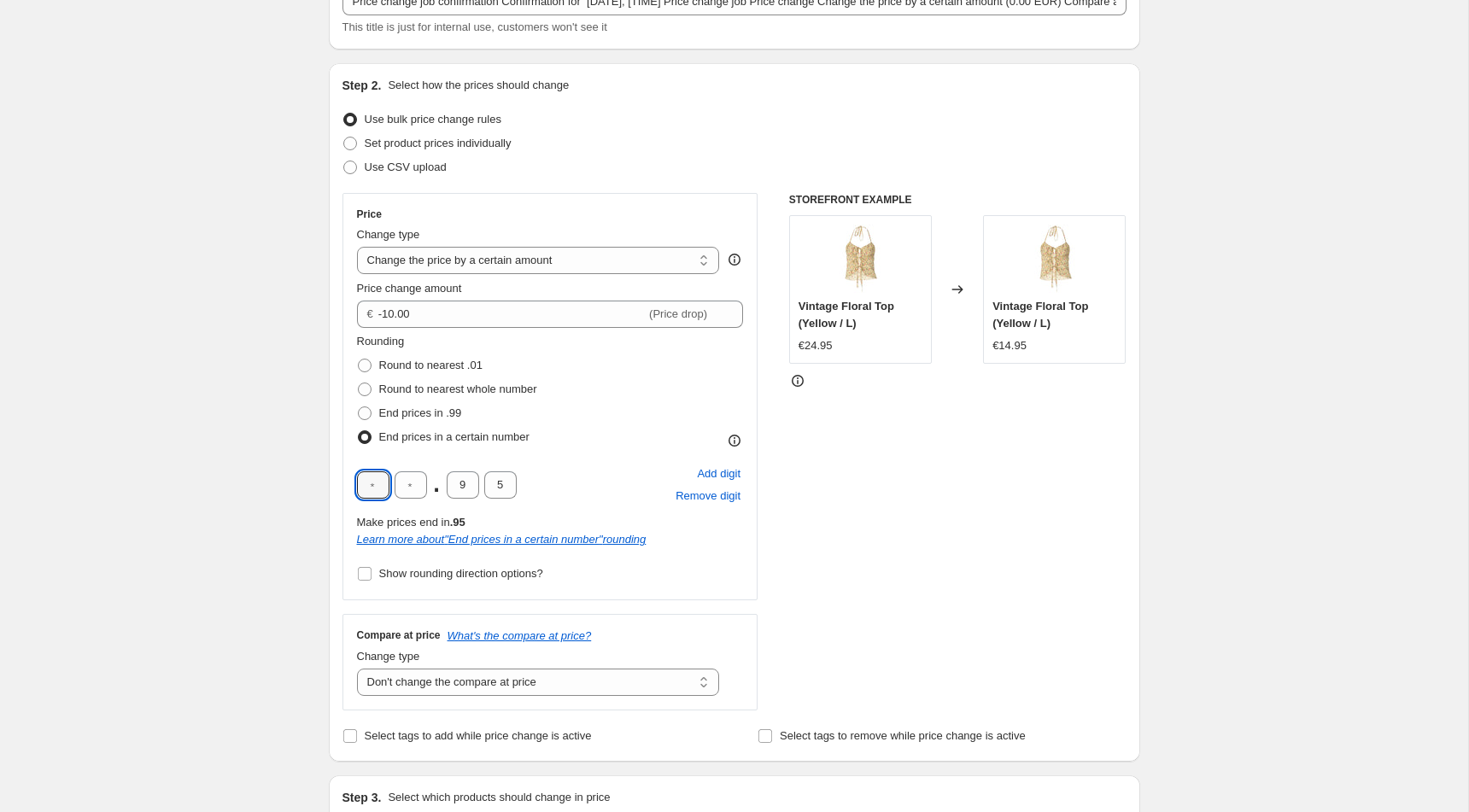 type 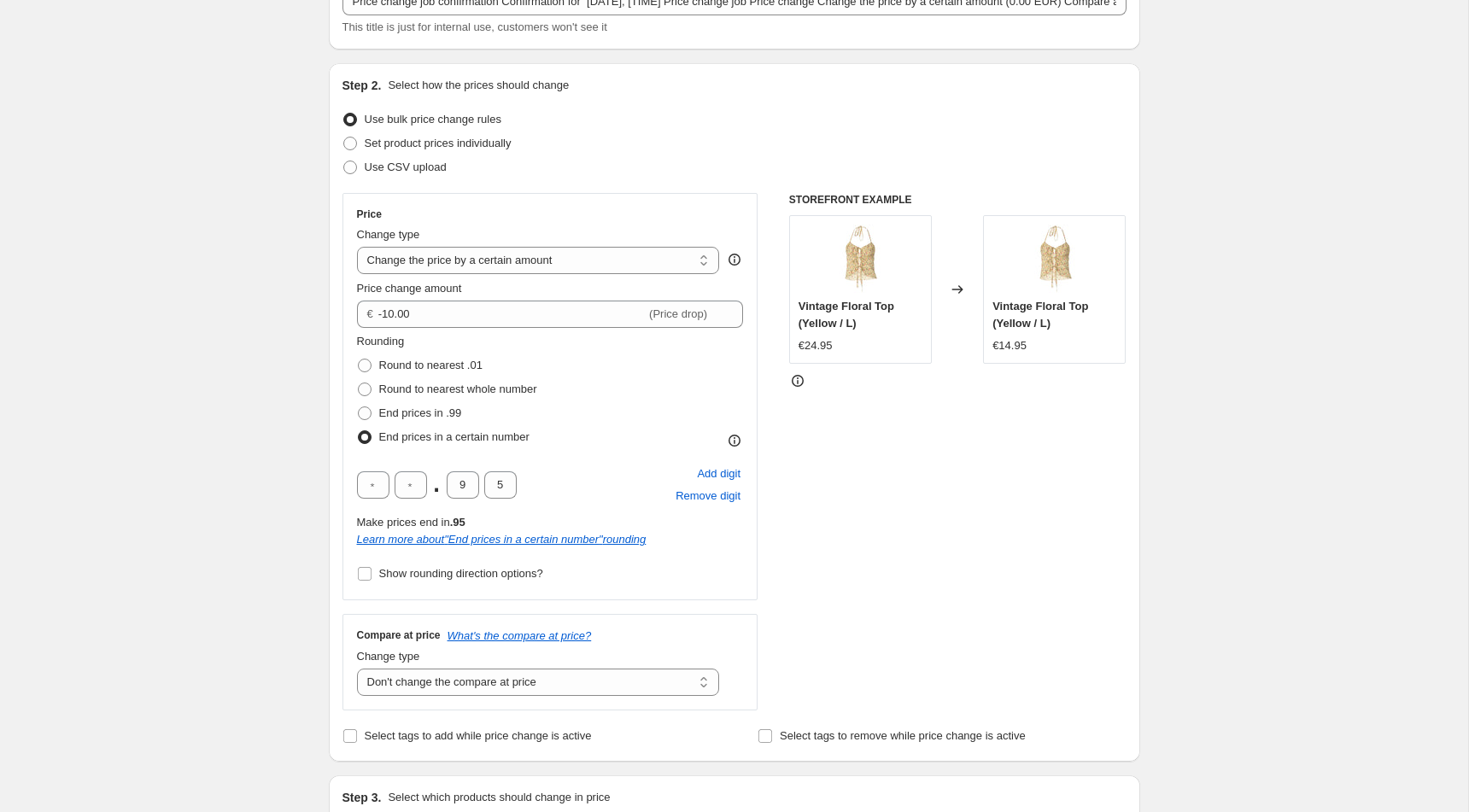 click on "Create new price change job. This page is ready Create new price change job Draft Step 1. Optionally give your price change job a title (eg "March 30% off sale on boots") [DATE], [TIME] Price change job This title is just for internal use, customers won't see it Step 2. Select how the prices should change Use bulk price change rules Set product prices individually Use CSV upload Price Change type Change the price to a certain amount Change the price by a certain amount Change the price by a certain percentage Change the price to the current compare at price (price before sale) Change the price by a certain amount relative to the compare at price Change the price by a certain percentage relative to the compare at price Don't change the price Change the price by a certain percentage relative to the cost per item Change price to certain cost margin Change the price by a certain amount Price change amount € -10.00  (Price drop) Rounding Round to nearest .01 Round to nearest whole number End prices in .99" at bounding box center (734, 829) 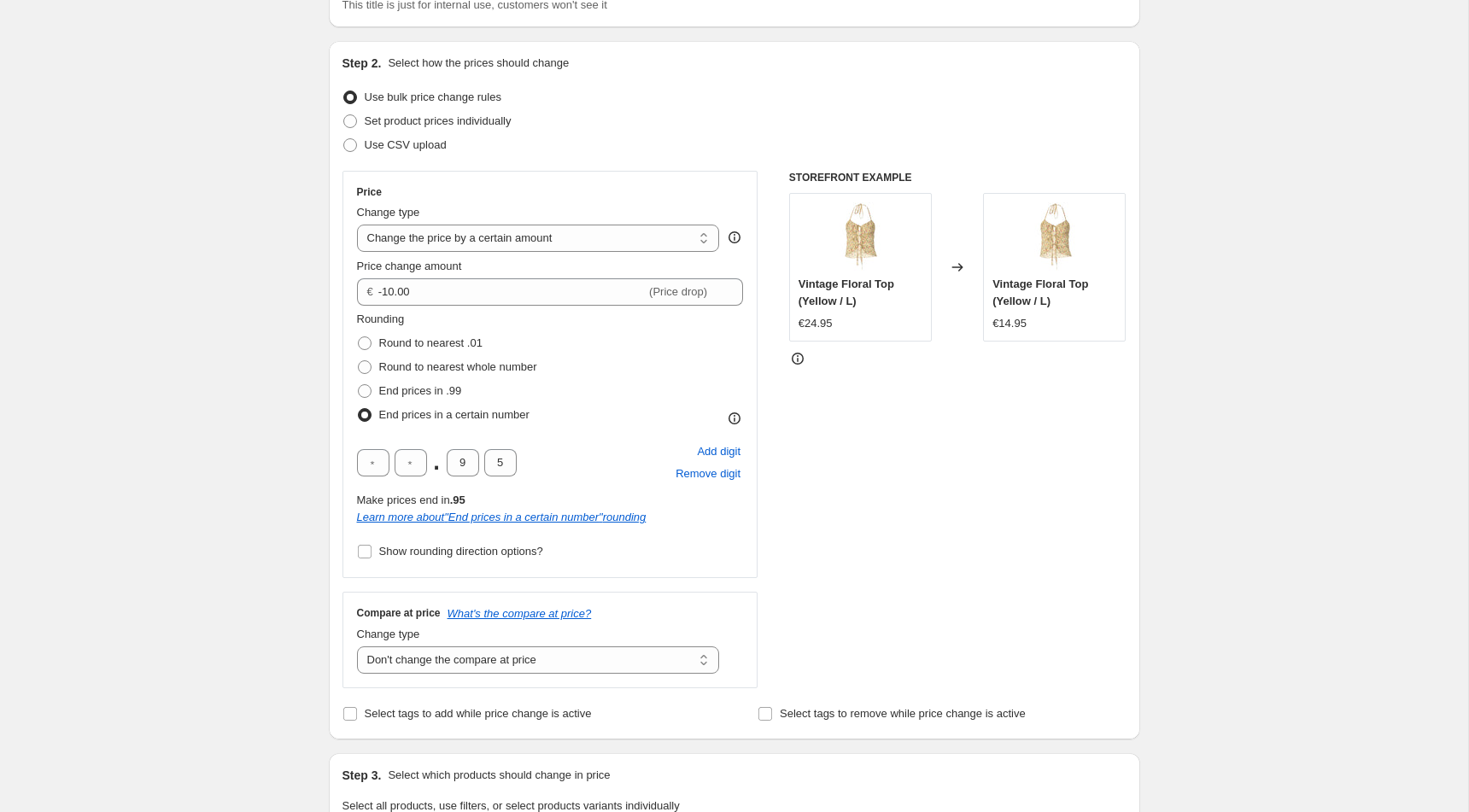 scroll, scrollTop: 159, scrollLeft: 0, axis: vertical 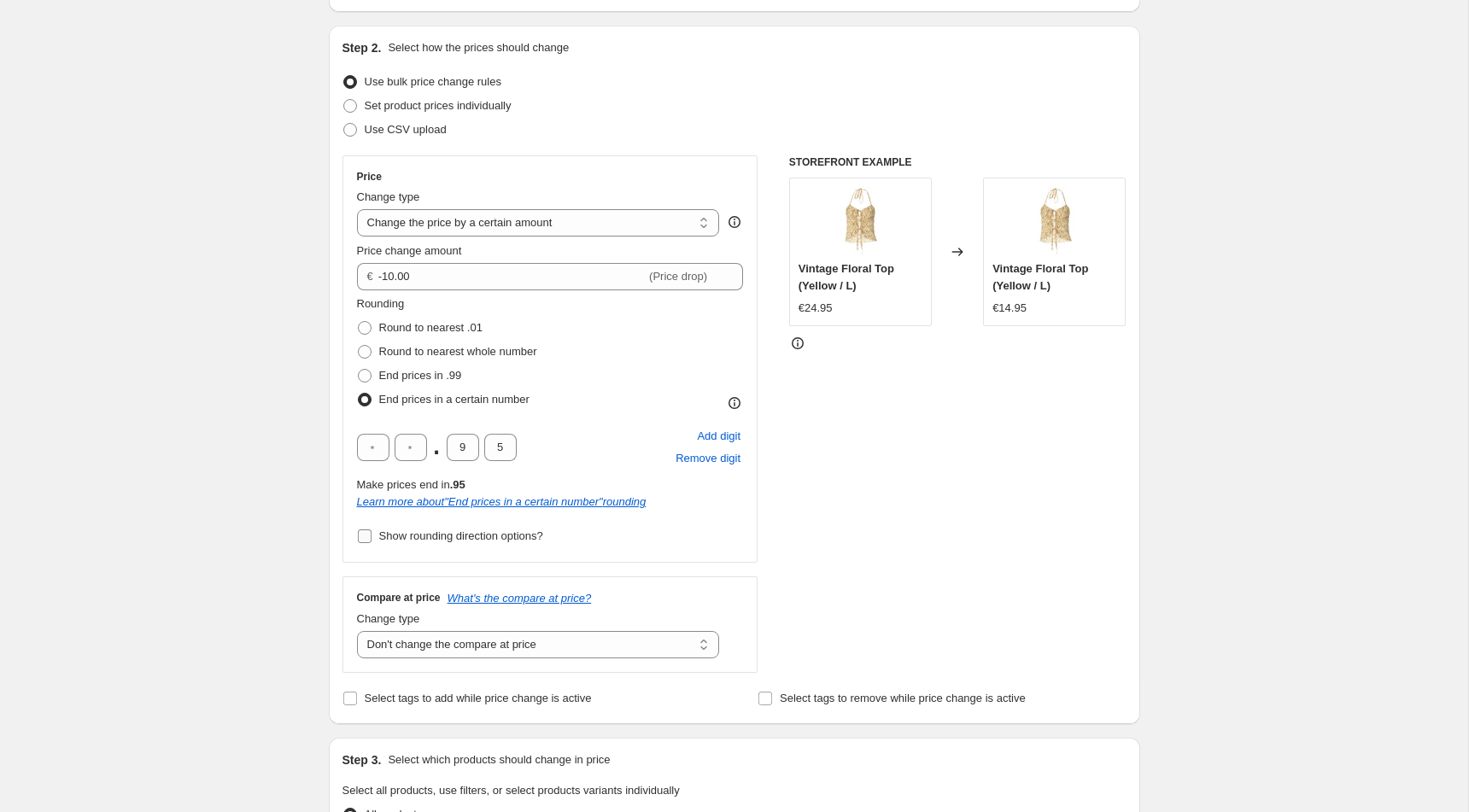 click on "Show rounding direction options?" at bounding box center [365, 536] 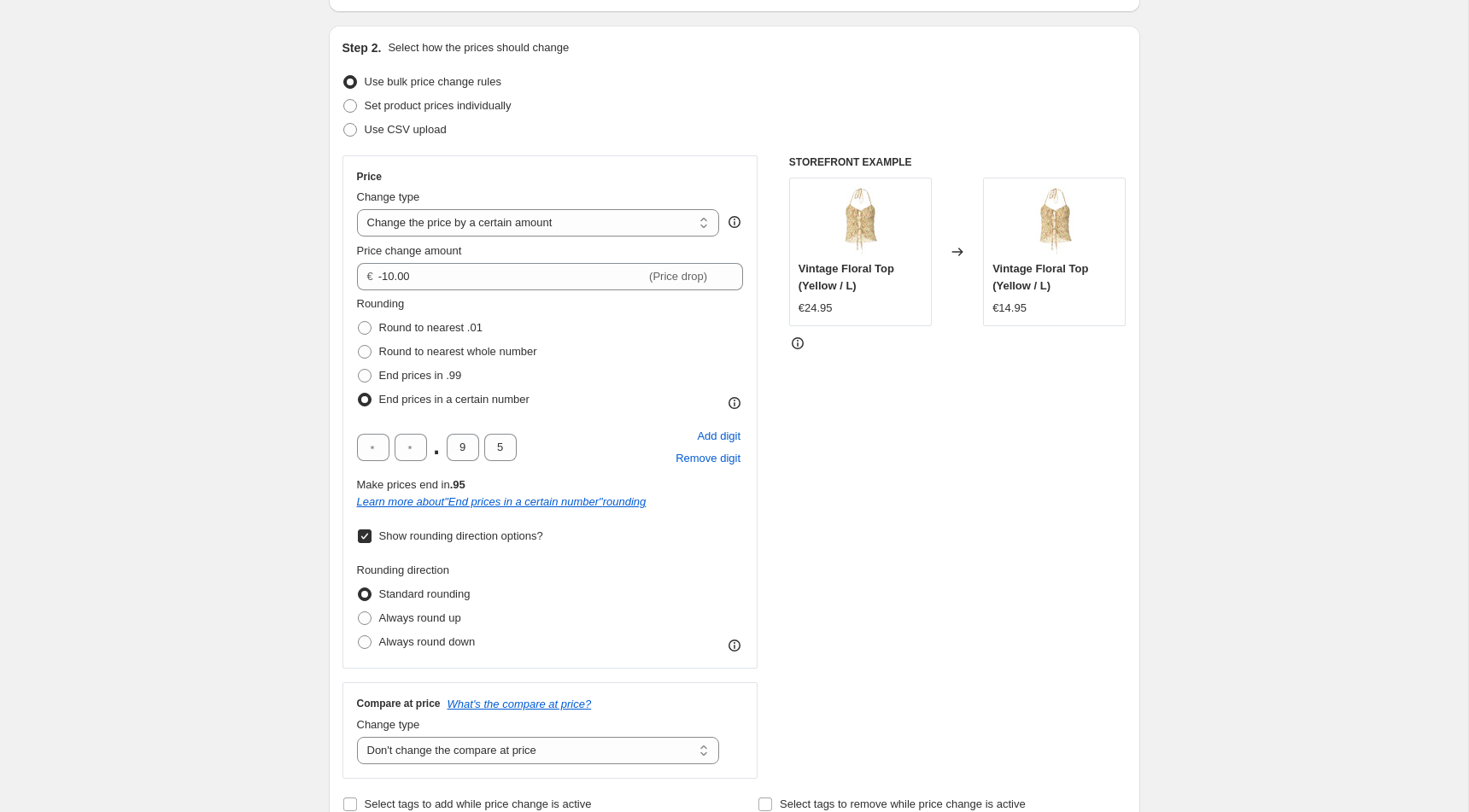 click on "Show rounding direction options?" at bounding box center [365, 536] 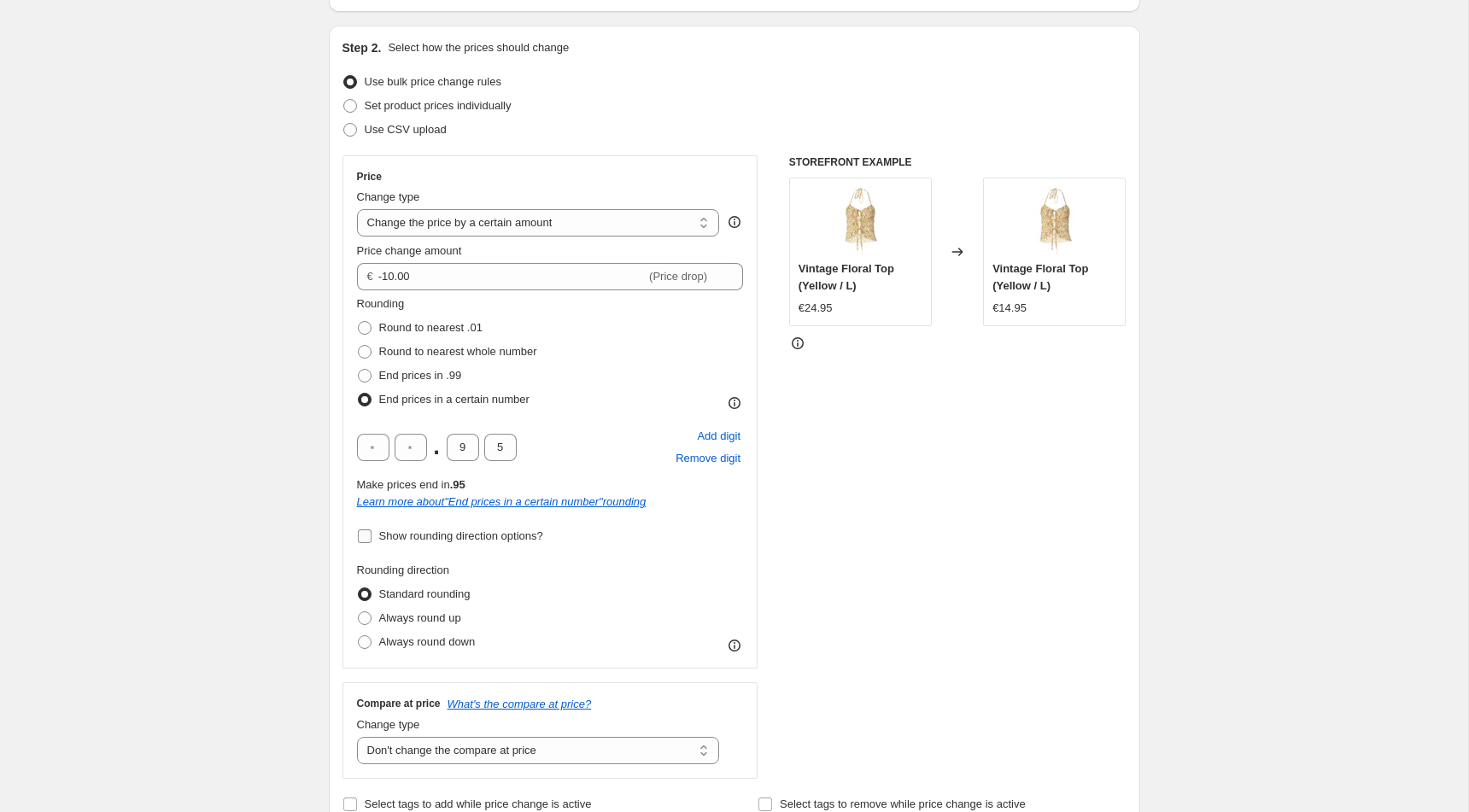 checkbox on "false" 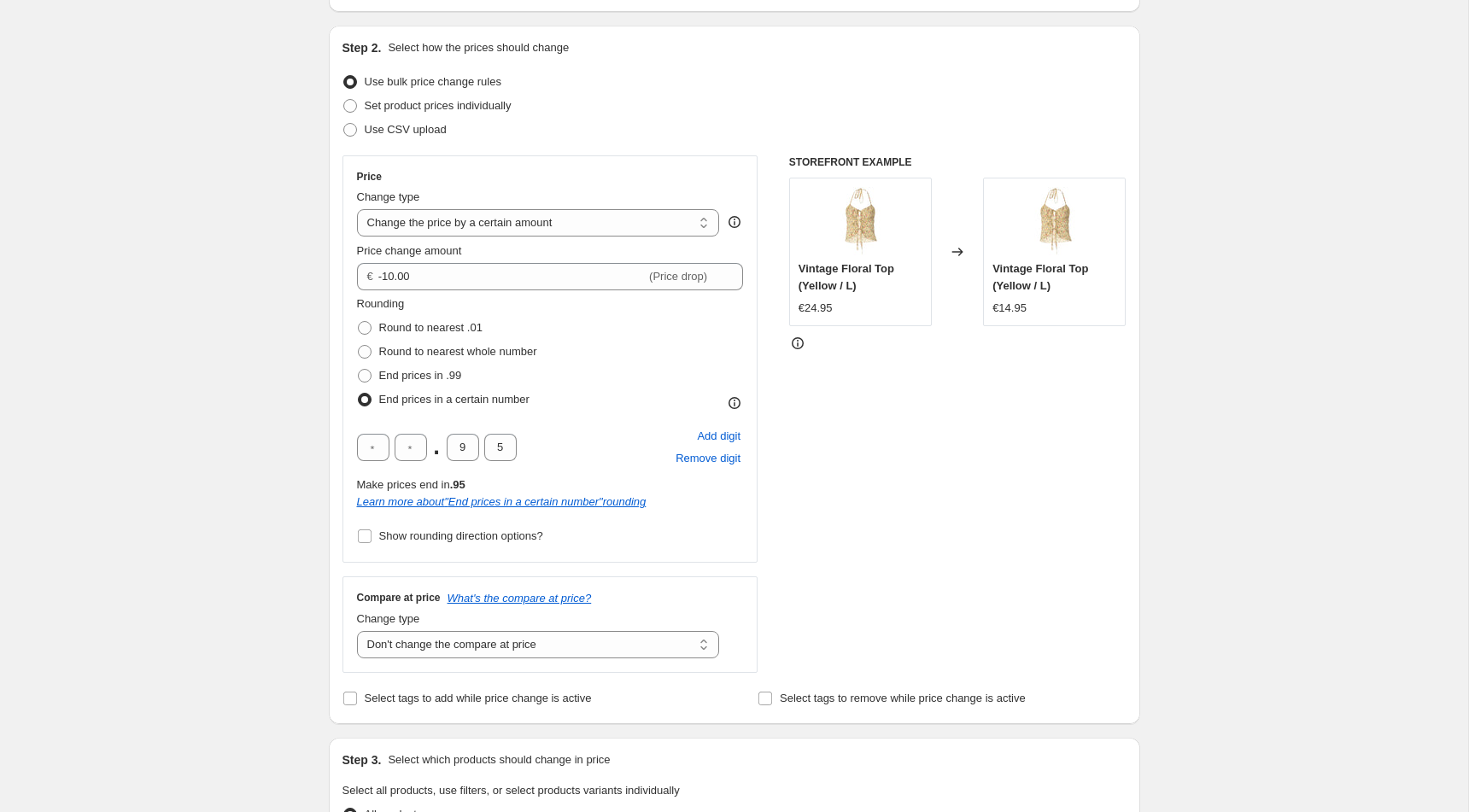 click on "Step 1. Optionally give your price change job a title (eg "March 30% off sale on boots") [DATE], [TIME] Price change job This title is just for internal use, customers won't see it Step 2. Select how the prices should change Use bulk price change rules Set product prices individually Use CSV upload Price Change type Change the price to a certain amount Change the price by a certain amount Change the price by a certain percentage Change the price to the current compare at price (price before sale) Change the price by a certain amount relative to the compare at price Change the price by a certain percentage relative to the compare at price Don't change the price Change the price by a certain percentage relative to the cost per item Change price to certain cost margin Change the price by a certain amount Price change amount € -10.00  (Price drop) Rounding Round to nearest .01 Round to nearest whole number End prices in .99 End prices in a certain number . 9 5 Add digit Remove digit Make prices end in  "" at bounding box center [728, 765] 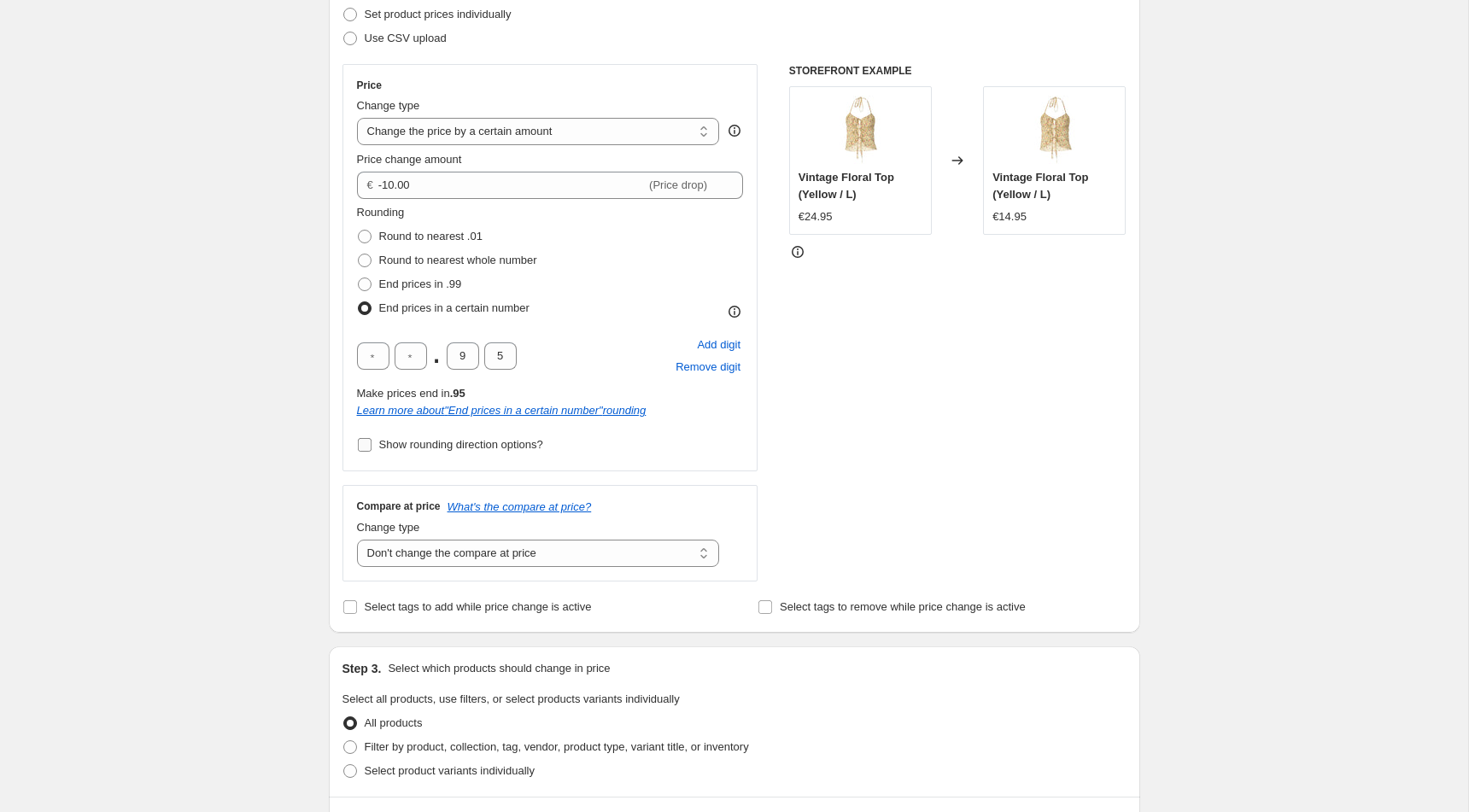 scroll, scrollTop: 206, scrollLeft: 0, axis: vertical 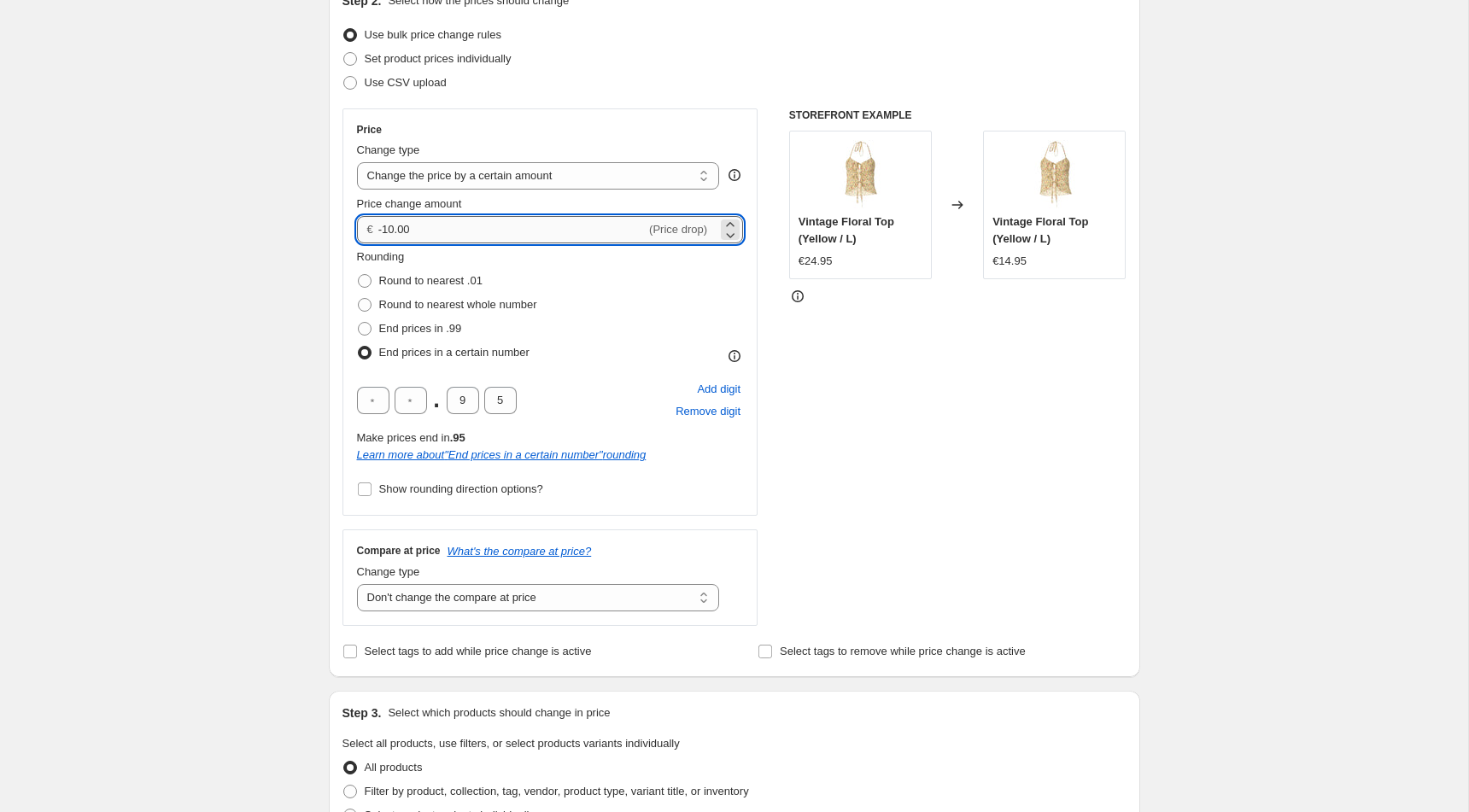 click on "-10.00" at bounding box center [512, 230] 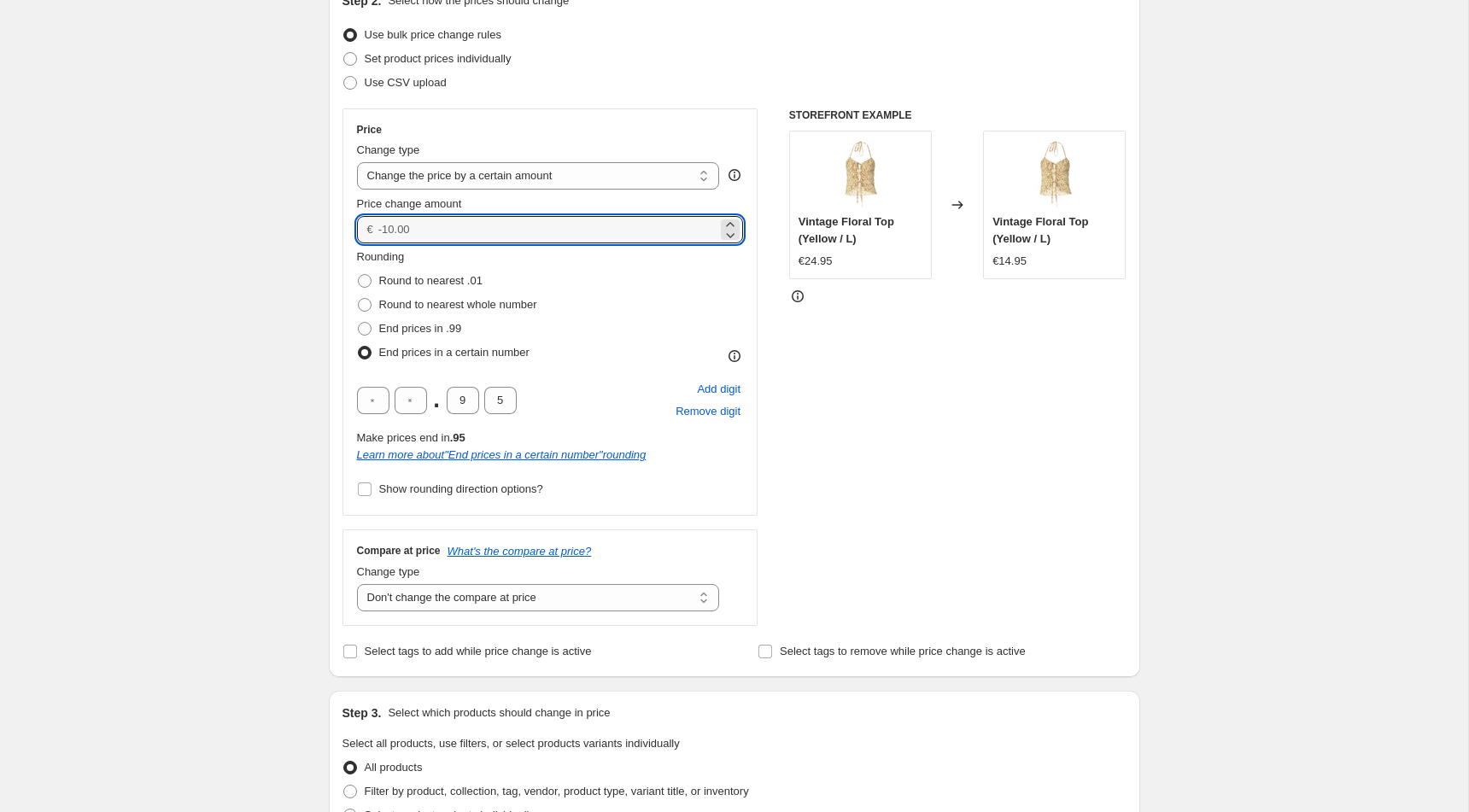 type on "0.00" 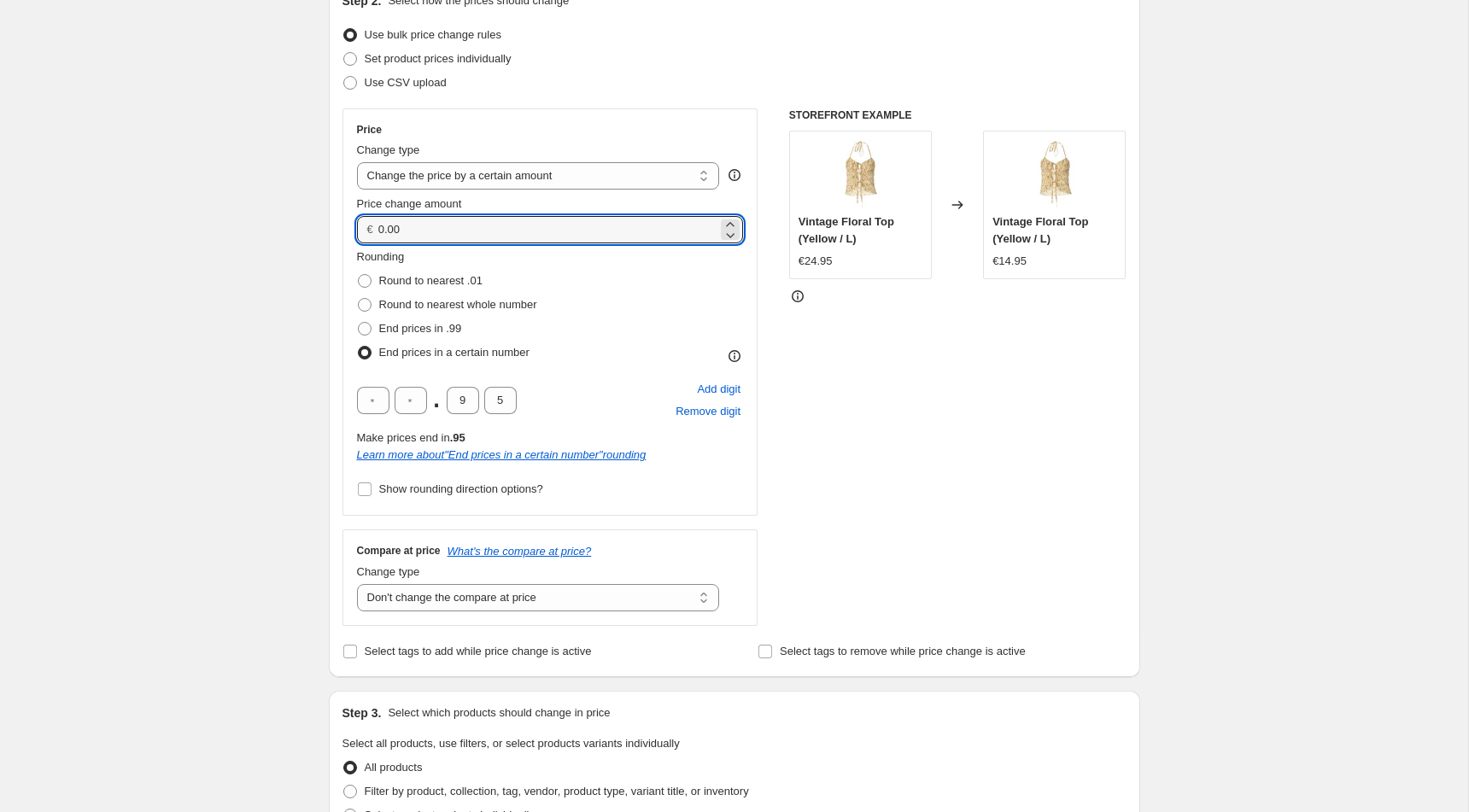 click on "Create new price change job. This page is ready Create new price change job Draft Step 1. Optionally give your price change job a title (eg "March 30% off sale on boots") [DATE], [TIME] Price change job This title is just for internal use, customers won't see it Step 2. Select how the prices should change Use bulk price change rules Set product prices individually Use CSV upload Price Change type Change the price to a certain amount Change the price by a certain amount Change the price by a certain percentage Change the price to the current compare at price (price before sale) Change the price by a certain amount relative to the compare at price Change the price by a certain percentage relative to the compare at price Don't change the price Change the price by a certain percentage relative to the cost per item Change price to certain cost margin Change the price by a certain amount Price change amount € 0.00 Rounding Round to nearest .01 Round to nearest whole number End prices in .99 . 9 5 Add digit" at bounding box center (734, 745) 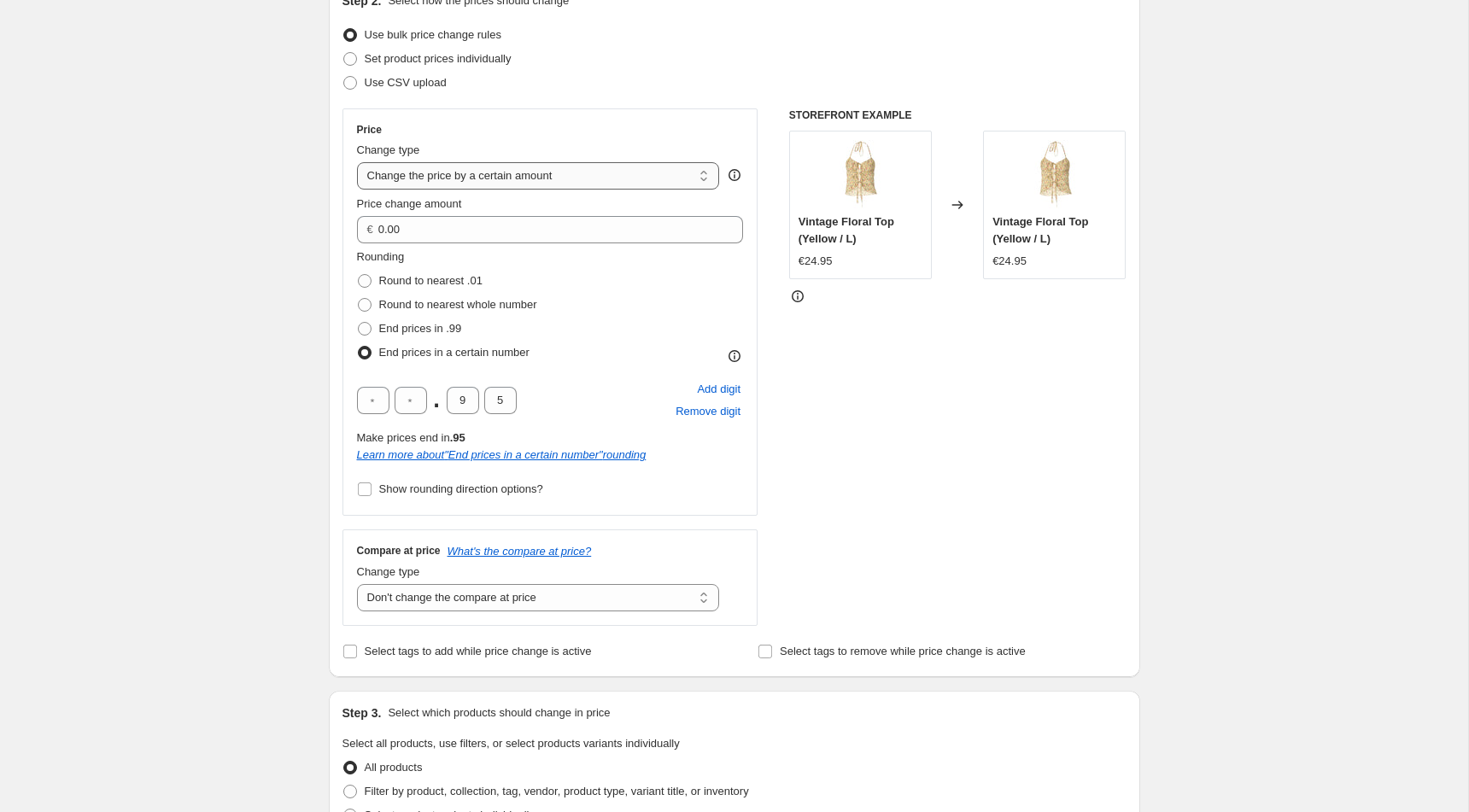 click on "Change the price to a certain amount Change the price by a certain amount Change the price by a certain percentage Change the price to the current compare at price (price before sale) Change the price by a certain amount relative to the compare at price Change the price by a certain percentage relative to the compare at price Don't change the price Change the price by a certain percentage relative to the cost per item Change price to certain cost margin" at bounding box center (538, 176) 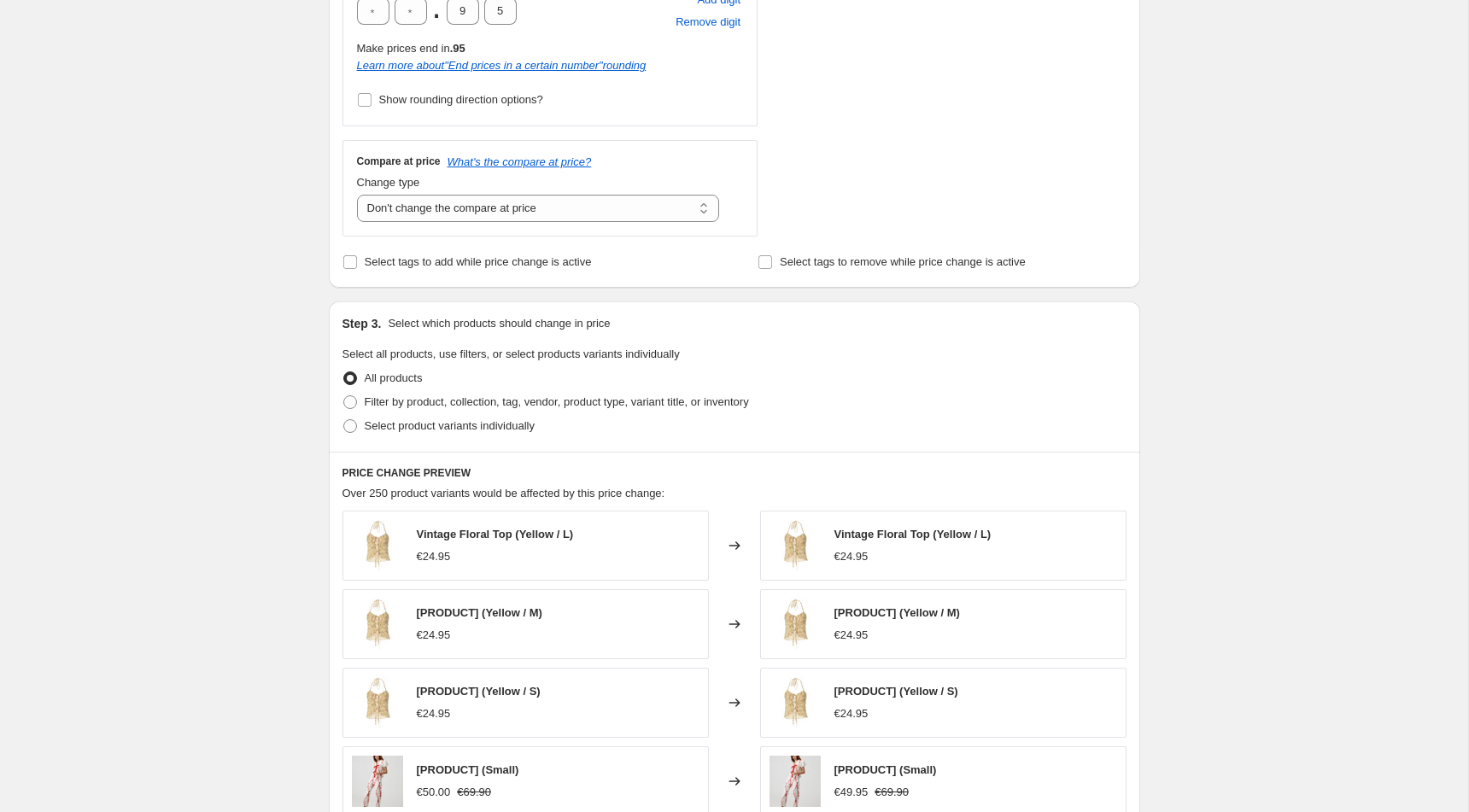 scroll, scrollTop: 855, scrollLeft: 0, axis: vertical 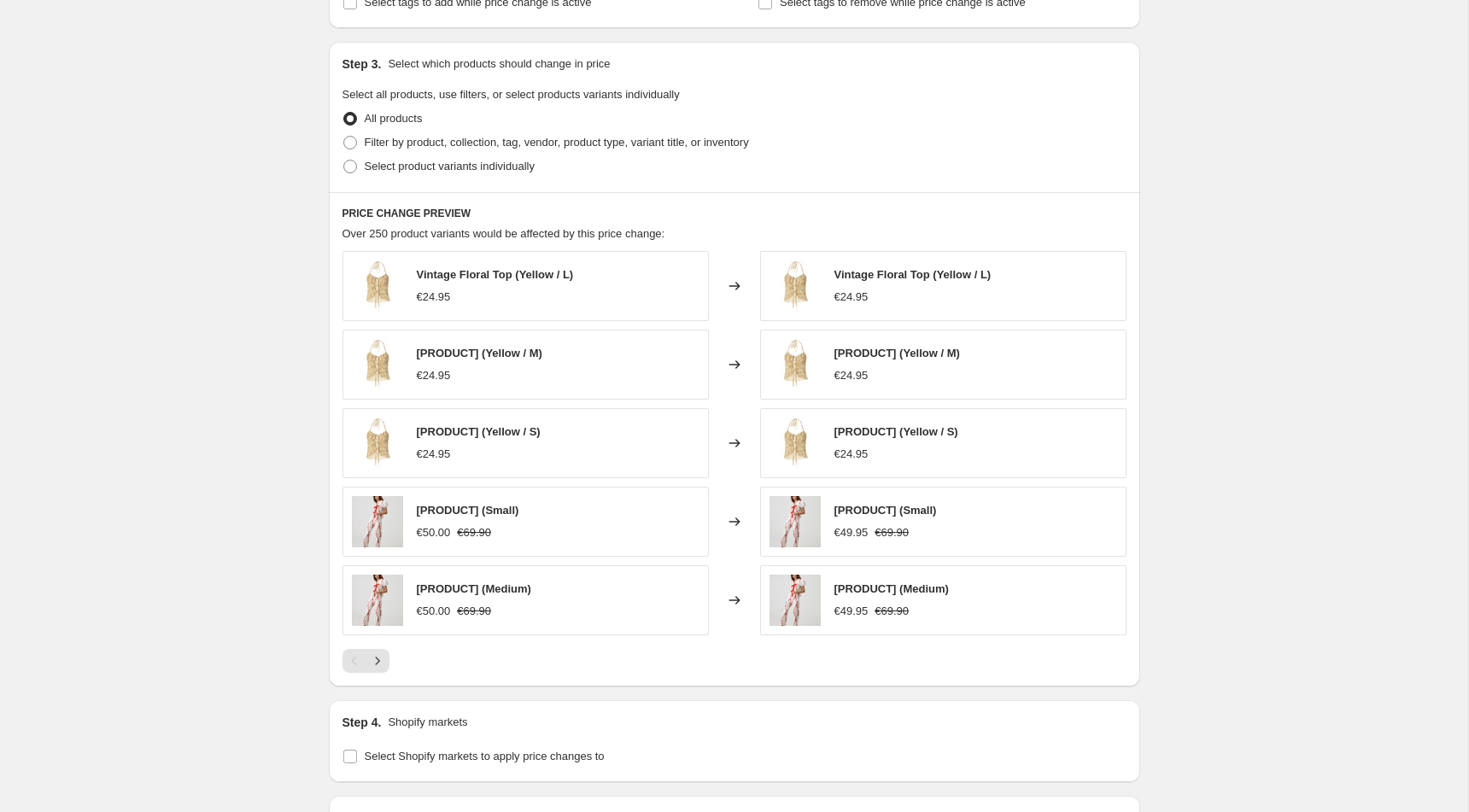 click on "Create new price change job. This page is ready Create new price change job Draft Step 1. Optionally give your price change job a title (eg "March 30% off sale on boots") [DATE], [TIME] Price change job This title is just for internal use, customers won't see it Step 2. Select how the prices should change Use bulk price change rules Set product prices individually Use CSV upload Price Change type Change the price to a certain amount Change the price by a certain amount Change the price by a certain percentage Change the price to the current compare at price (price before sale) Change the price by a certain amount relative to the compare at price Change the price by a certain percentage relative to the compare at price Don't change the price Change the price by a certain percentage relative to the cost per item Change price to certain cost margin Change the price by a certain amount Price change amount € 0.00 Rounding Round to nearest .01 Round to nearest whole number End prices in .99 . 9 5 Add digit" at bounding box center (734, 96) 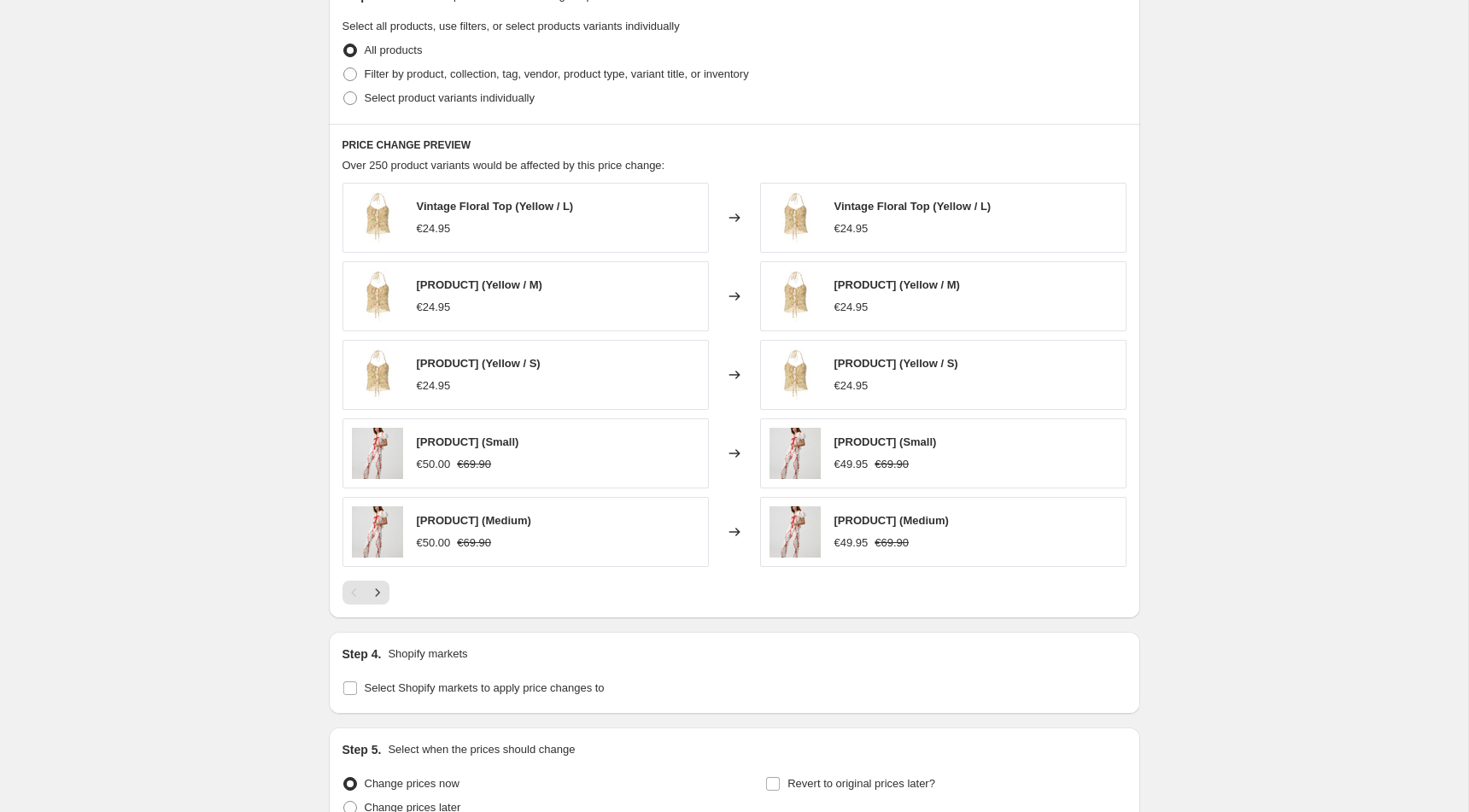 scroll, scrollTop: 1084, scrollLeft: 0, axis: vertical 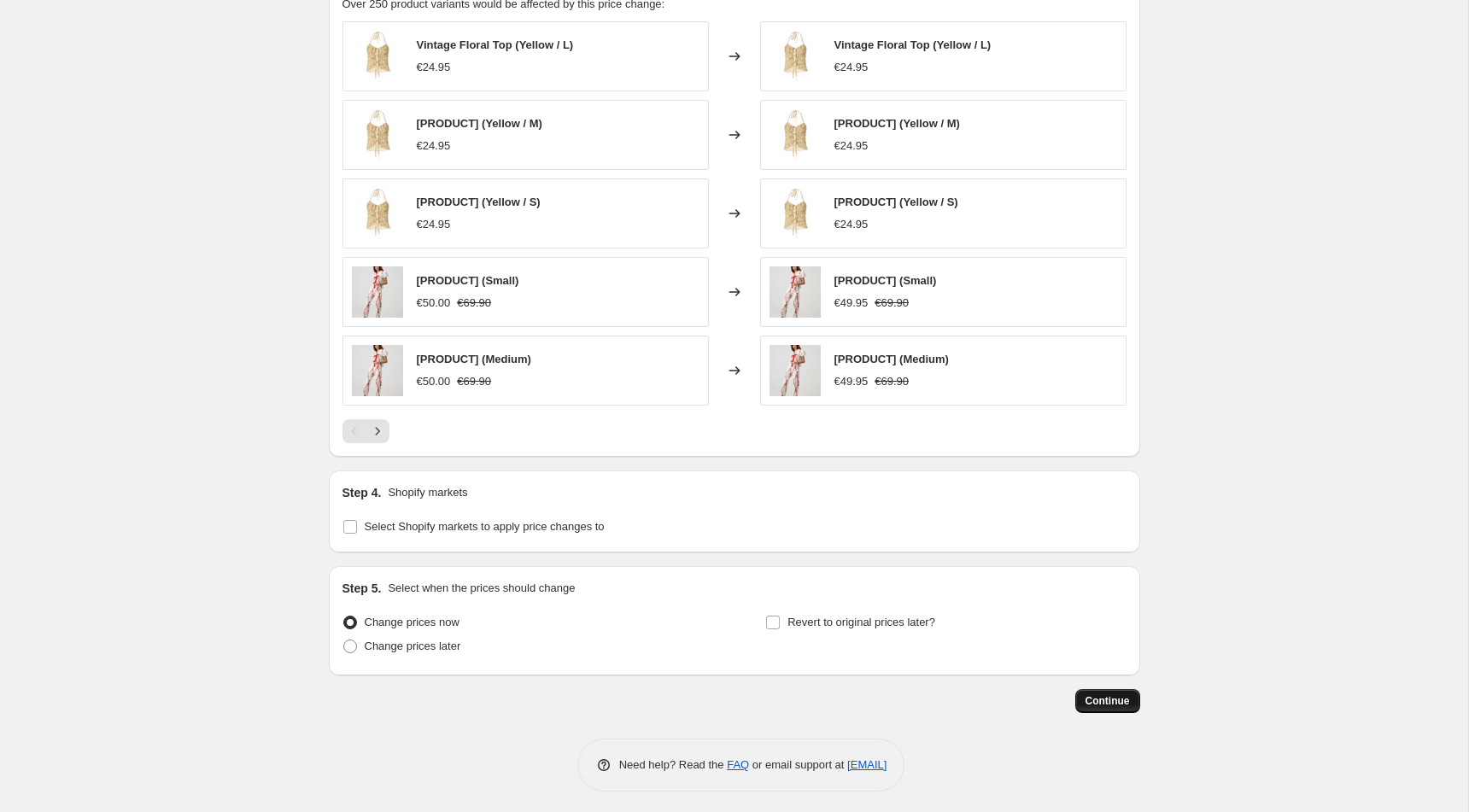 click on "Continue" at bounding box center [1108, 701] 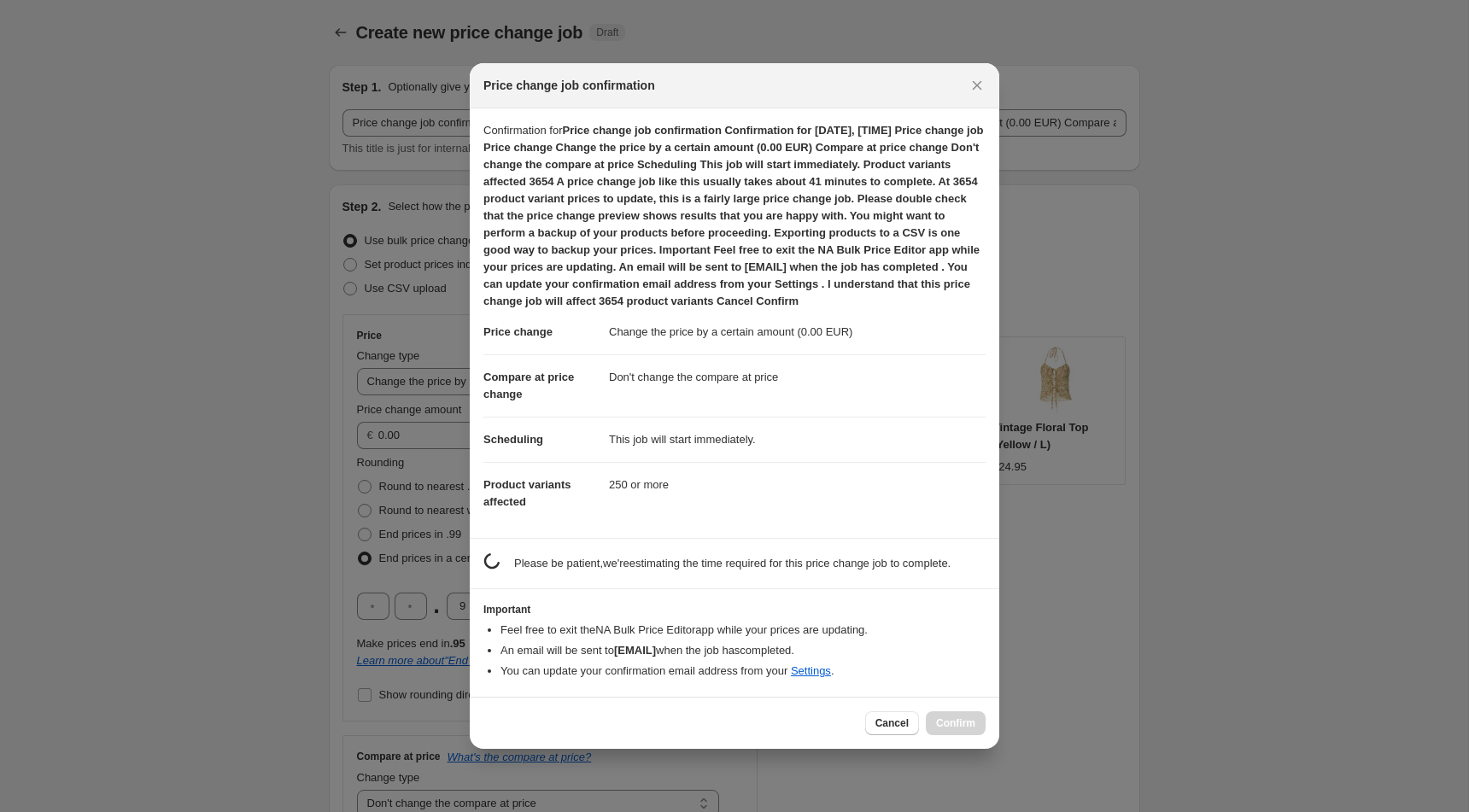 scroll, scrollTop: 1084, scrollLeft: 0, axis: vertical 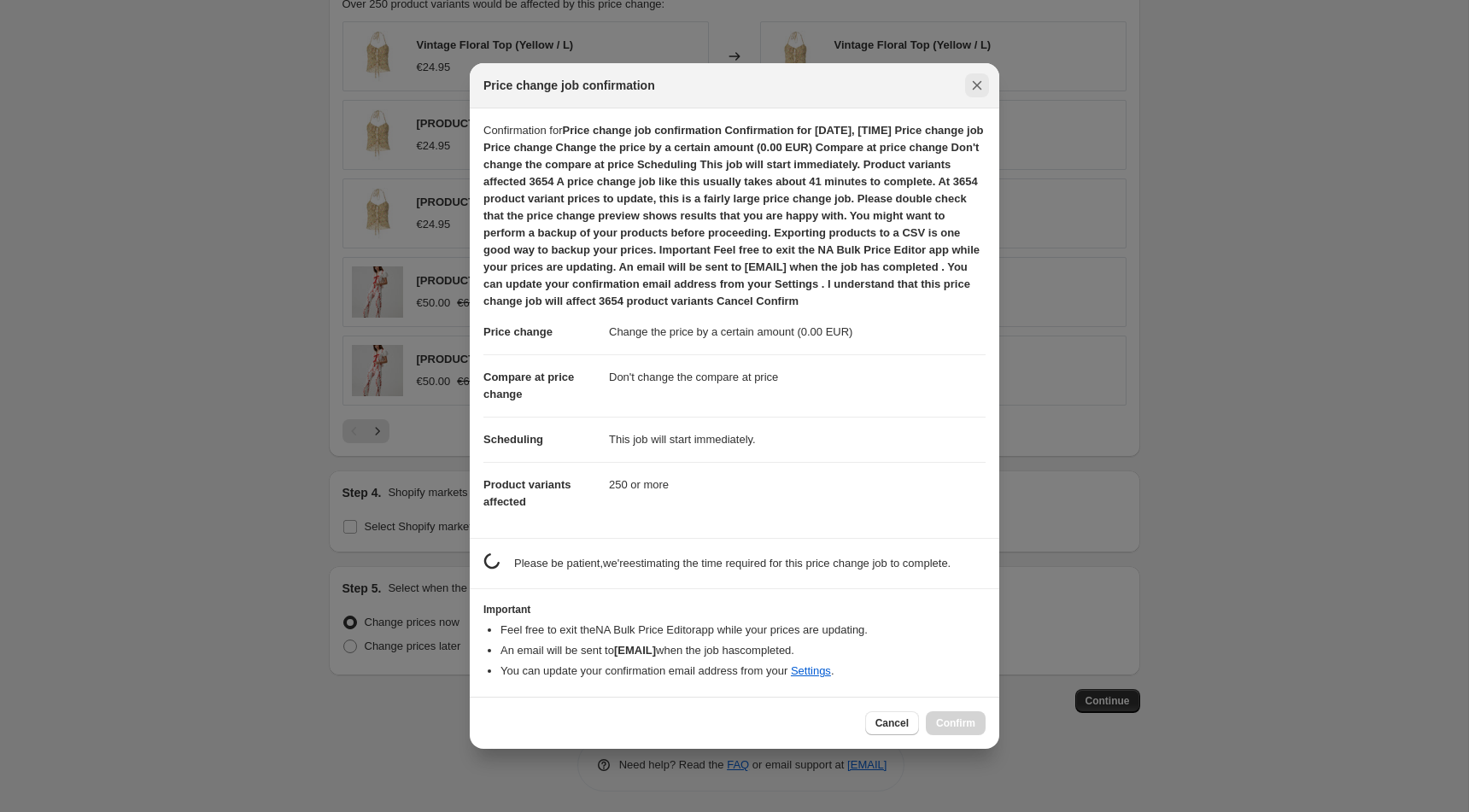 click 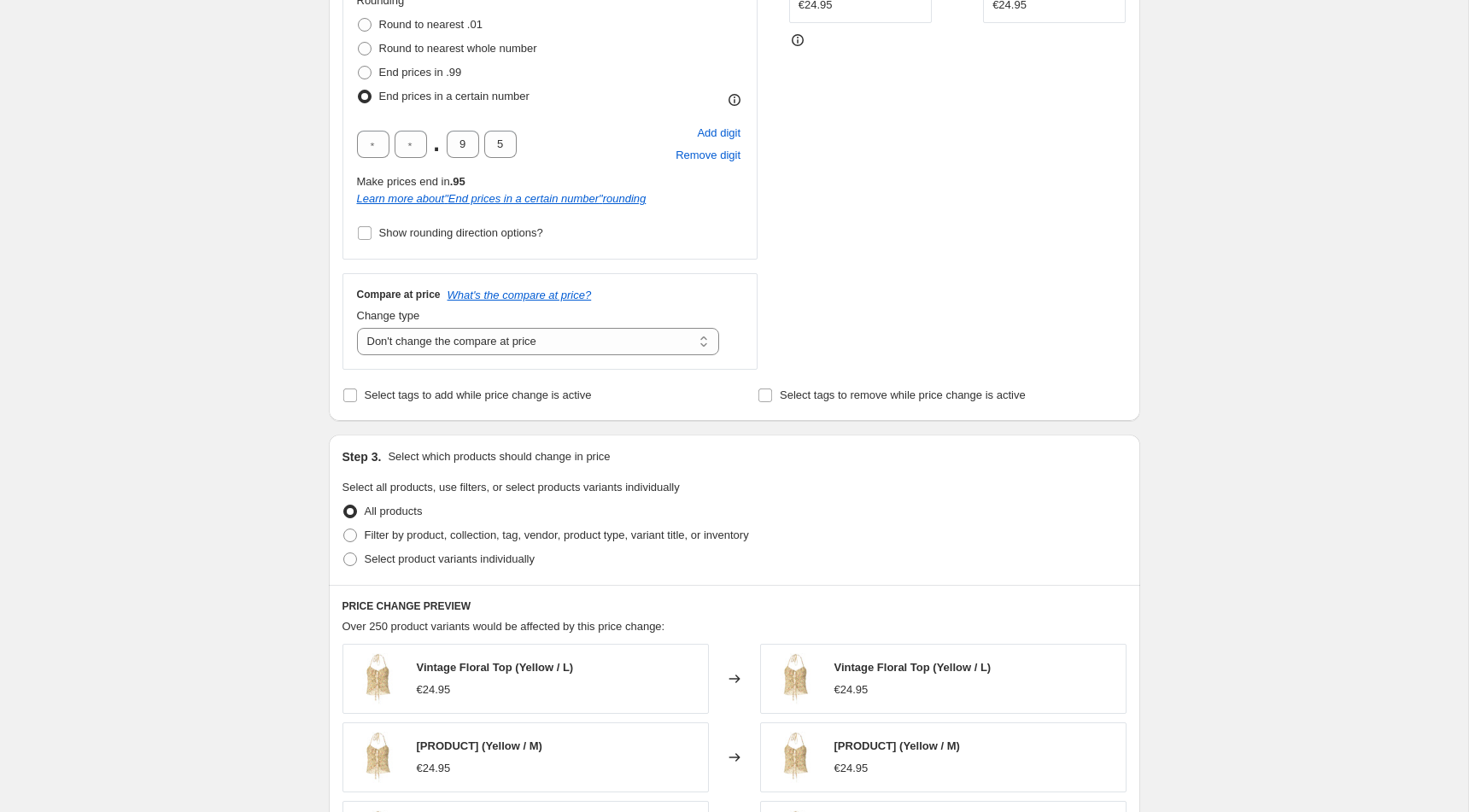 scroll, scrollTop: 234, scrollLeft: 0, axis: vertical 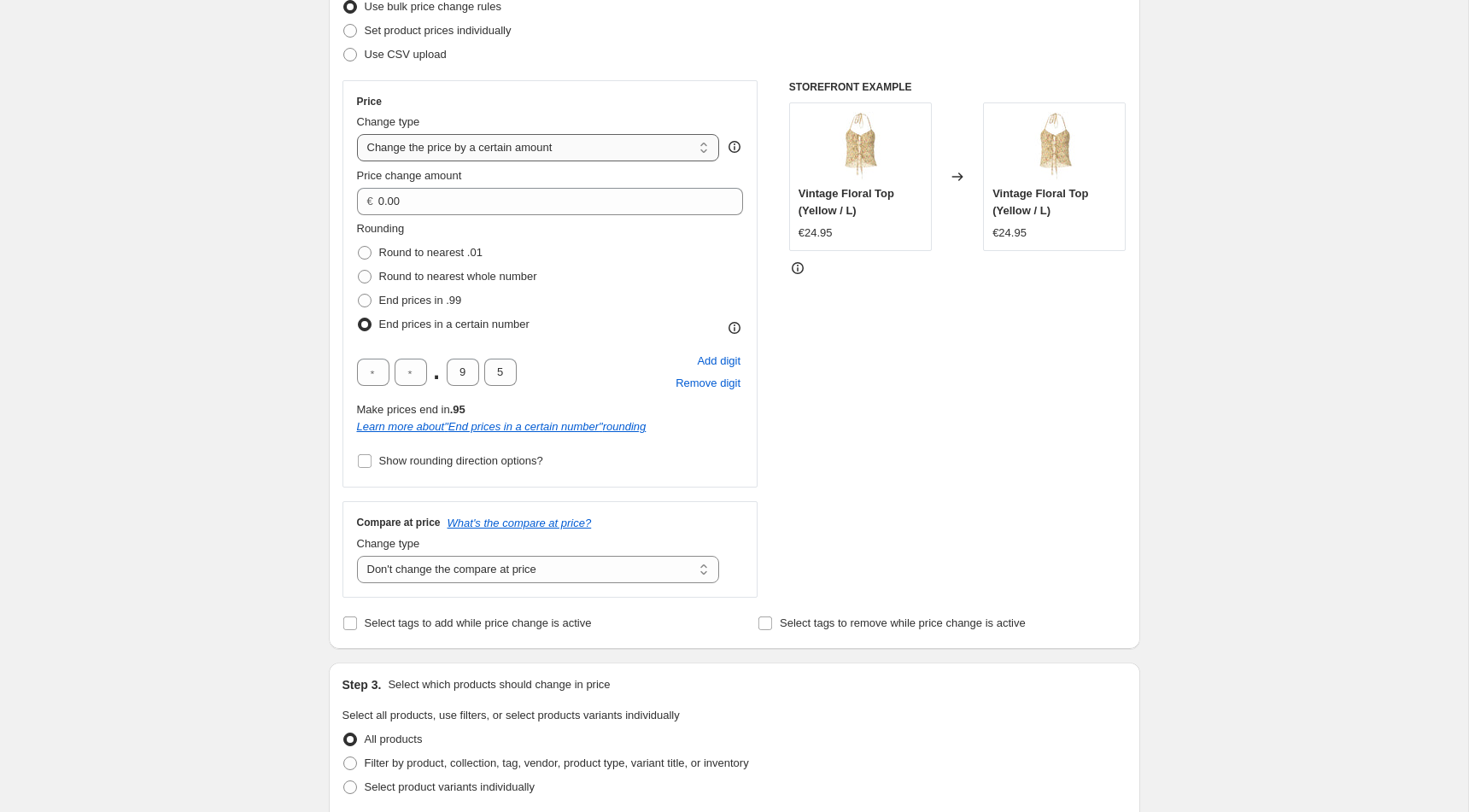 click on "Change the price to a certain amount Change the price by a certain amount Change the price by a certain percentage Change the price to the current compare at price (price before sale) Change the price by a certain amount relative to the compare at price Change the price by a certain percentage relative to the compare at price Don't change the price Change the price by a certain percentage relative to the cost per item Change price to certain cost margin" at bounding box center (538, 148) 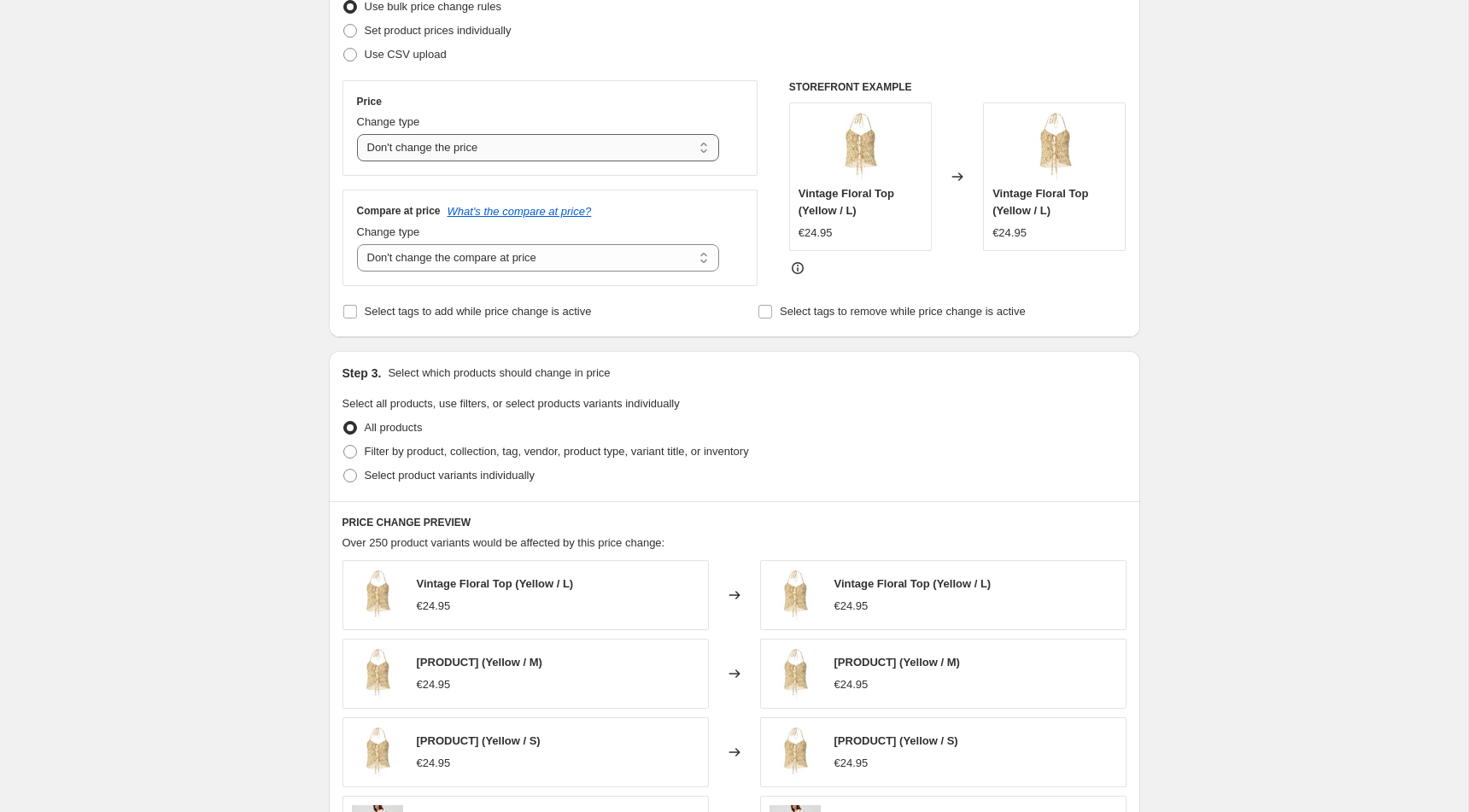 click on "Change the price to a certain amount Change the price by a certain amount Change the price by a certain percentage Change the price to the current compare at price (price before sale) Change the price by a certain amount relative to the compare at price Change the price by a certain percentage relative to the compare at price Don't change the price Change the price by a certain percentage relative to the cost per item Change price to certain cost margin" at bounding box center [538, 148] 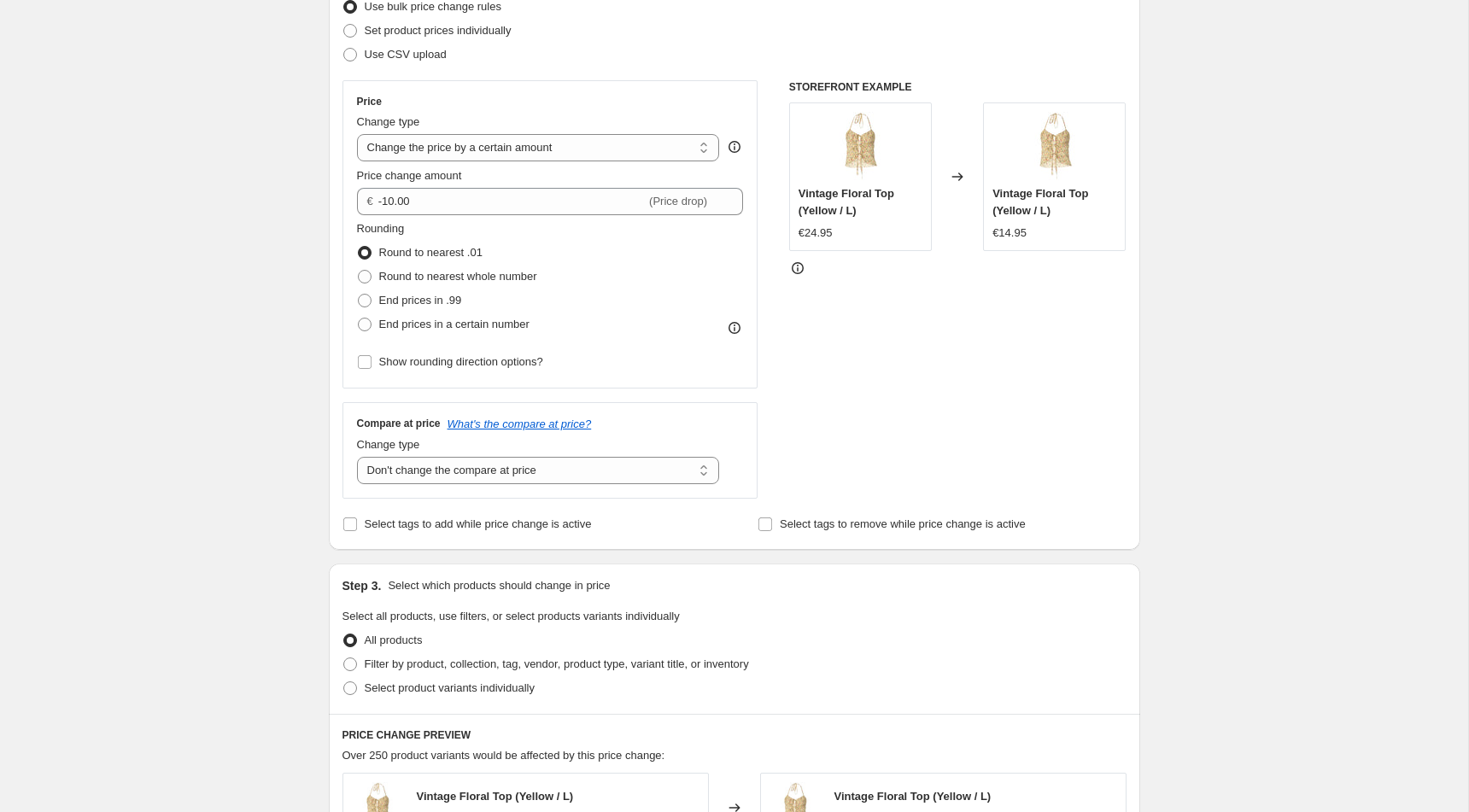 click on "Create new price change job. This page is ready Create new price change job Draft Step 1. Optionally give your price change job a title (eg "March 30% off sale on boots") [DATE], [TIME] Price change job This title is just for internal use, customers won't see it Step 2. Select how the prices should change Use bulk price change rules Set product prices individually Use CSV upload Price Change type Change the price to a certain amount Change the price by a certain amount Change the price by a certain percentage Change the price to the current compare at price (price before sale) Change the price by a certain amount relative to the compare at price Change the price by a certain percentage relative to the compare at price Don't change the price Change the price by a certain percentage relative to the cost per item Change price to certain cost margin Change the price by a certain amount Price change amount € -10.00  (Price drop) Rounding Round to nearest .01 Round to nearest whole number End prices in .99" at bounding box center [734, 667] 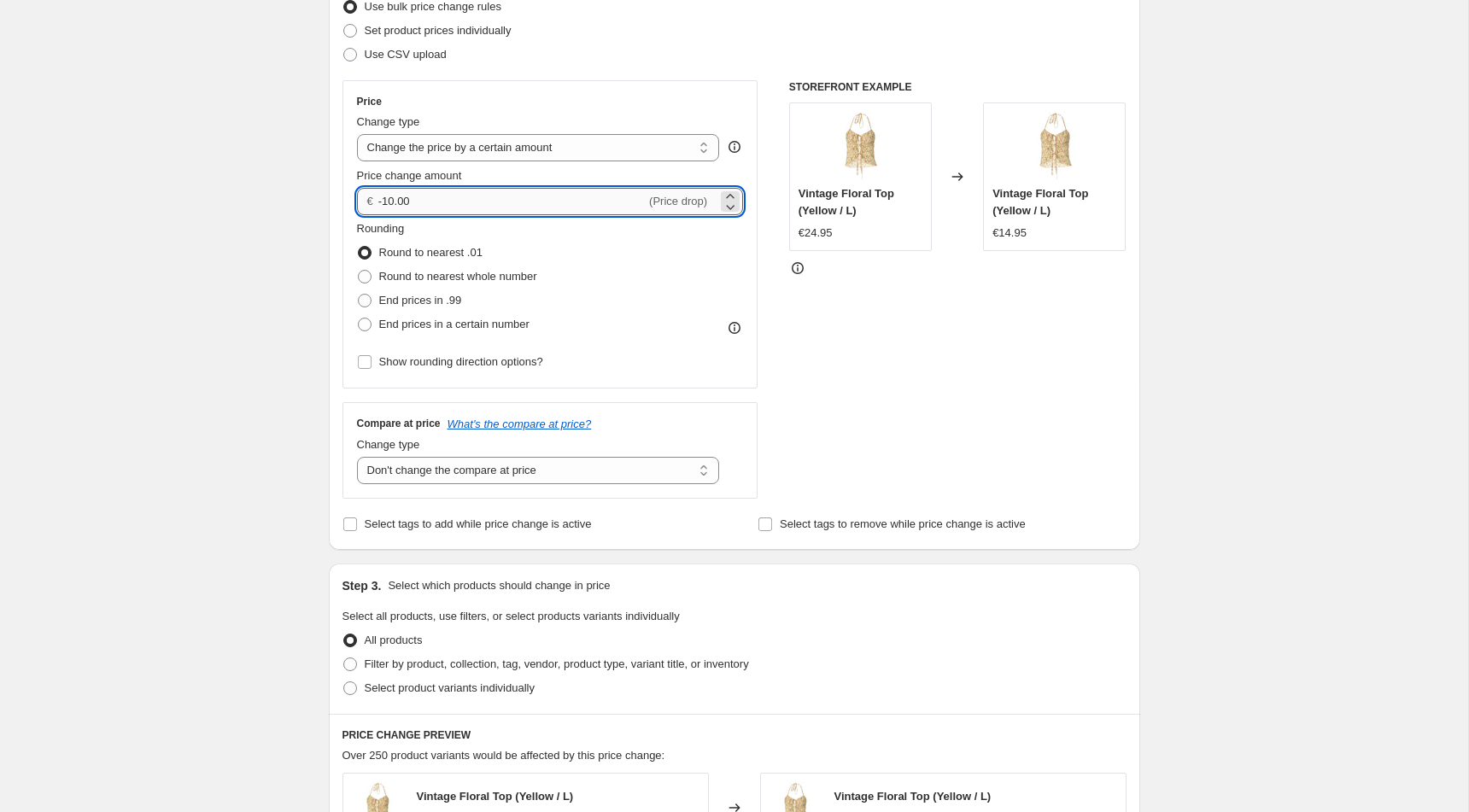 click on "-10.00" at bounding box center [512, 202] 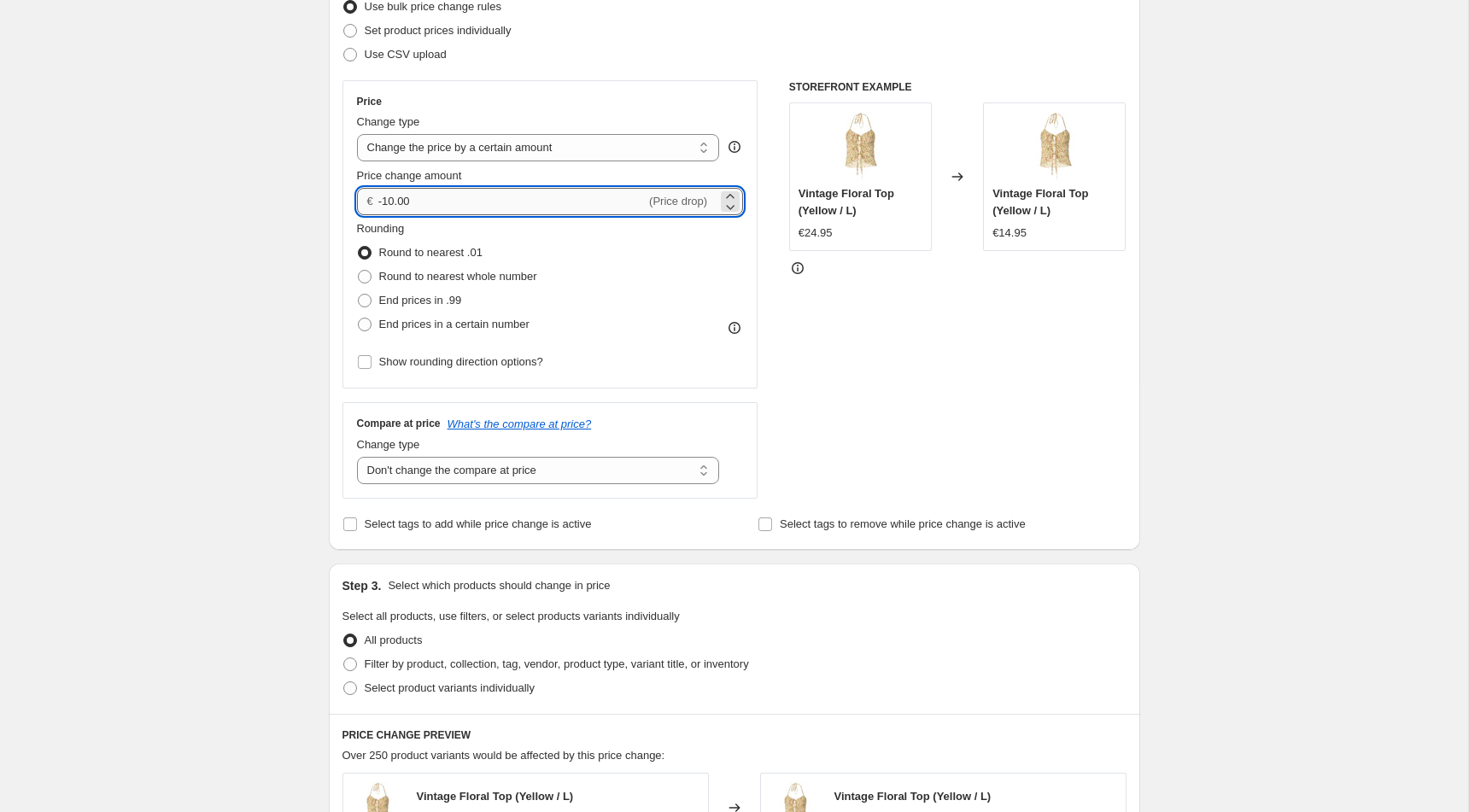 click on "-10.00" at bounding box center [512, 202] 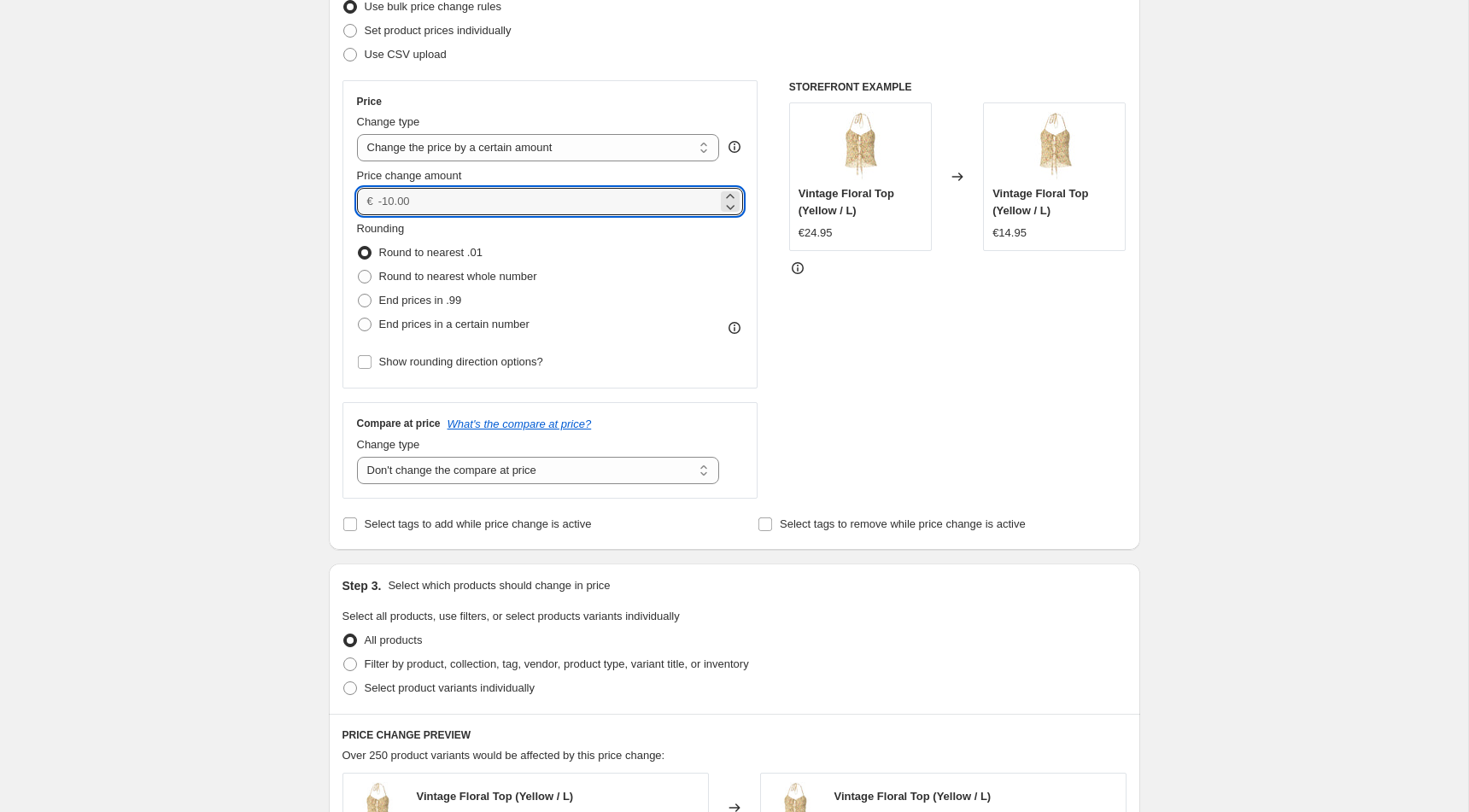 type on "0.00" 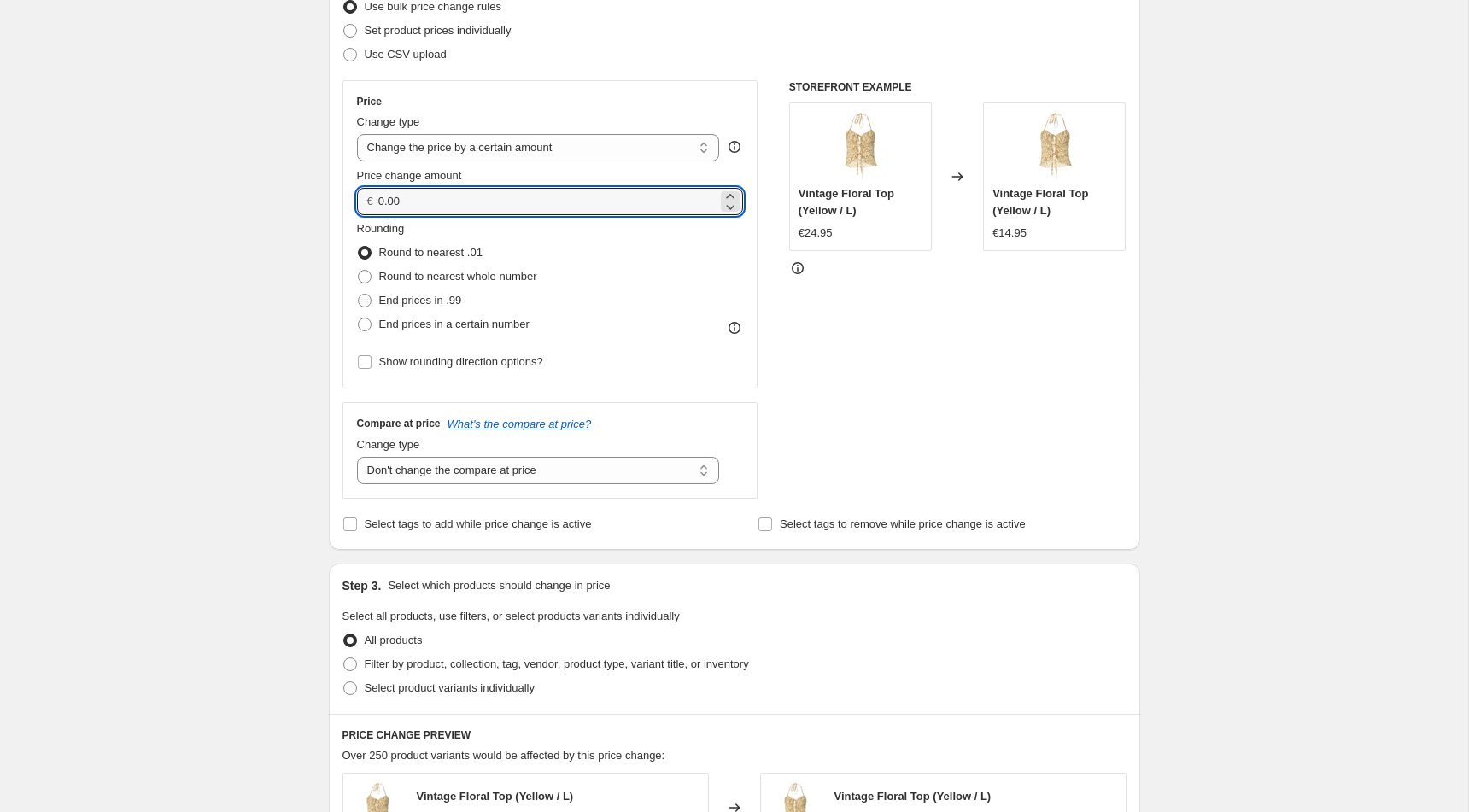 click on "Create new price change job. This page is ready Create new price change job Draft Step 1. Optionally give your price change job a title (eg "March 30% off sale on boots") [DATE], [TIME] Price change job This title is just for internal use, customers won't see it Step 2. Select how the prices should change Use bulk price change rules Set product prices individually Use CSV upload Price Change type Change the price to a certain amount Change the price by a certain amount Change the price by a certain percentage Change the price to the current compare at price (price before sale) Change the price by a certain amount relative to the compare at price Change the price by a certain percentage relative to the compare at price Don't change the price Change the price by a certain percentage relative to the cost per item Change price to certain cost margin Change the price by a certain amount Price change amount € 0.00 Rounding Round to nearest .01 Round to nearest whole number End prices in .99 Compare at price" at bounding box center [734, 667] 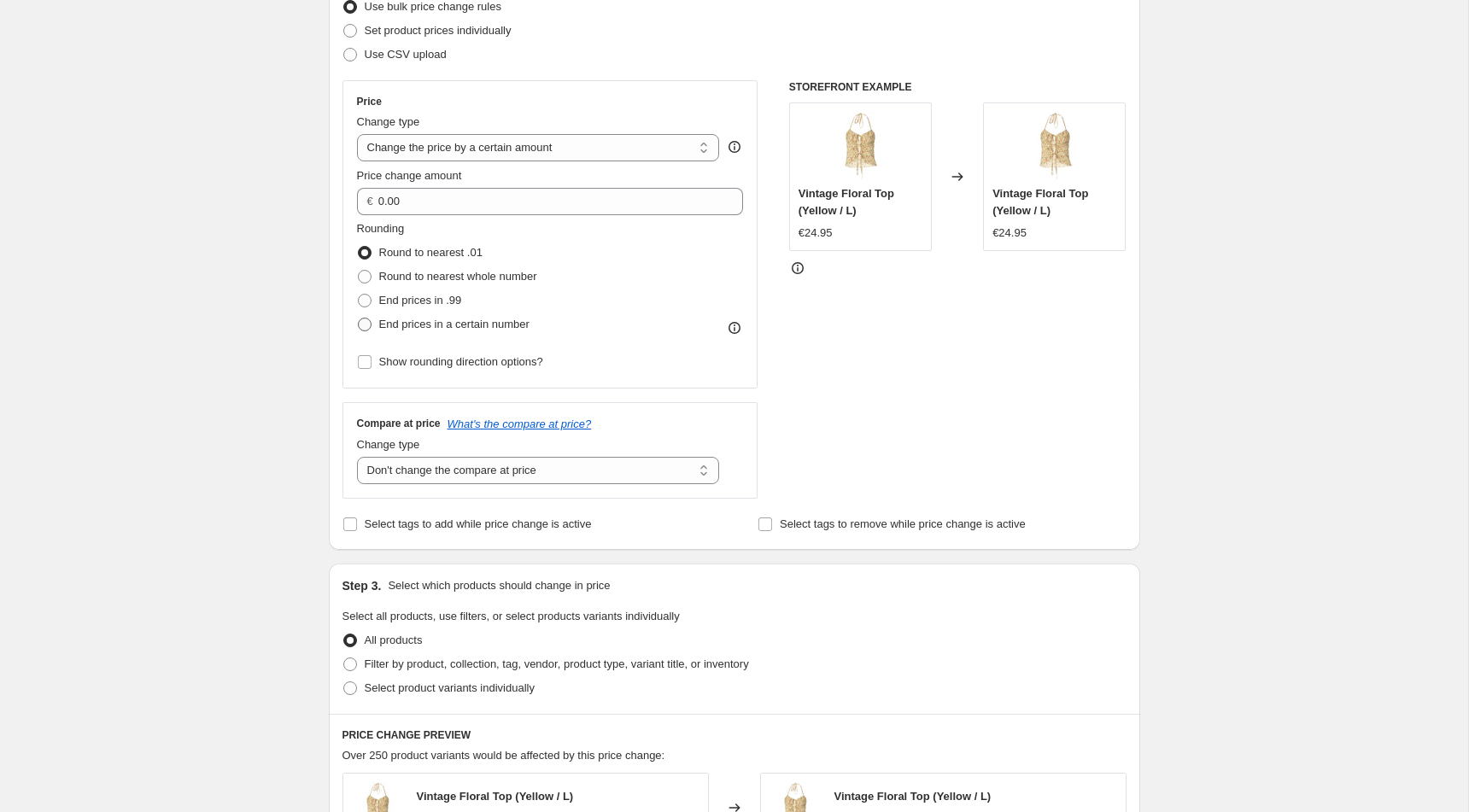click on "End prices in a certain number" at bounding box center [454, 324] 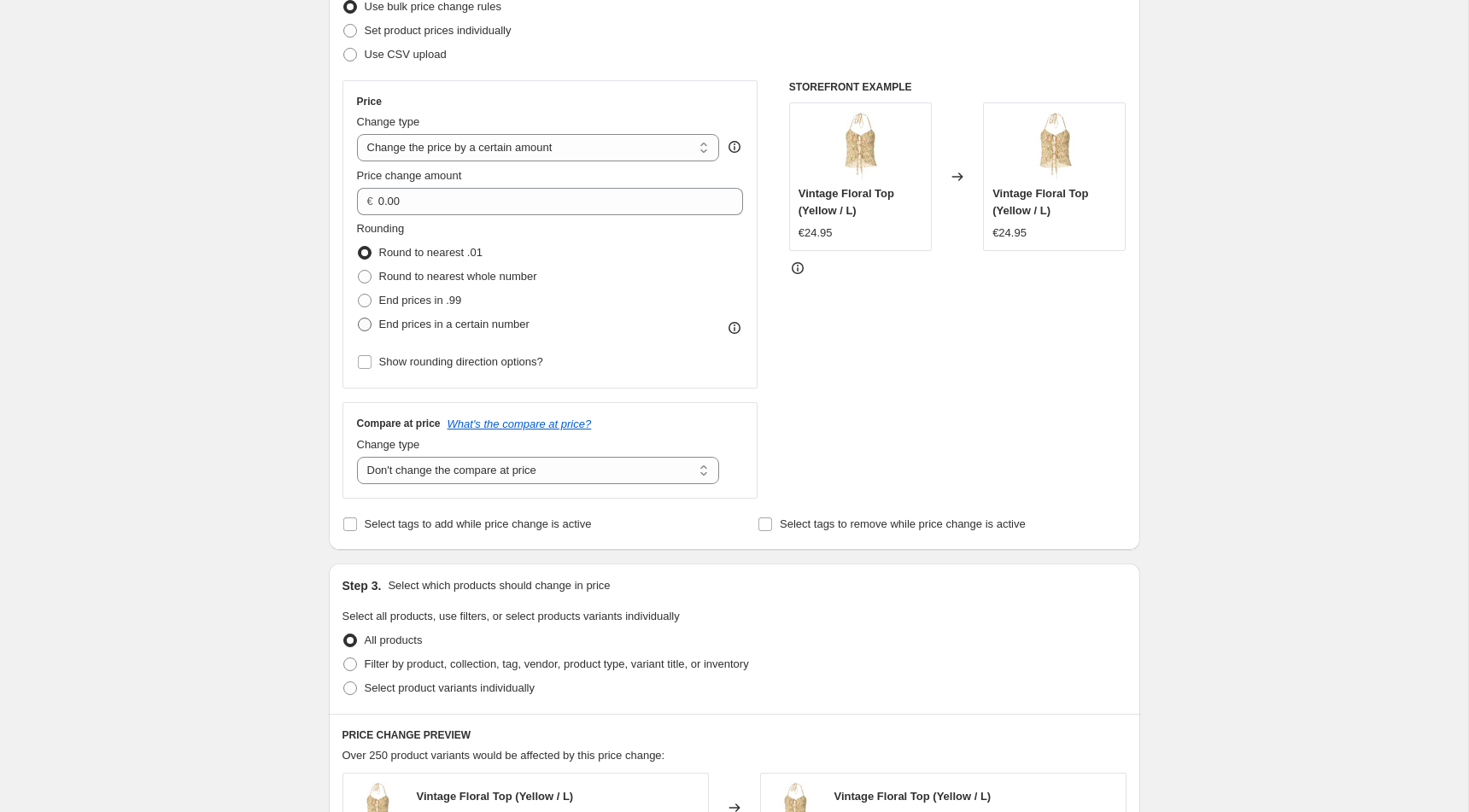 radio on "true" 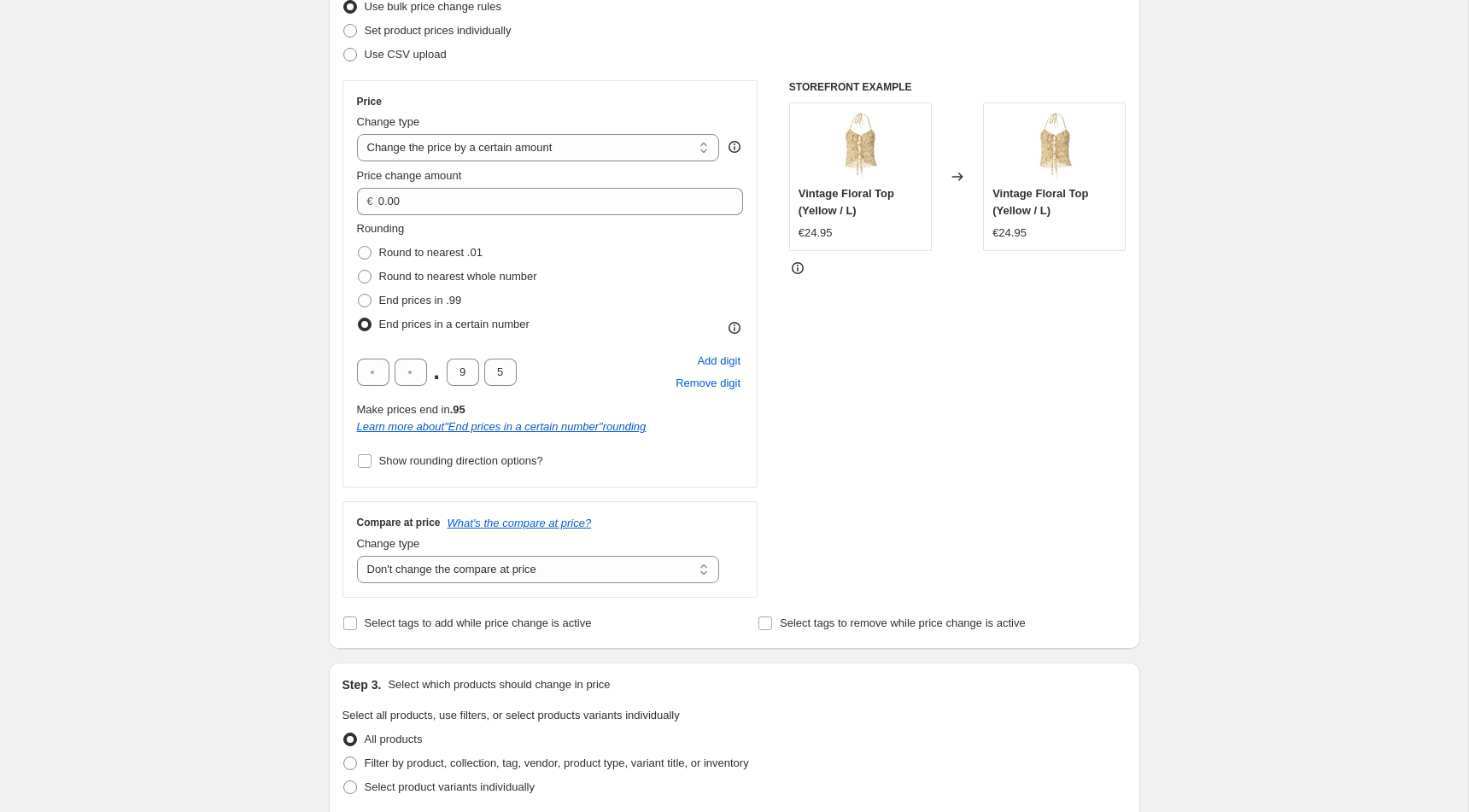 click on "Create new price change job. This page is ready Create new price change job Draft Step 1. Optionally give your price change job a title (eg "March 30% off sale on boots") [DATE], [TIME] Price change job This title is just for internal use, customers won't see it Step 2. Select how the prices should change Use bulk price change rules Set product prices individually Use CSV upload Price Change type Change the price to a certain amount Change the price by a certain amount Change the price by a certain percentage Change the price to the current compare at price (price before sale) Change the price by a certain amount relative to the compare at price Change the price by a certain percentage relative to the compare at price Don't change the price Change the price by a certain percentage relative to the cost per item Change price to certain cost margin Change the price by a certain amount Price change amount € 0.00 Rounding Round to nearest .01 Round to nearest whole number End prices in .99 . 9 5 Add digit" at bounding box center [734, 716] 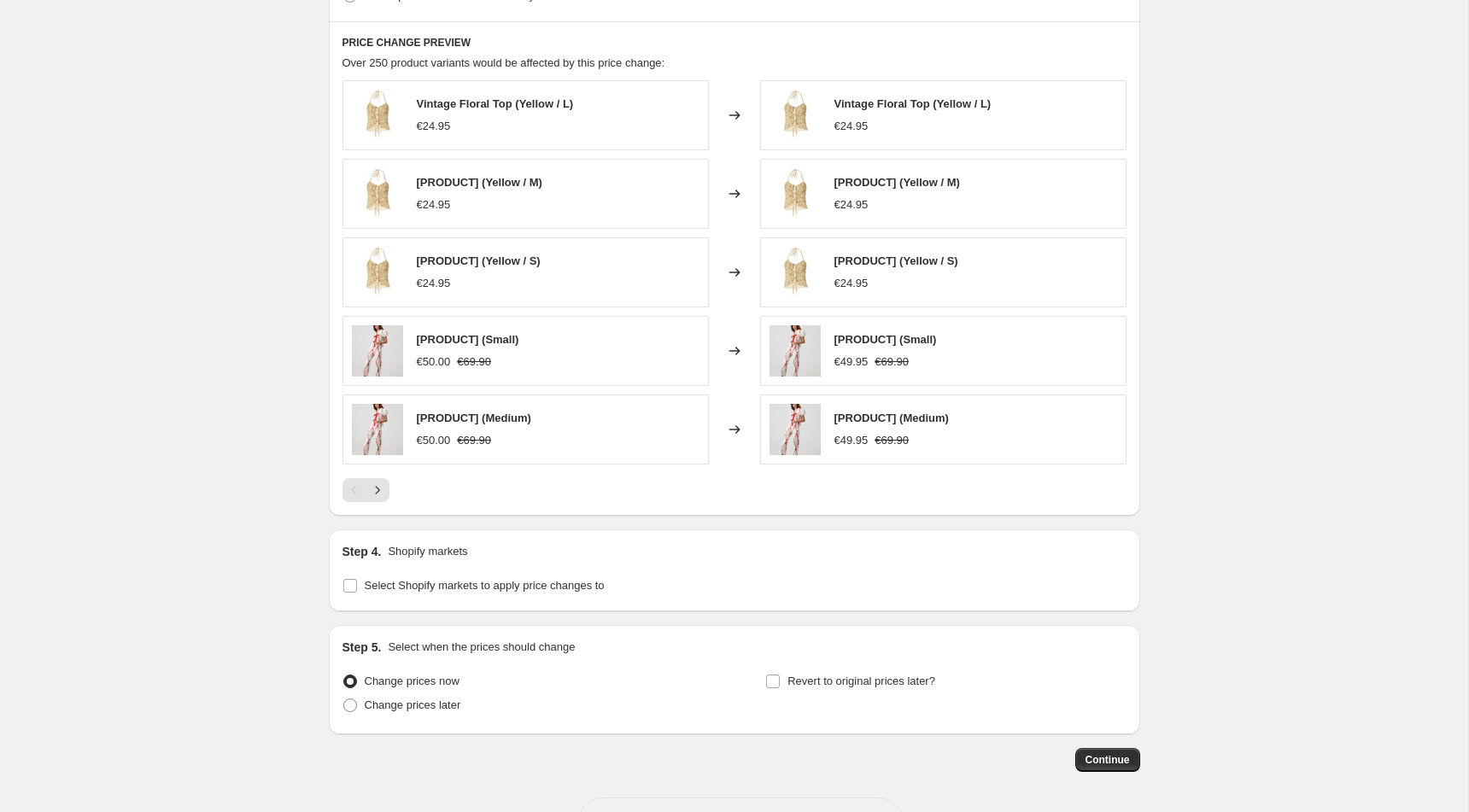scroll, scrollTop: 1084, scrollLeft: 0, axis: vertical 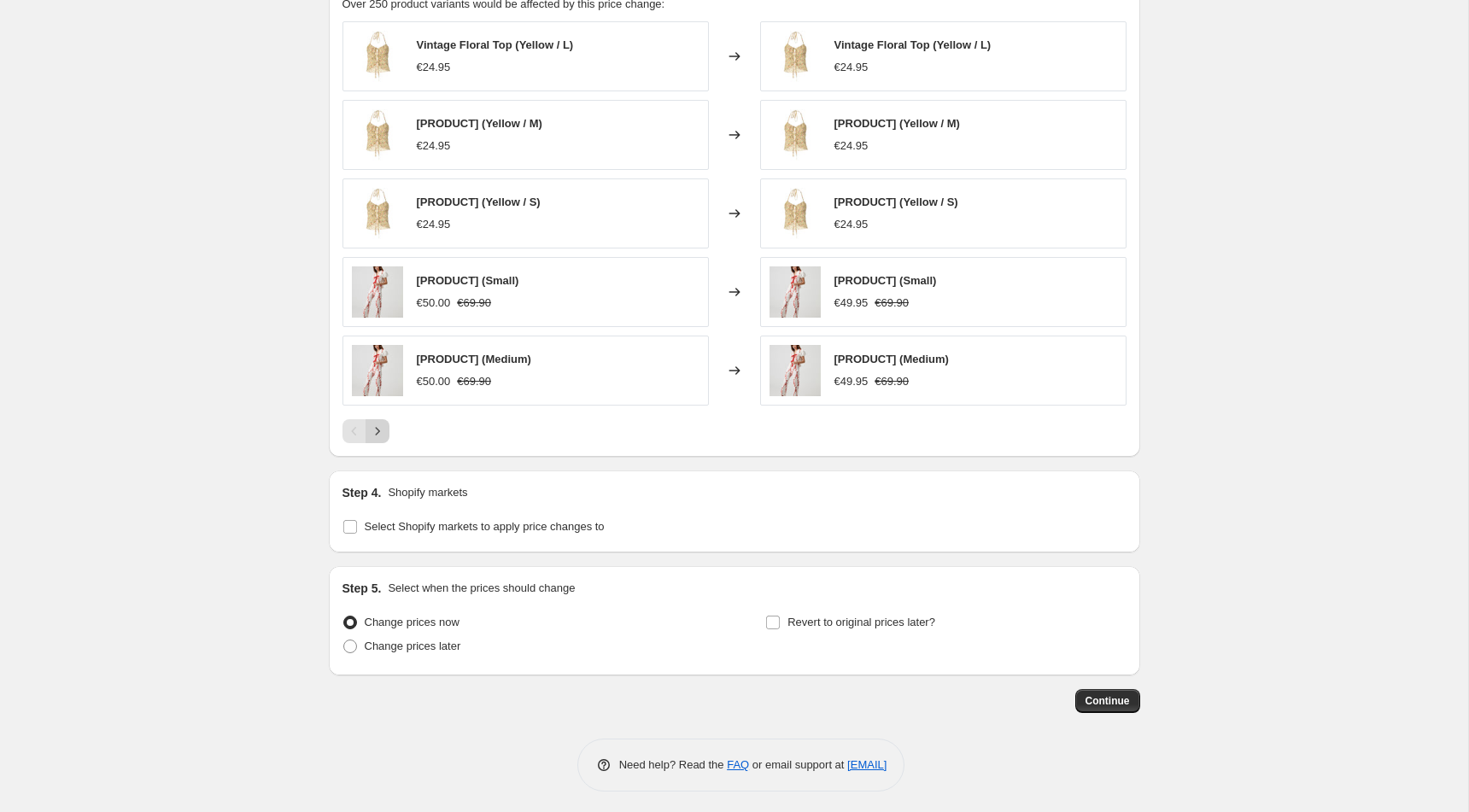 click 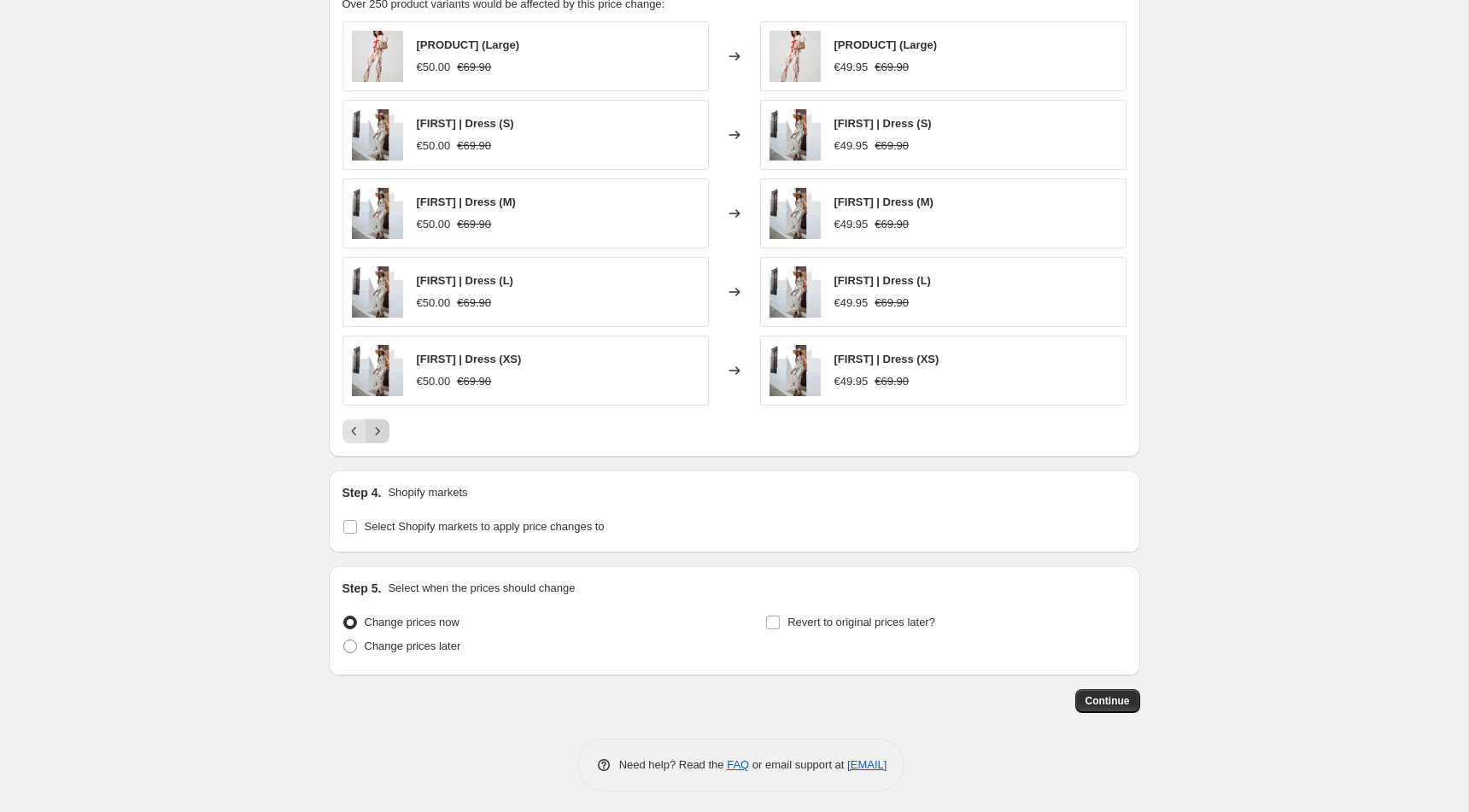 click on "Lobster Set (Large) €50.00 €69.90 Changed to Lobster Set (Large) €49.95 €69.90 Catalina | Dress (S) €50.00 €69.90 Changed to Catalina | Dress (S) €49.95 €69.90 Catalina | Dress (M) €50.00 €69.90 Changed to Catalina | Dress (M) €49.95 €69.90 Catalina | Dress (L) €50.00 €69.90 Changed to Catalina | Dress (L) €49.95 €69.90 Catalina | Dress (XS) €50.00 €69.90 Changed to Catalina | Dress (XS) €49.95 €69.90" at bounding box center (734, 232) 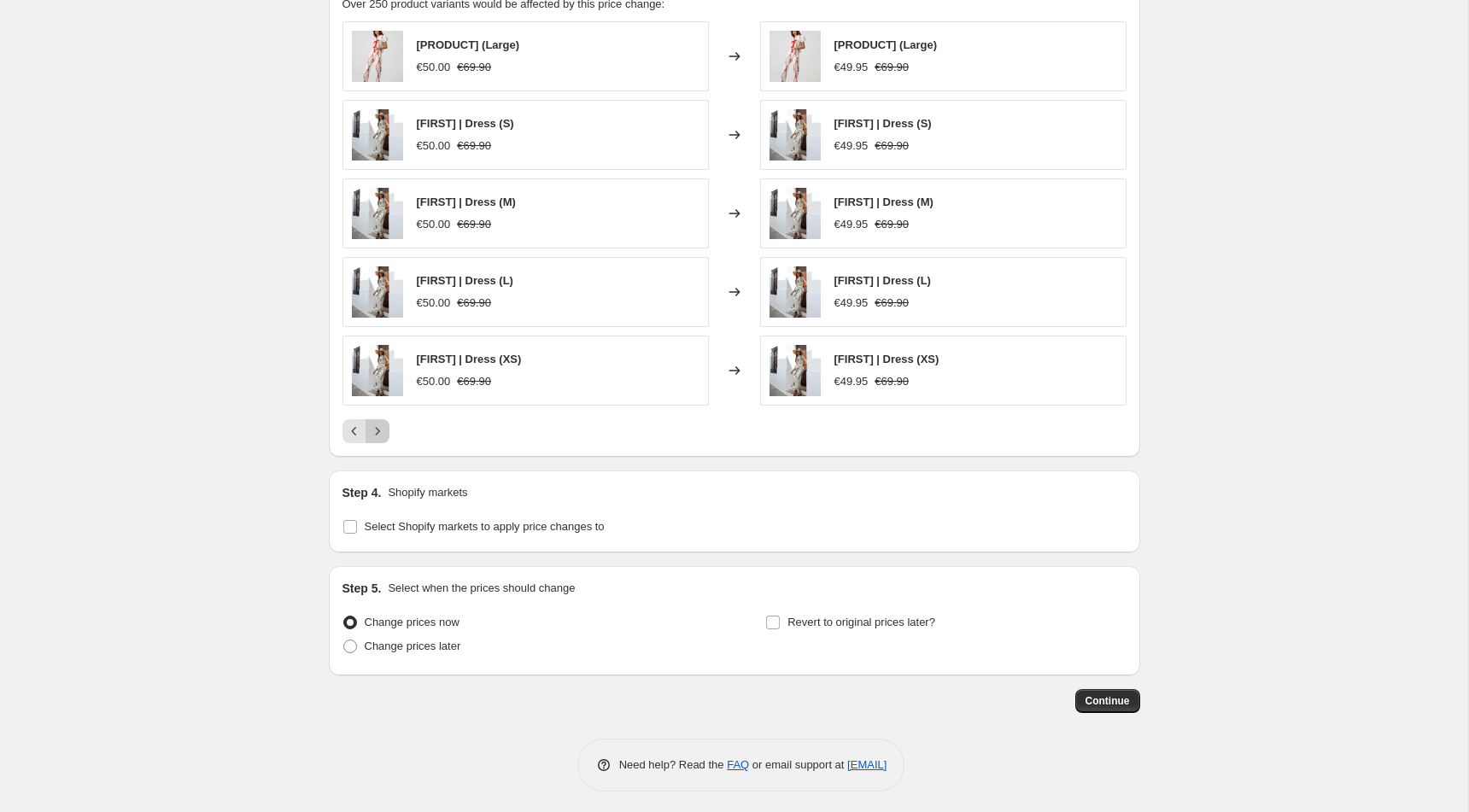 click 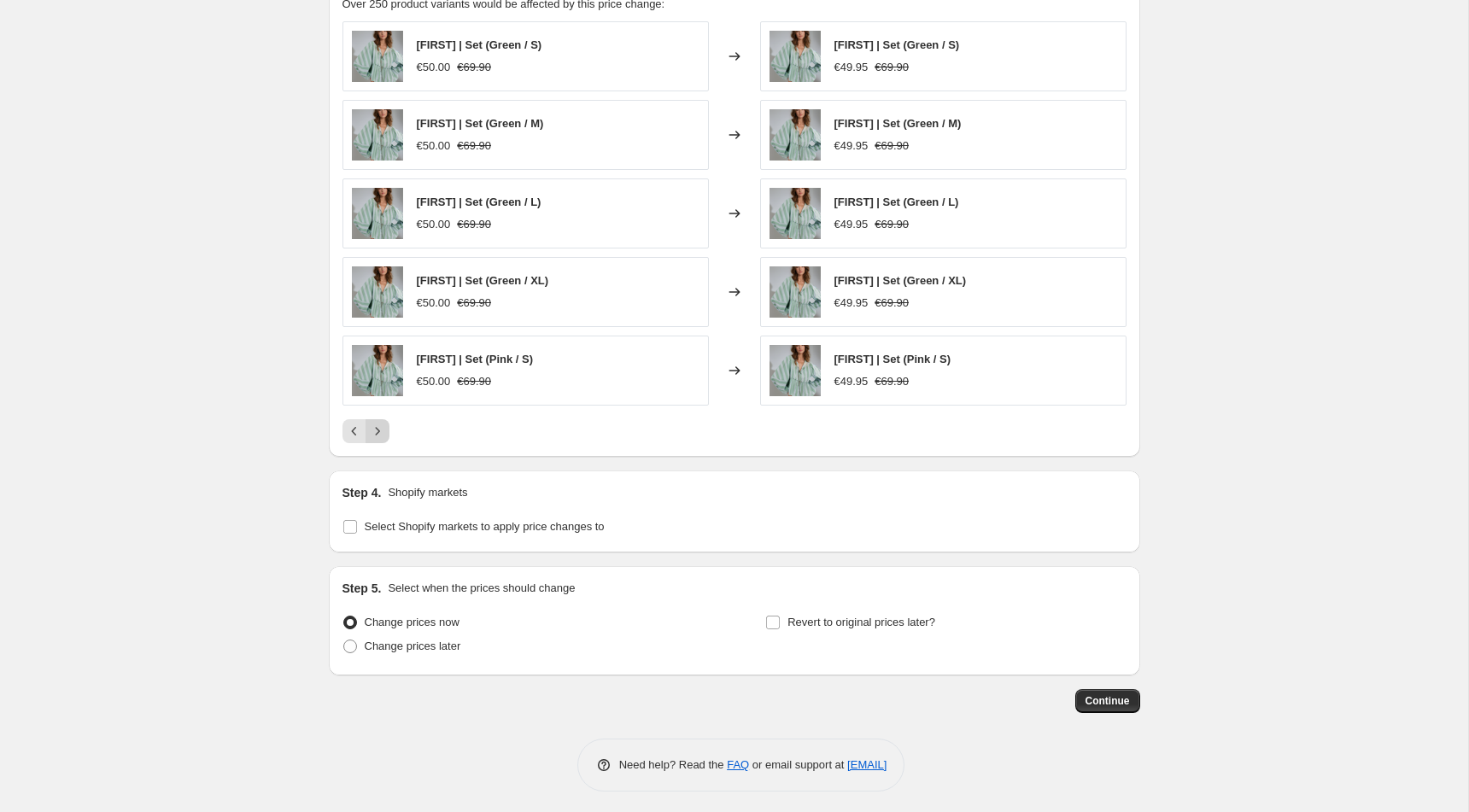 click 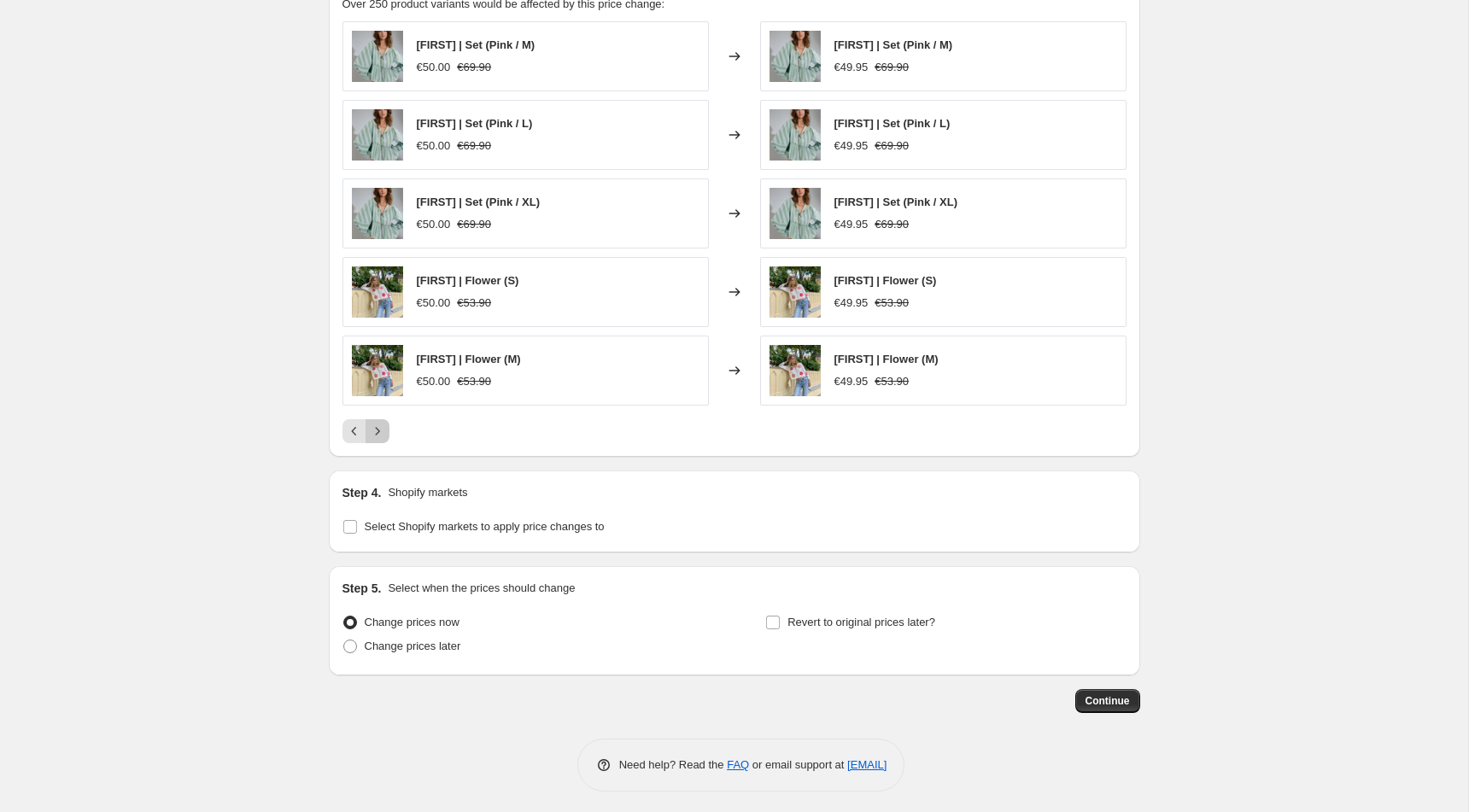 click 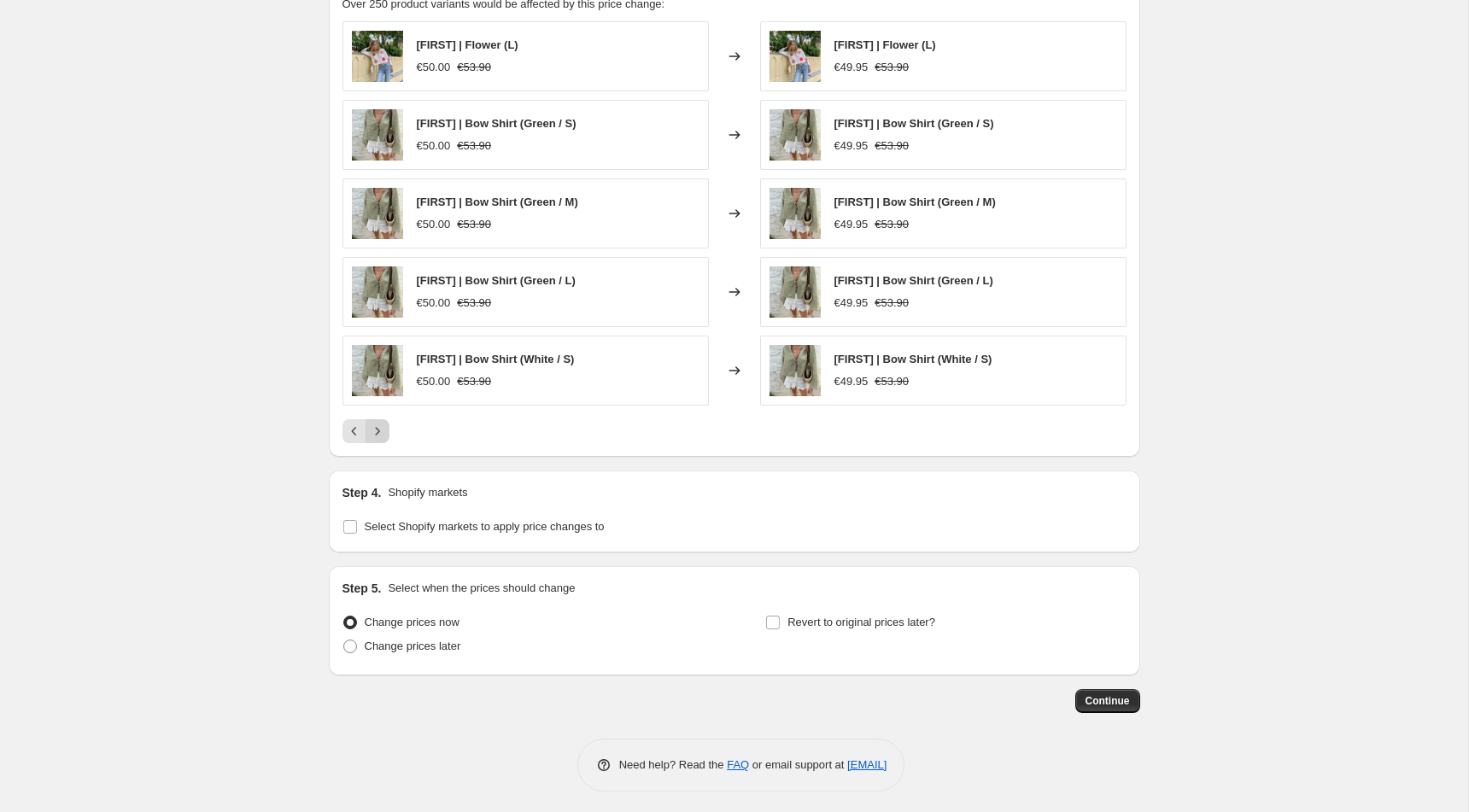 click 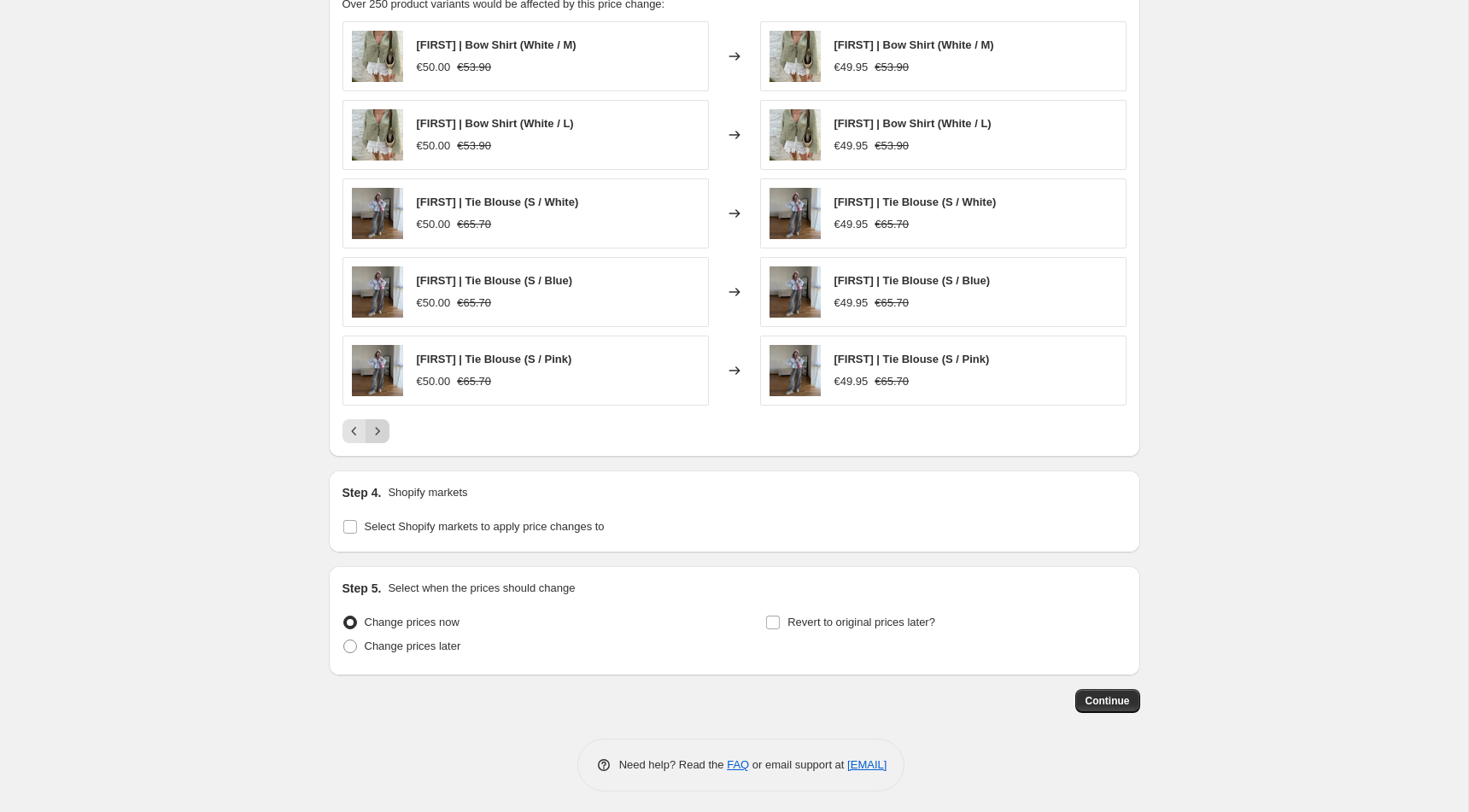 click 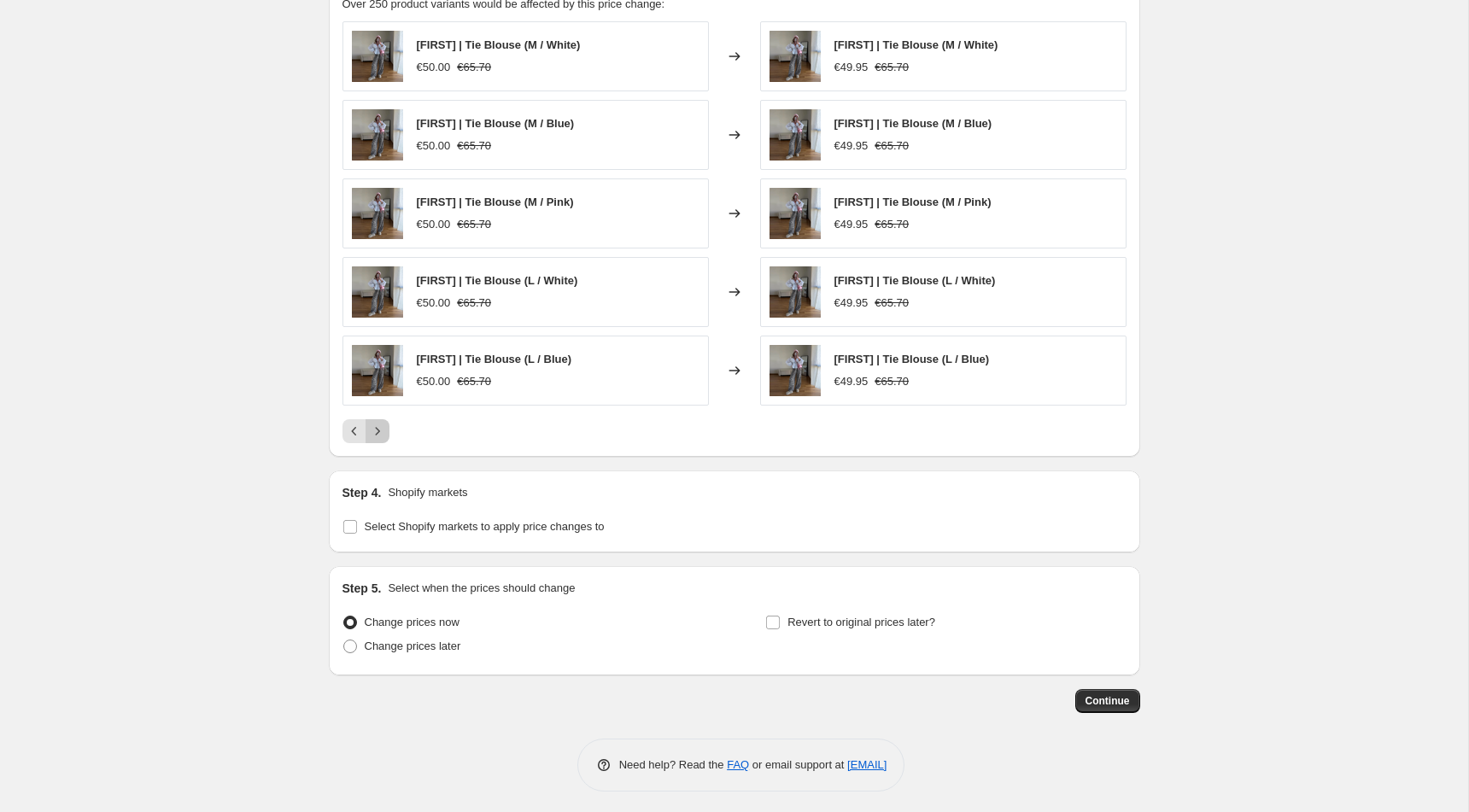 click 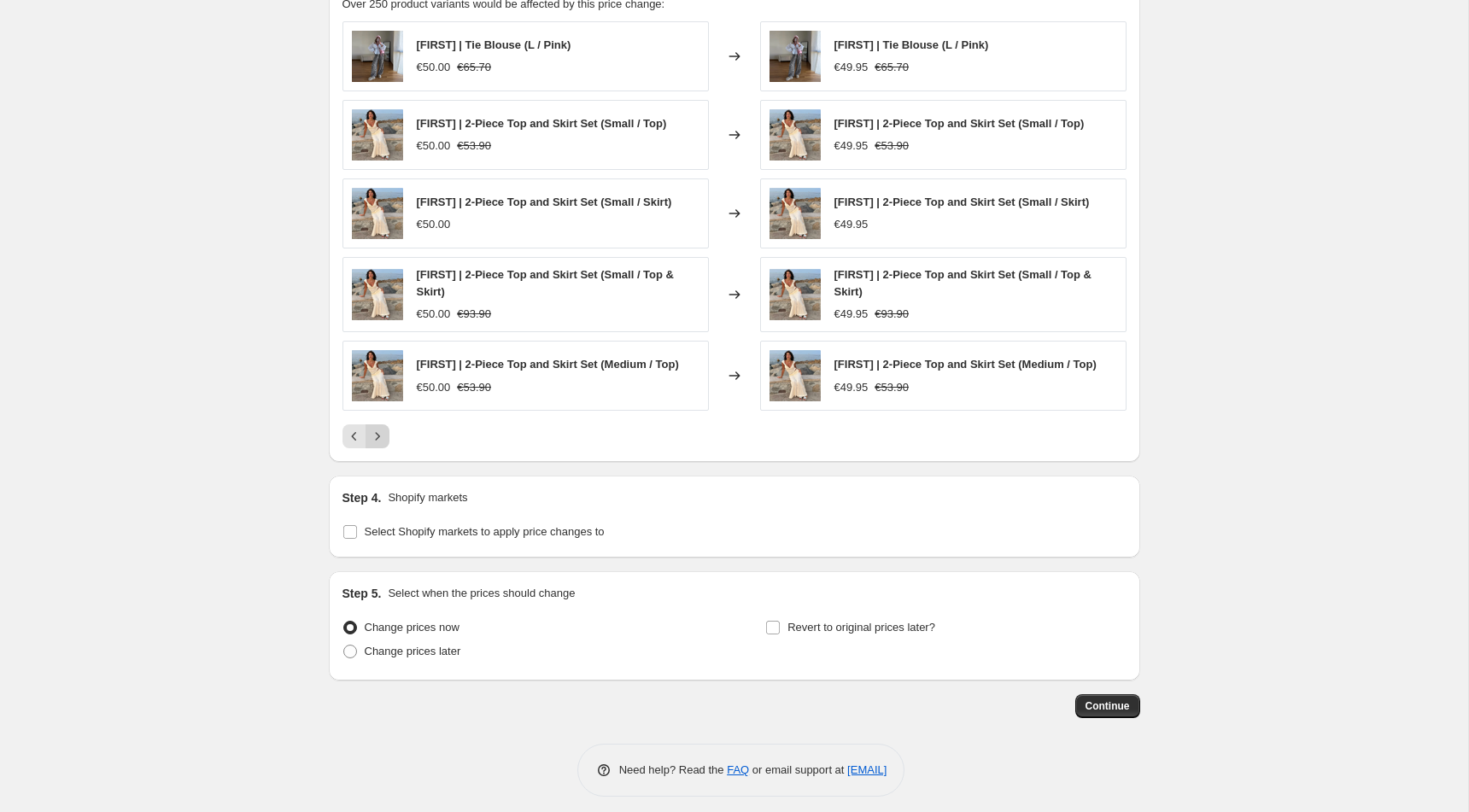 click 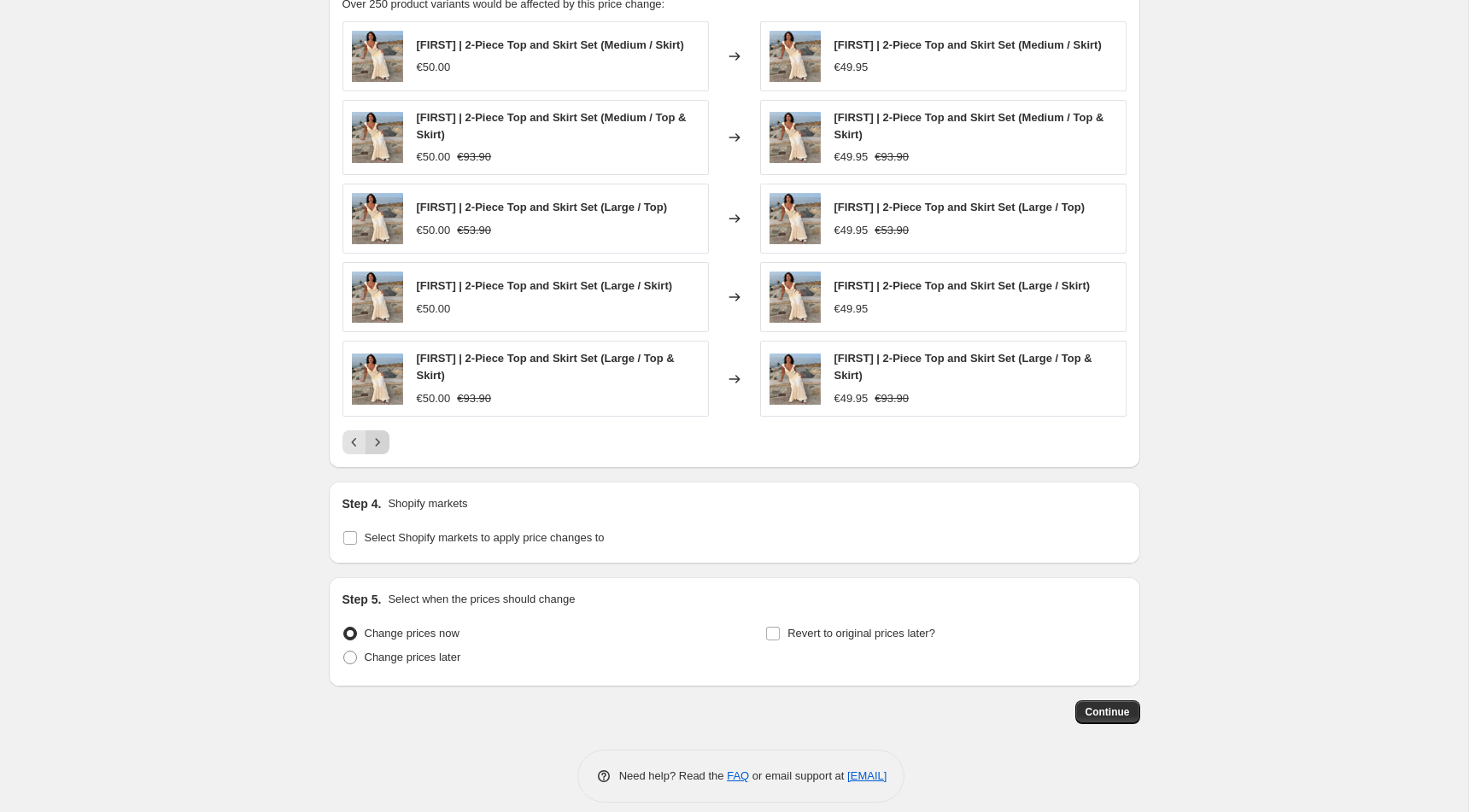 click 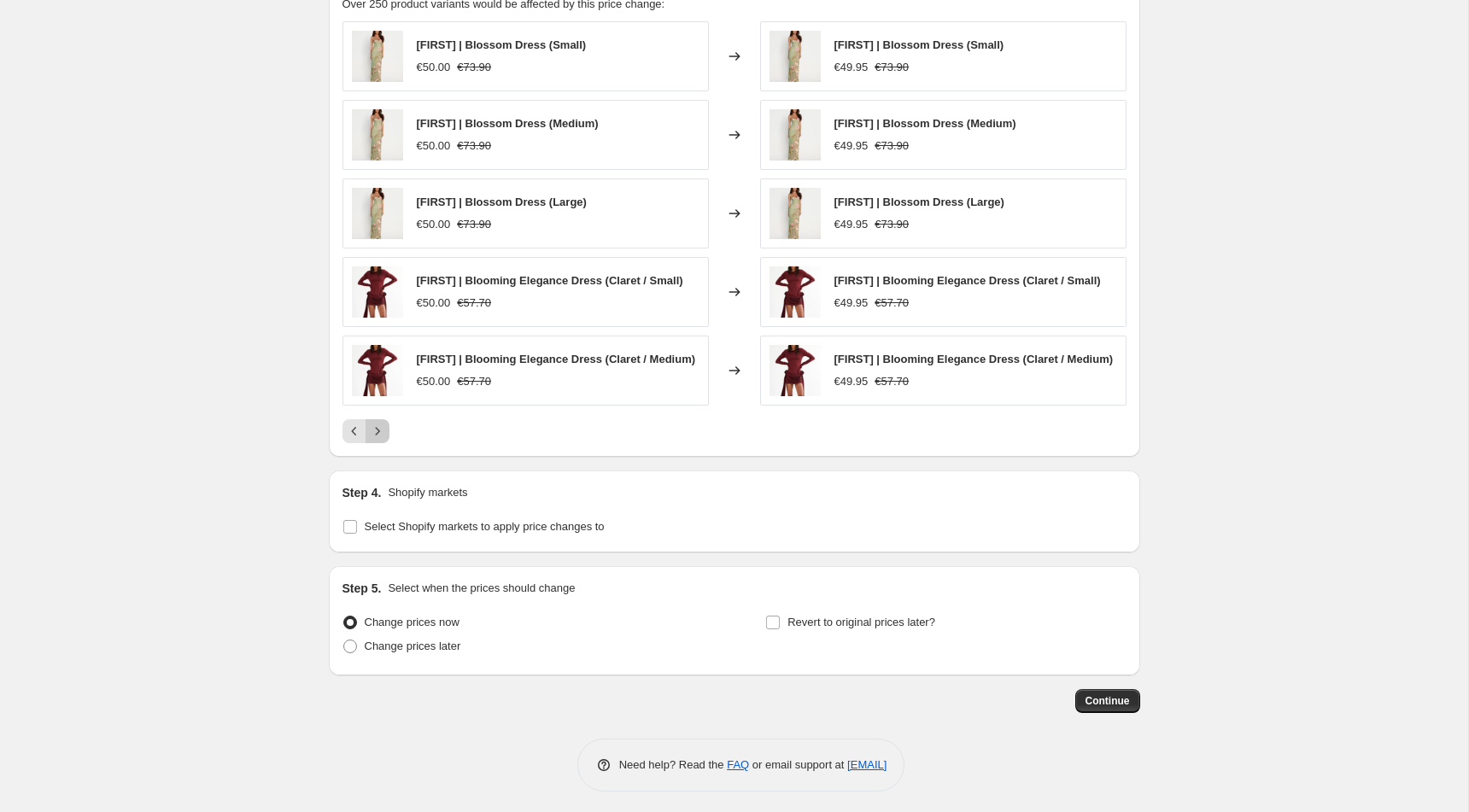 click 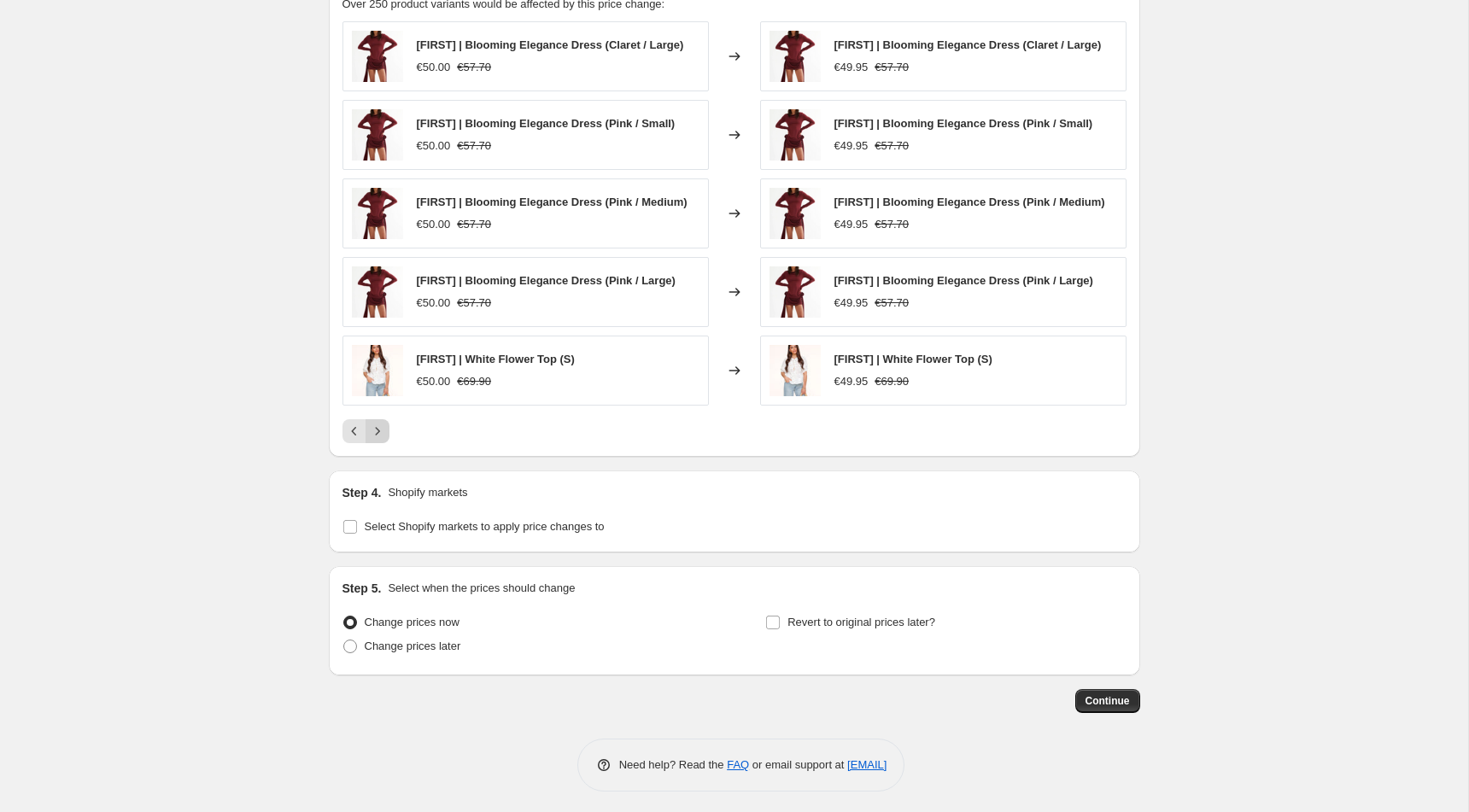 click 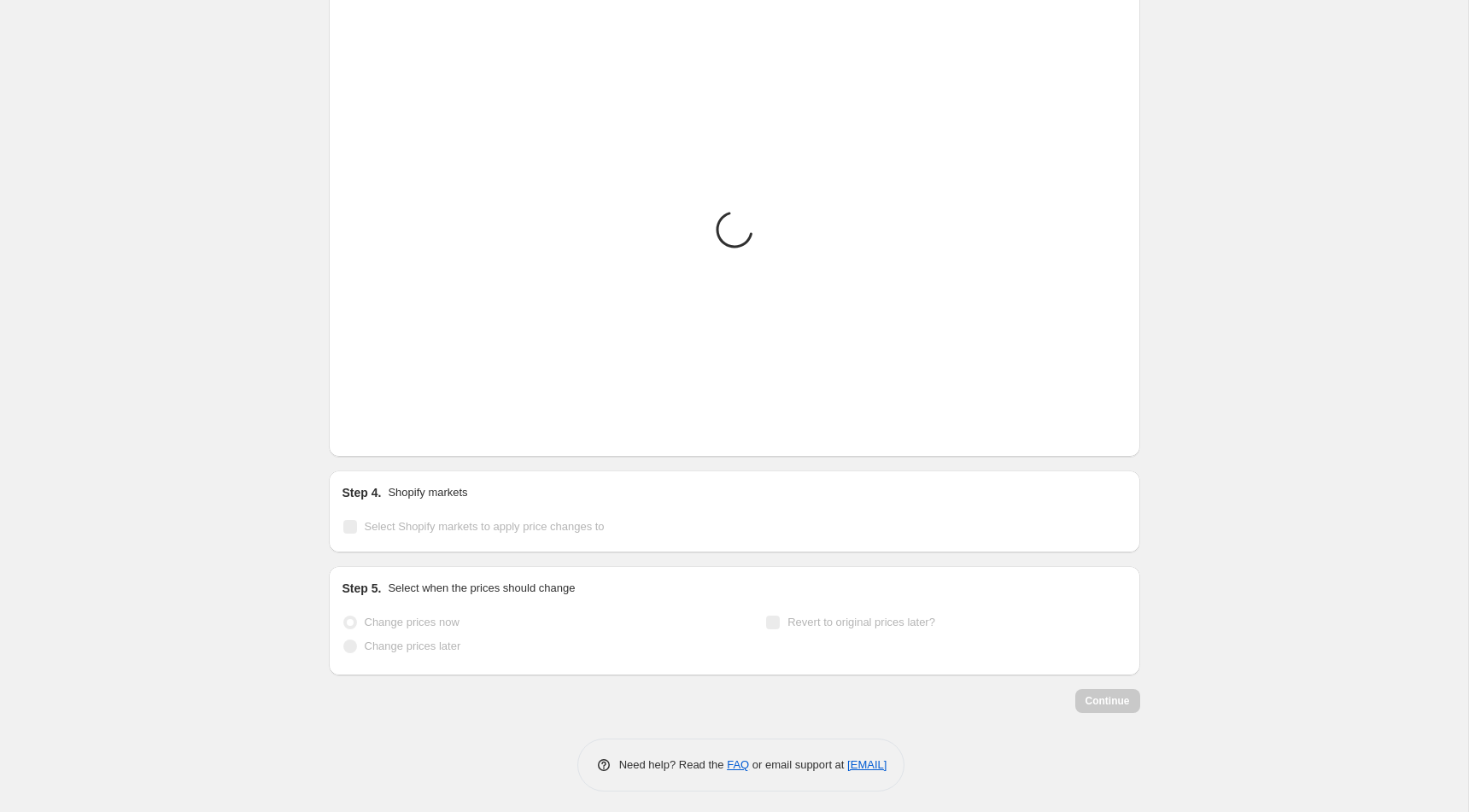 click 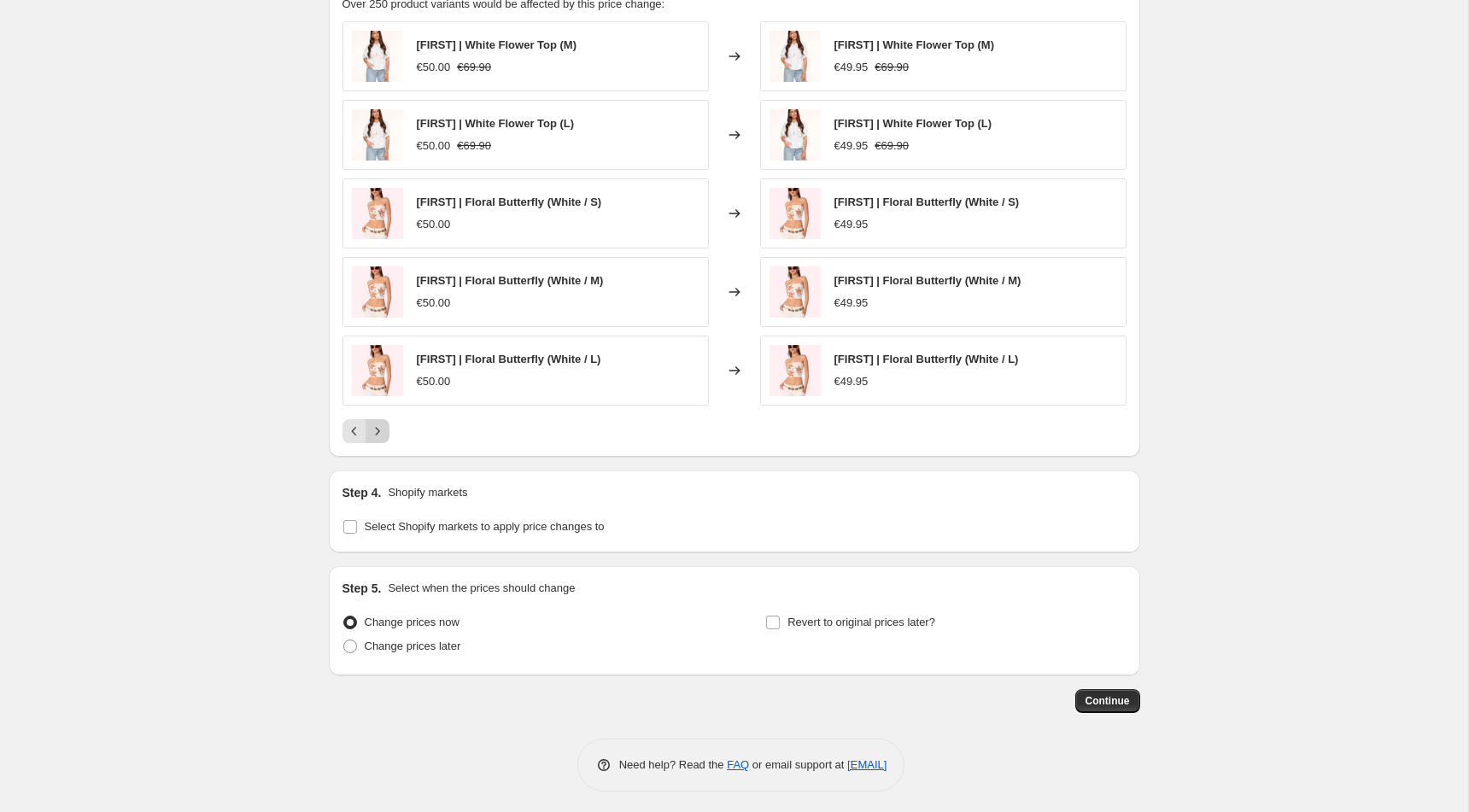 click 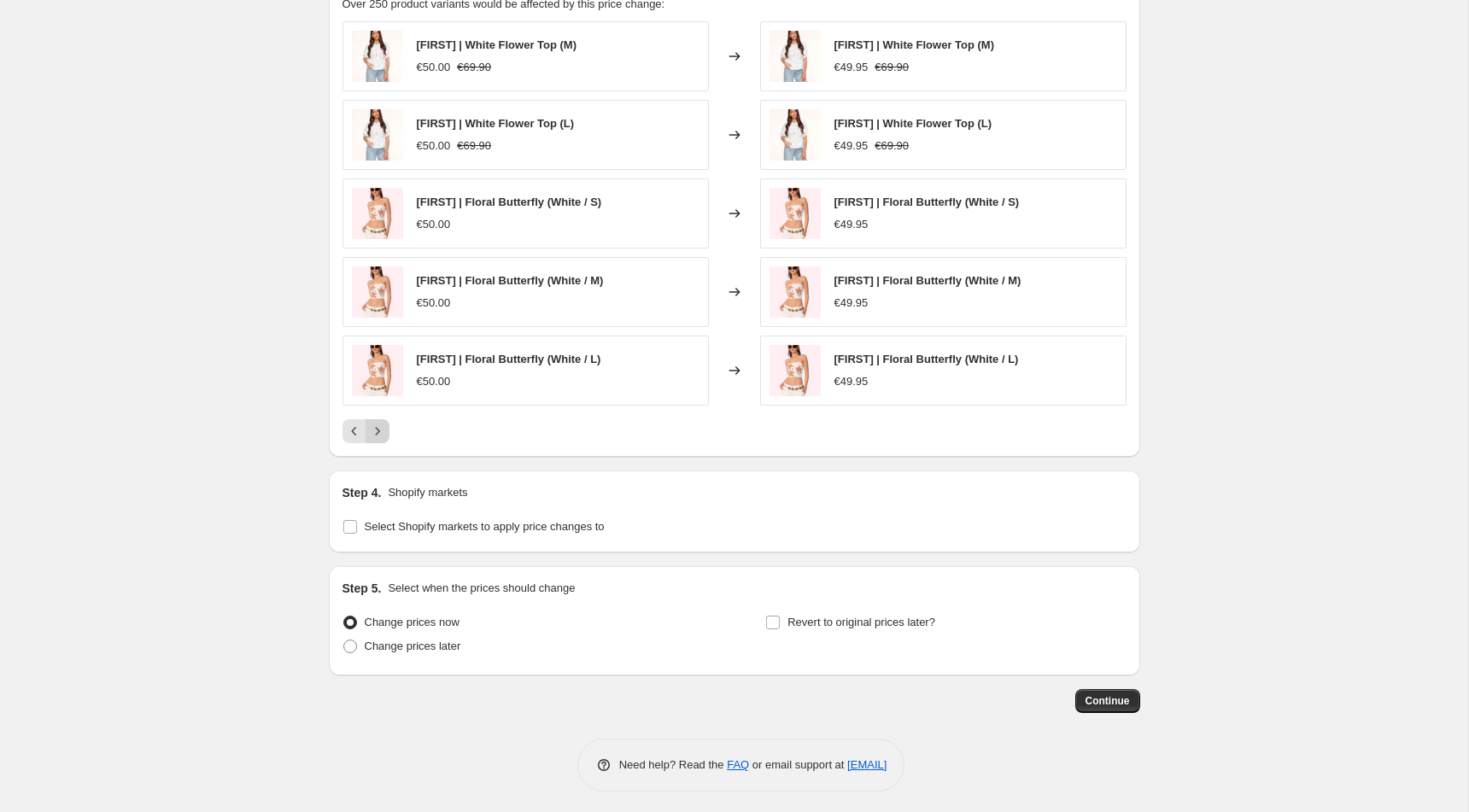click 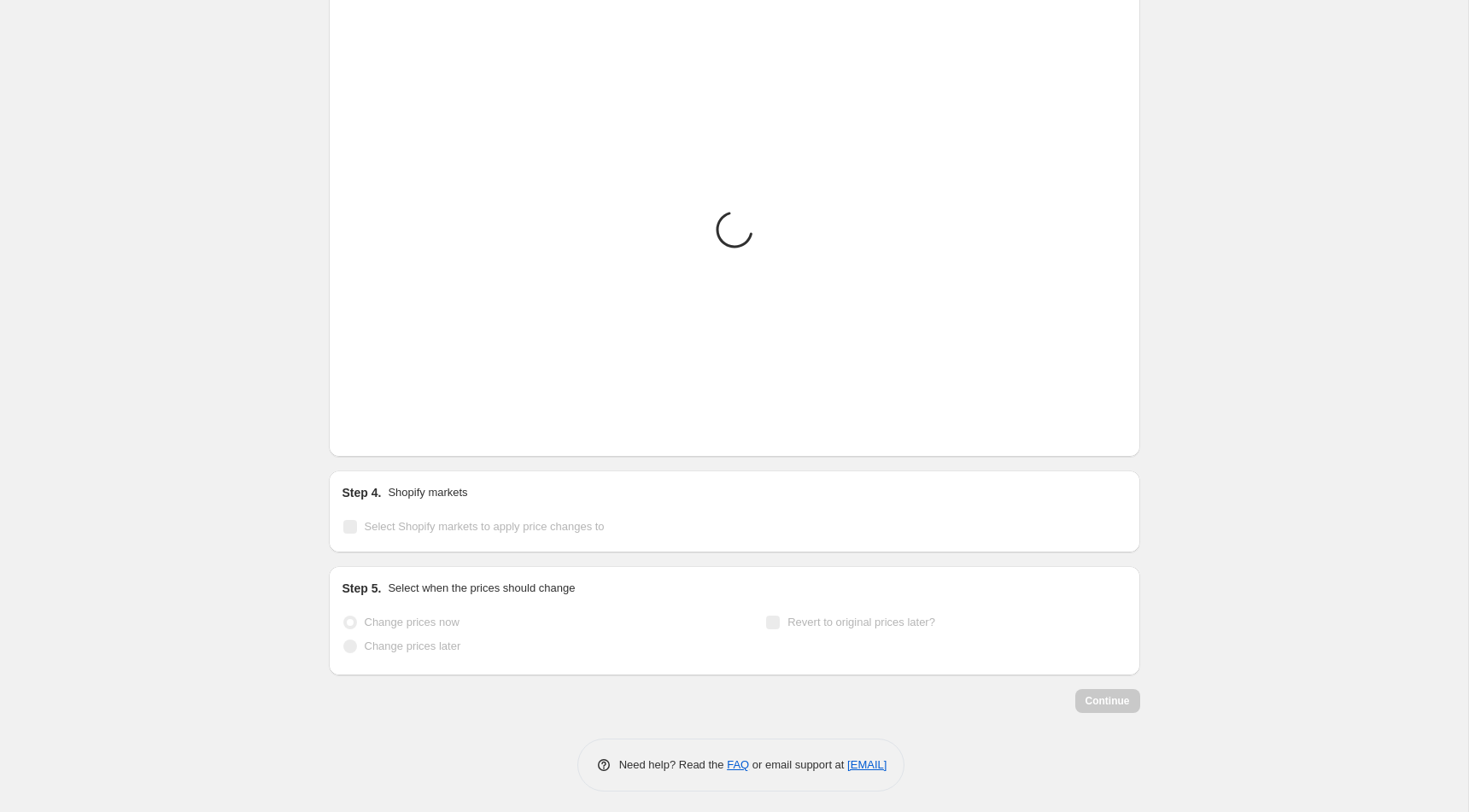 click 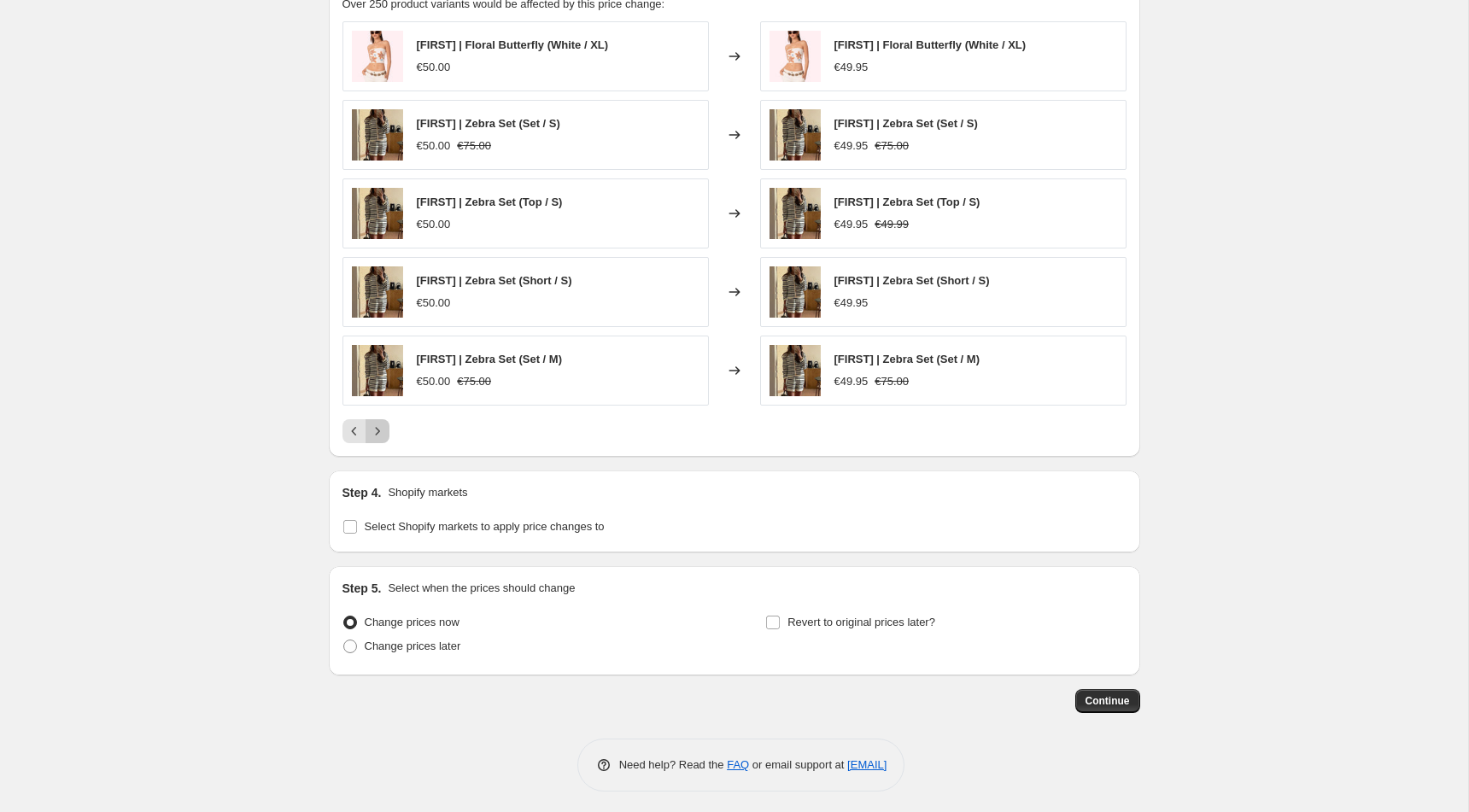 click 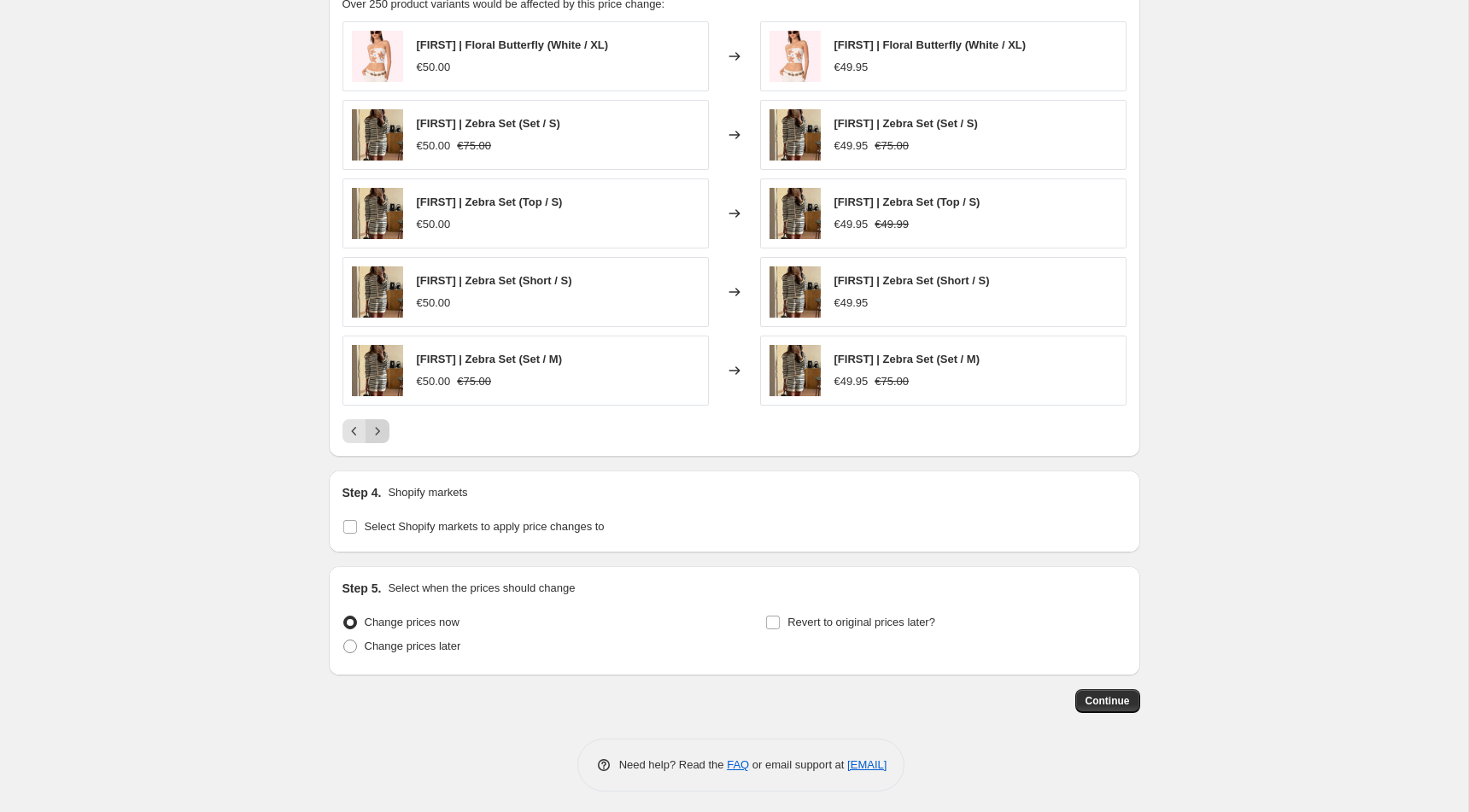click 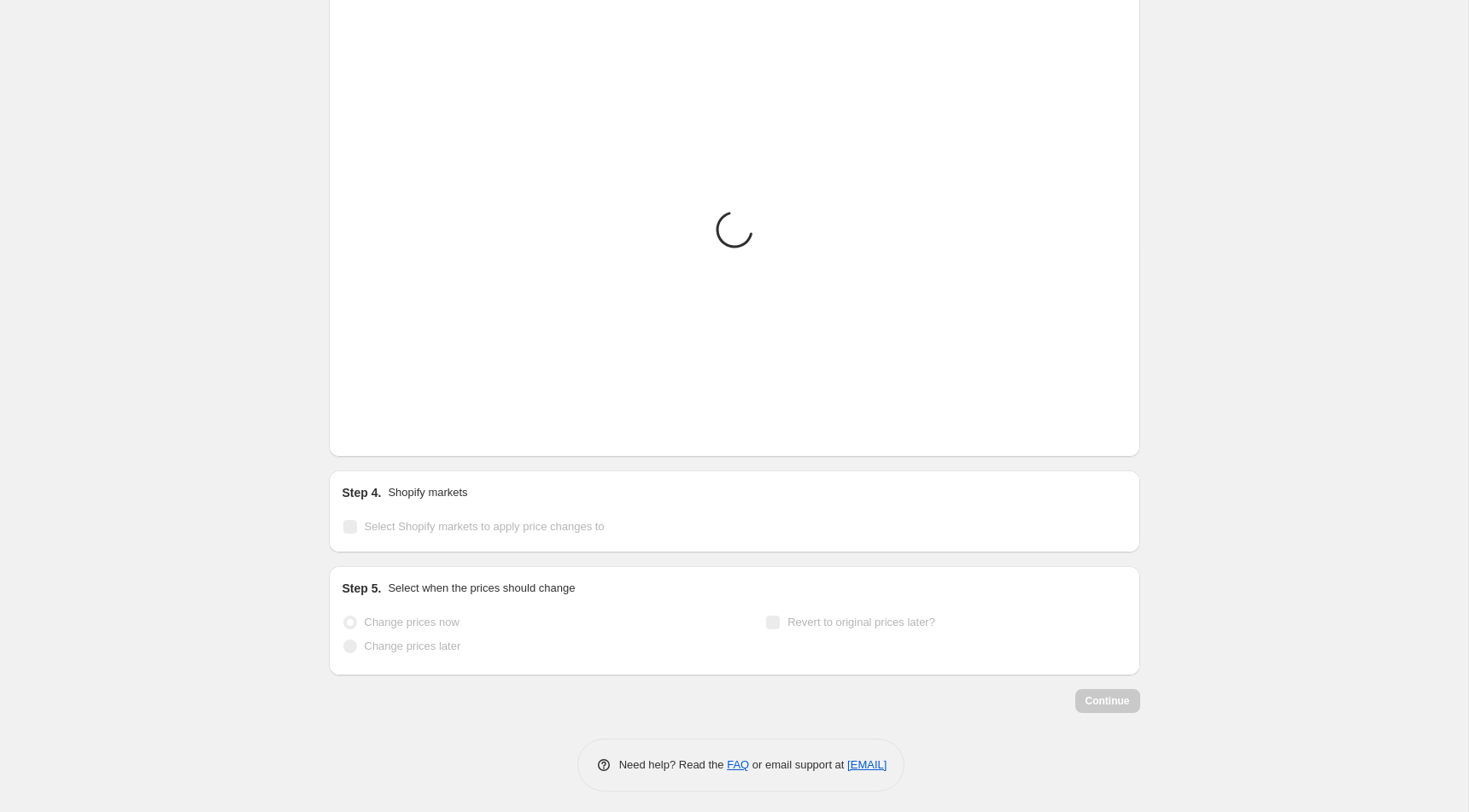 click 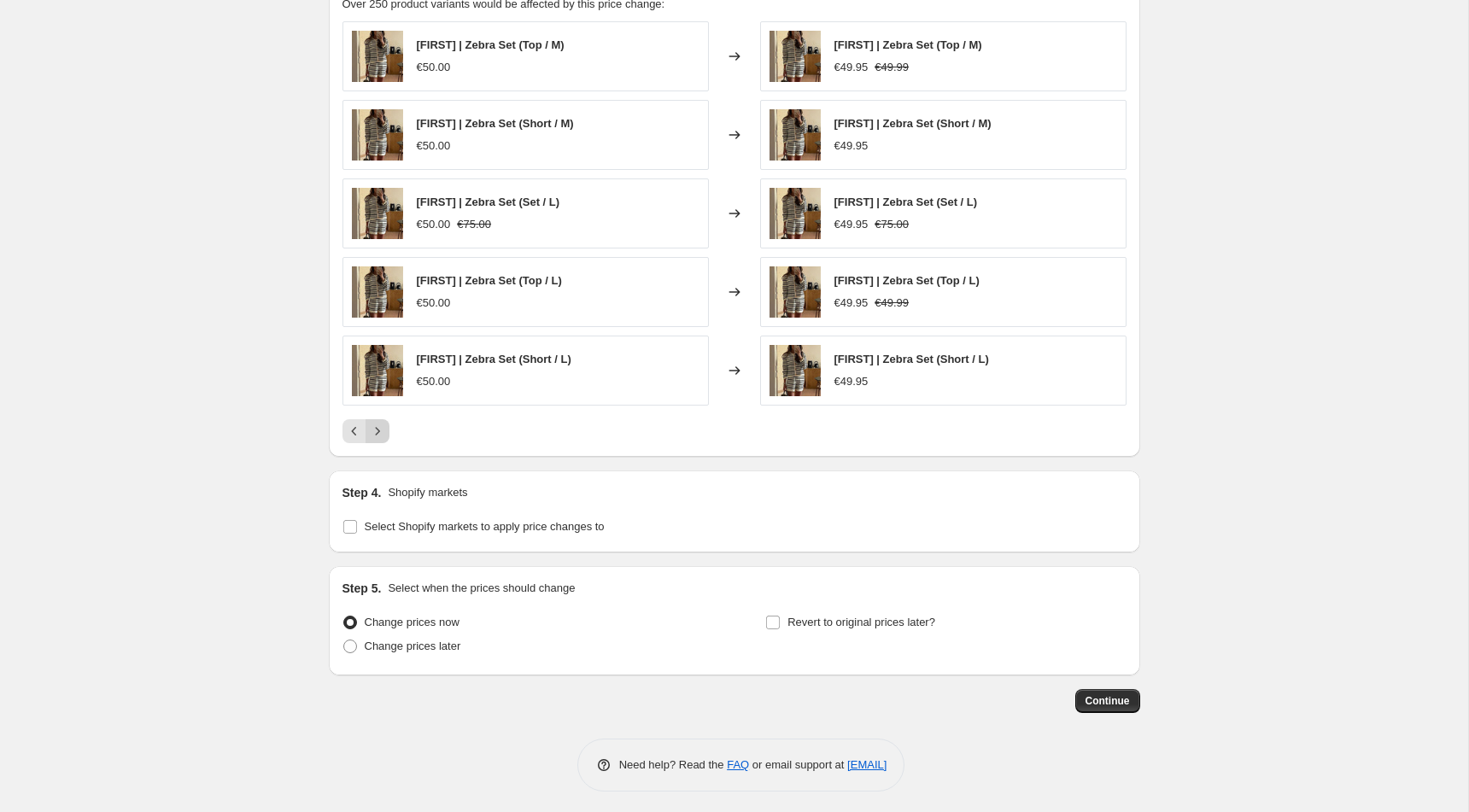 click 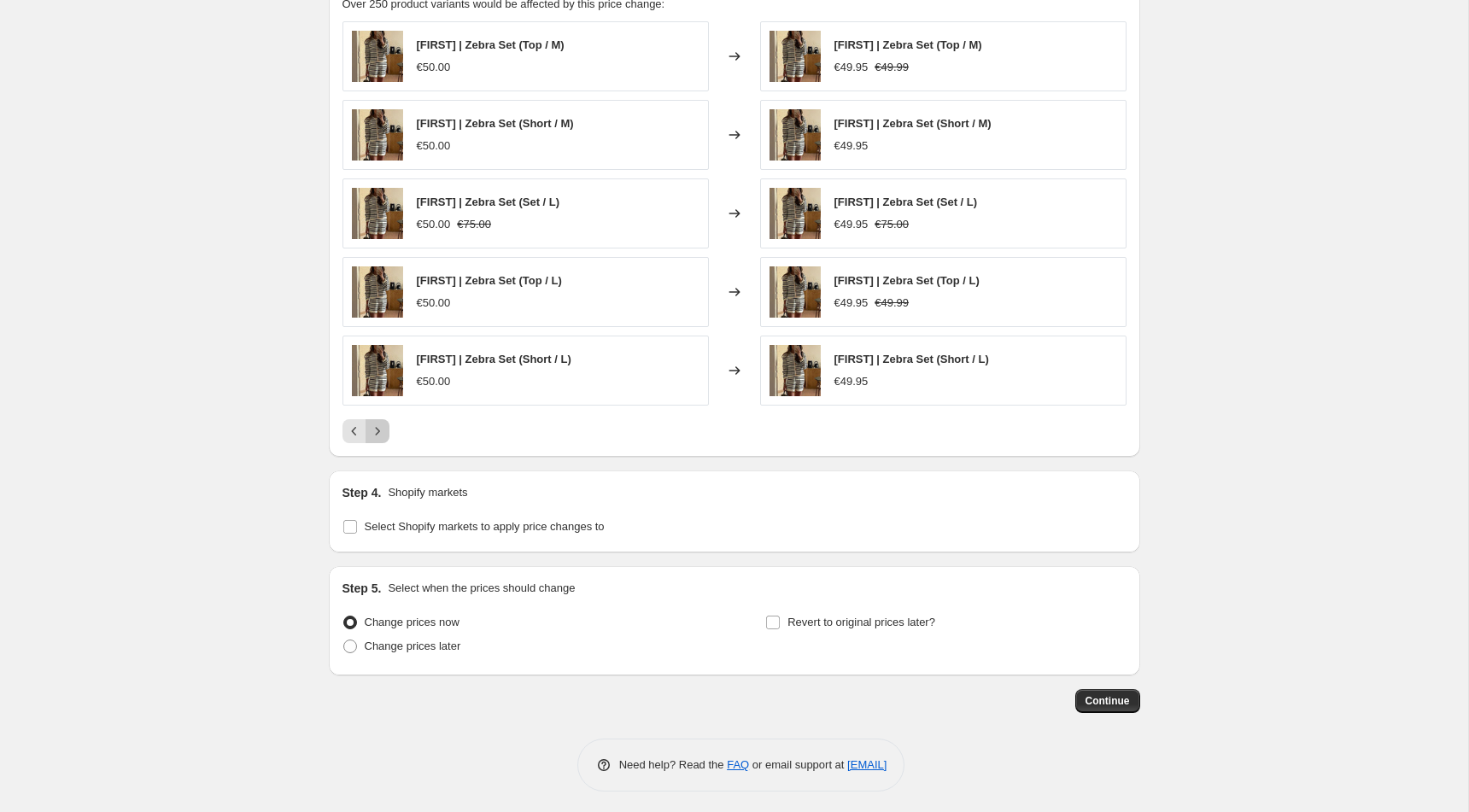 click 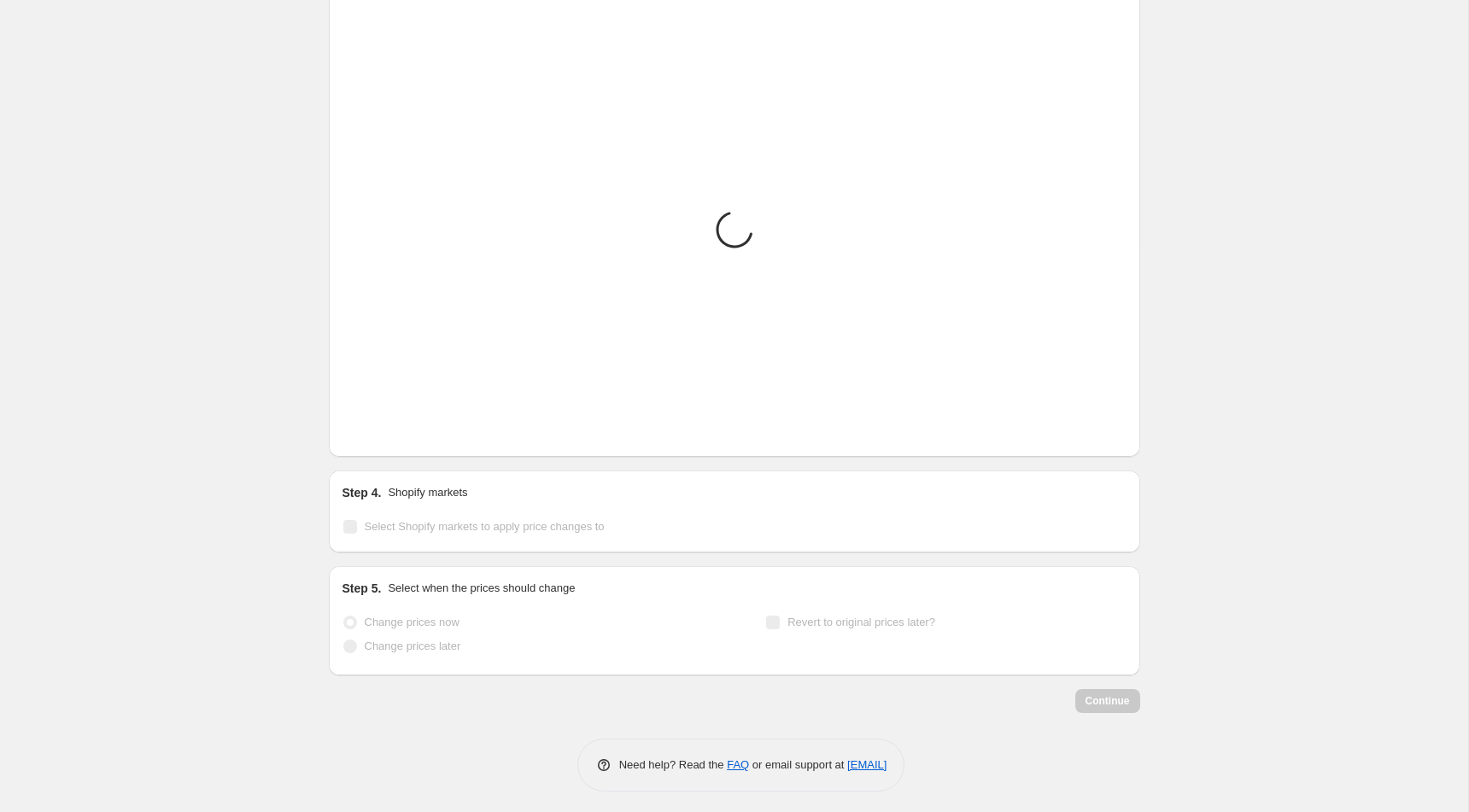 click 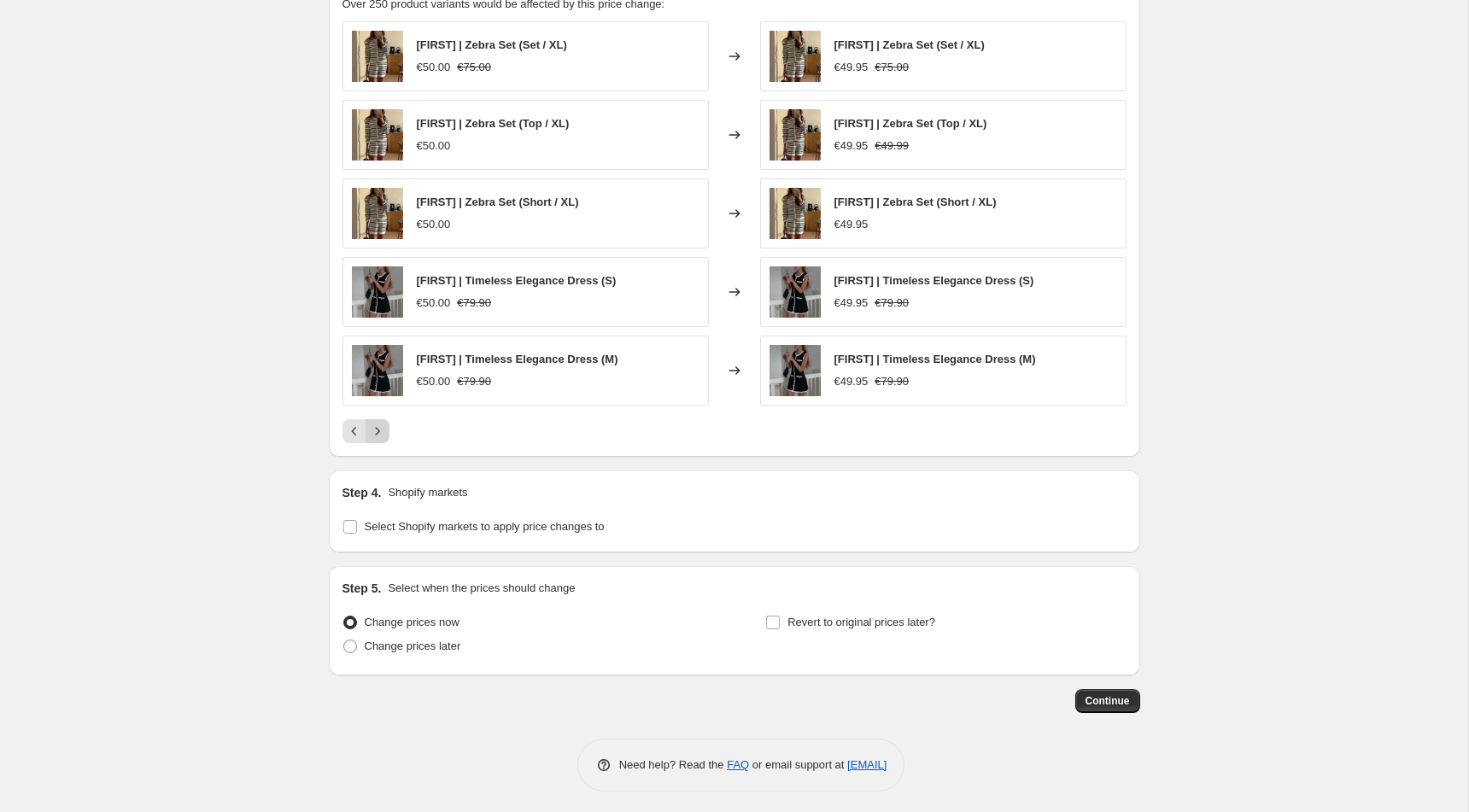 click 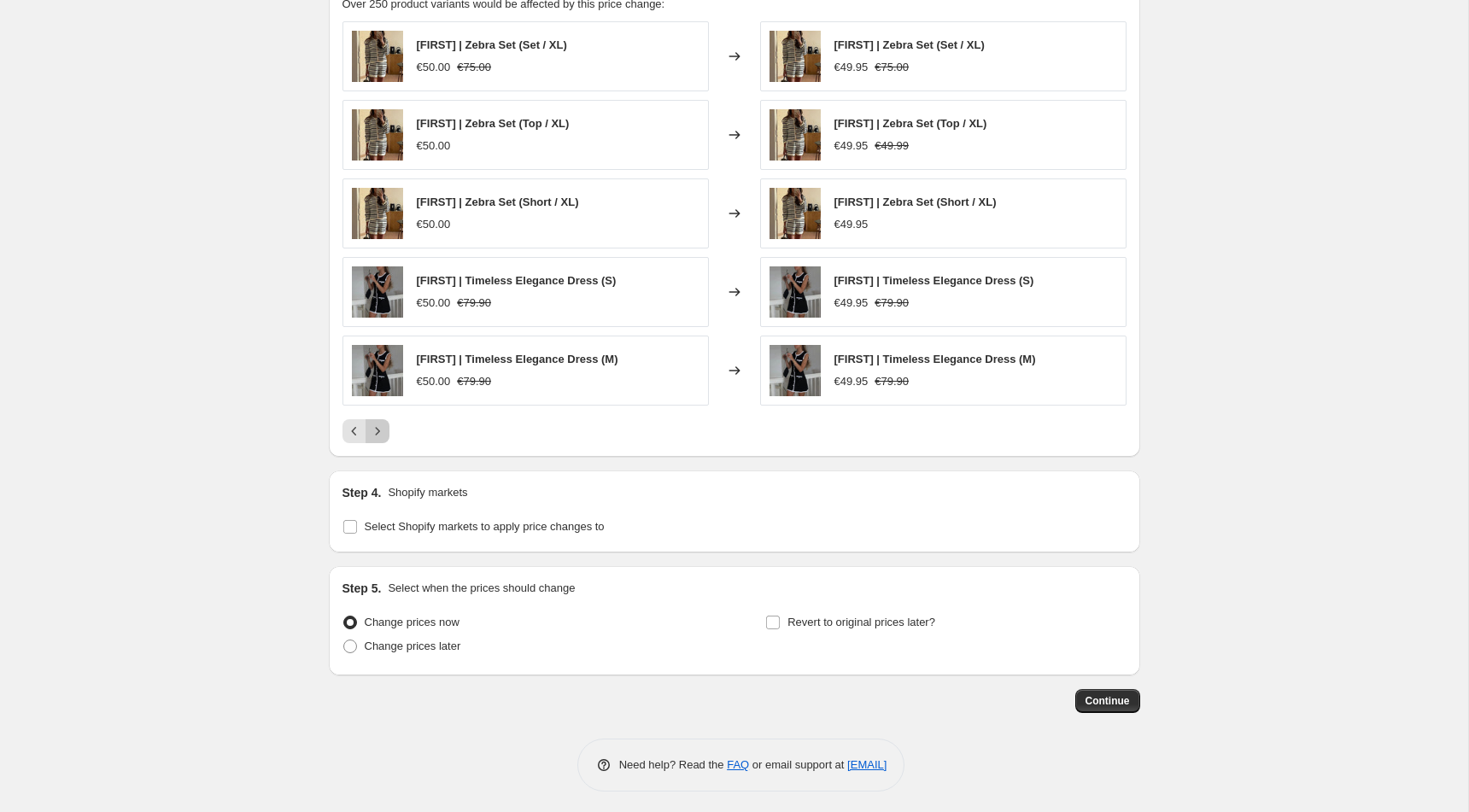 click 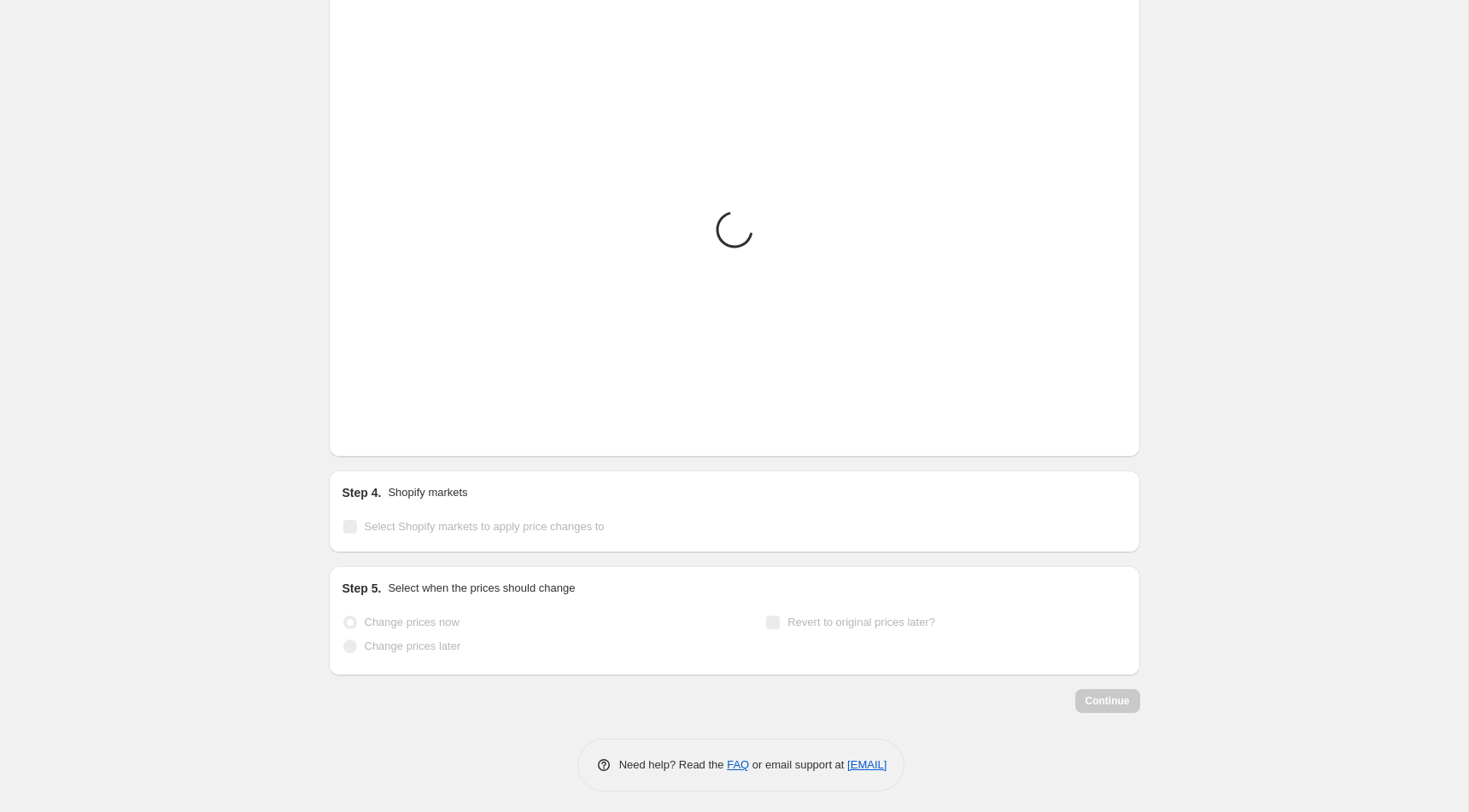 click 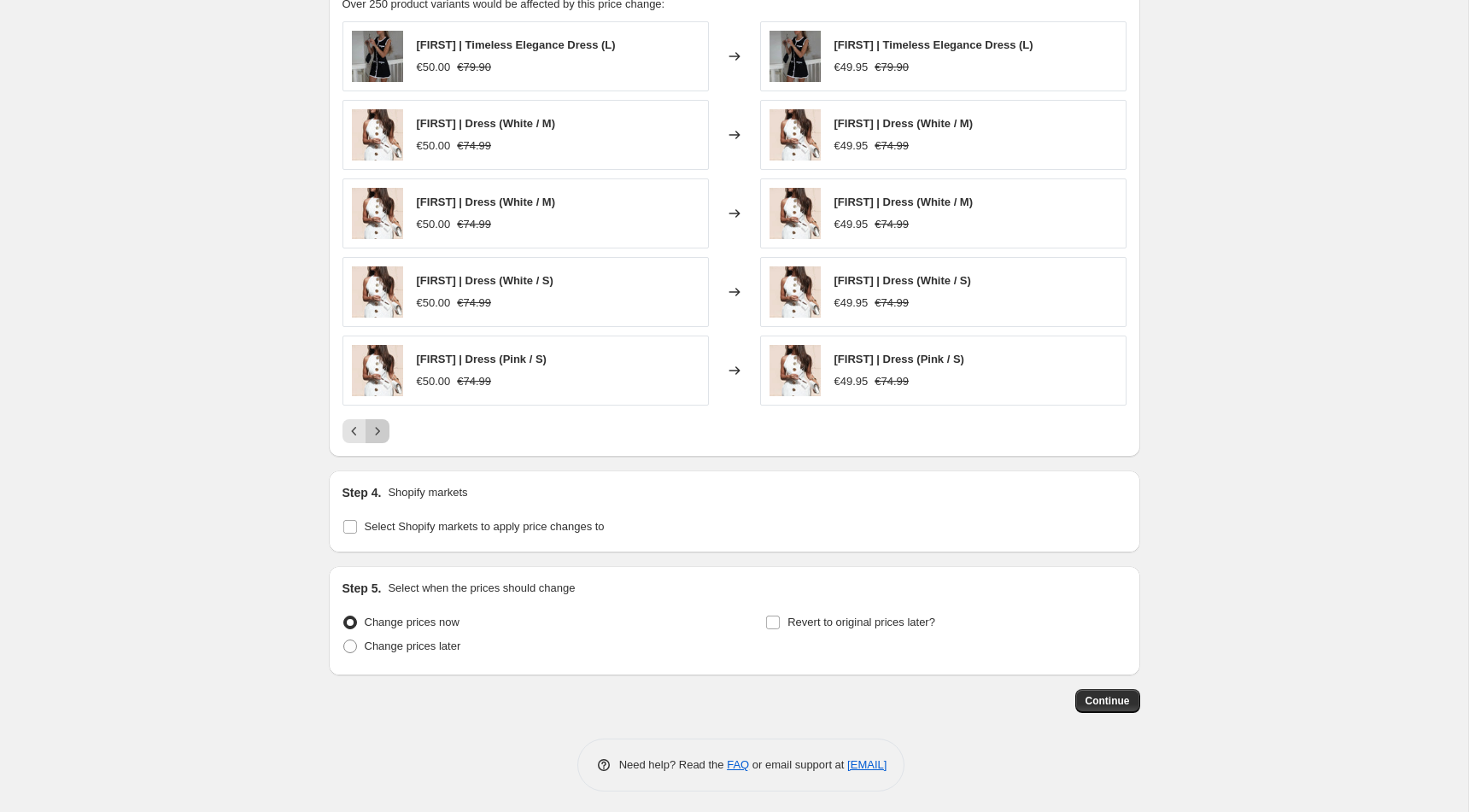 click 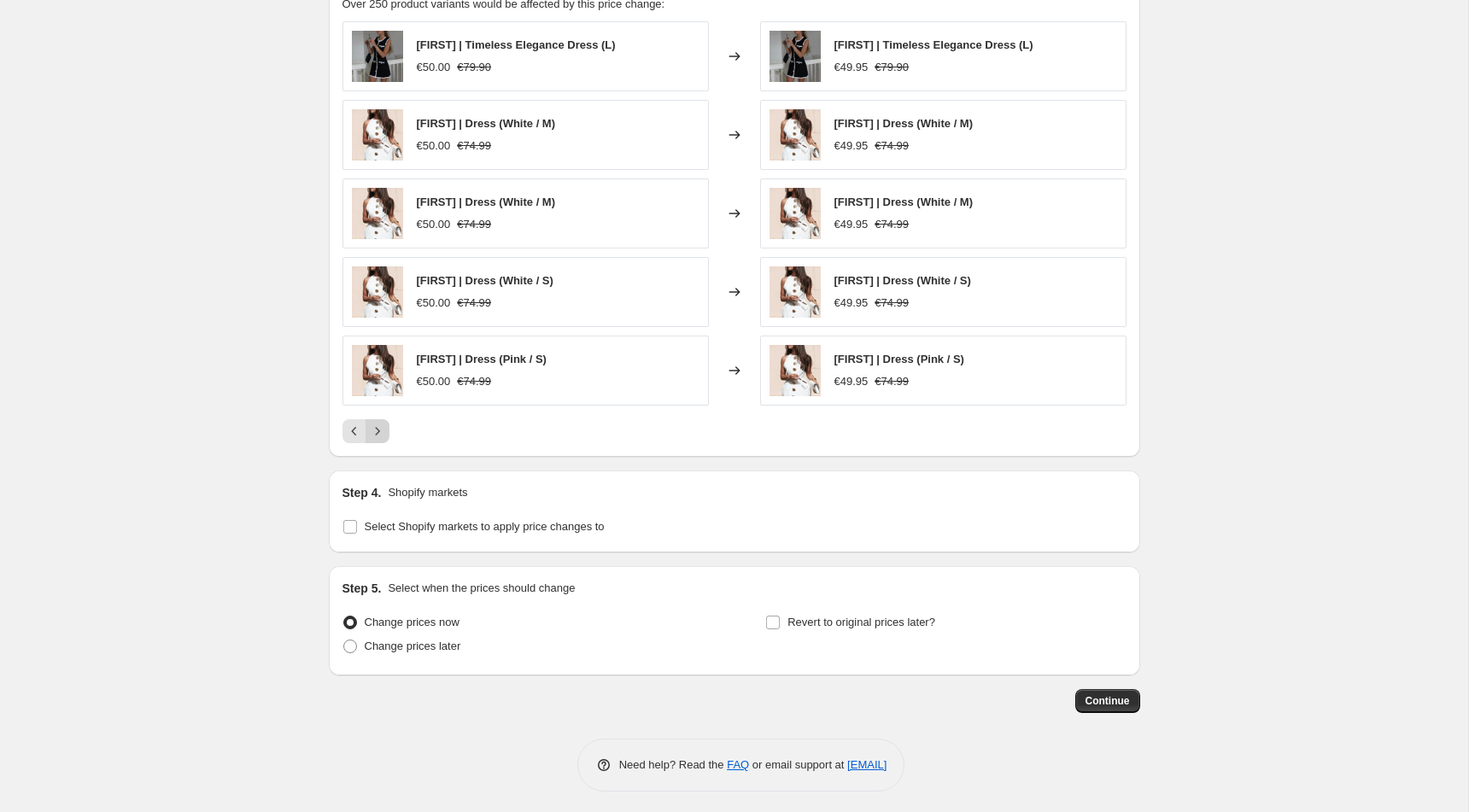 click 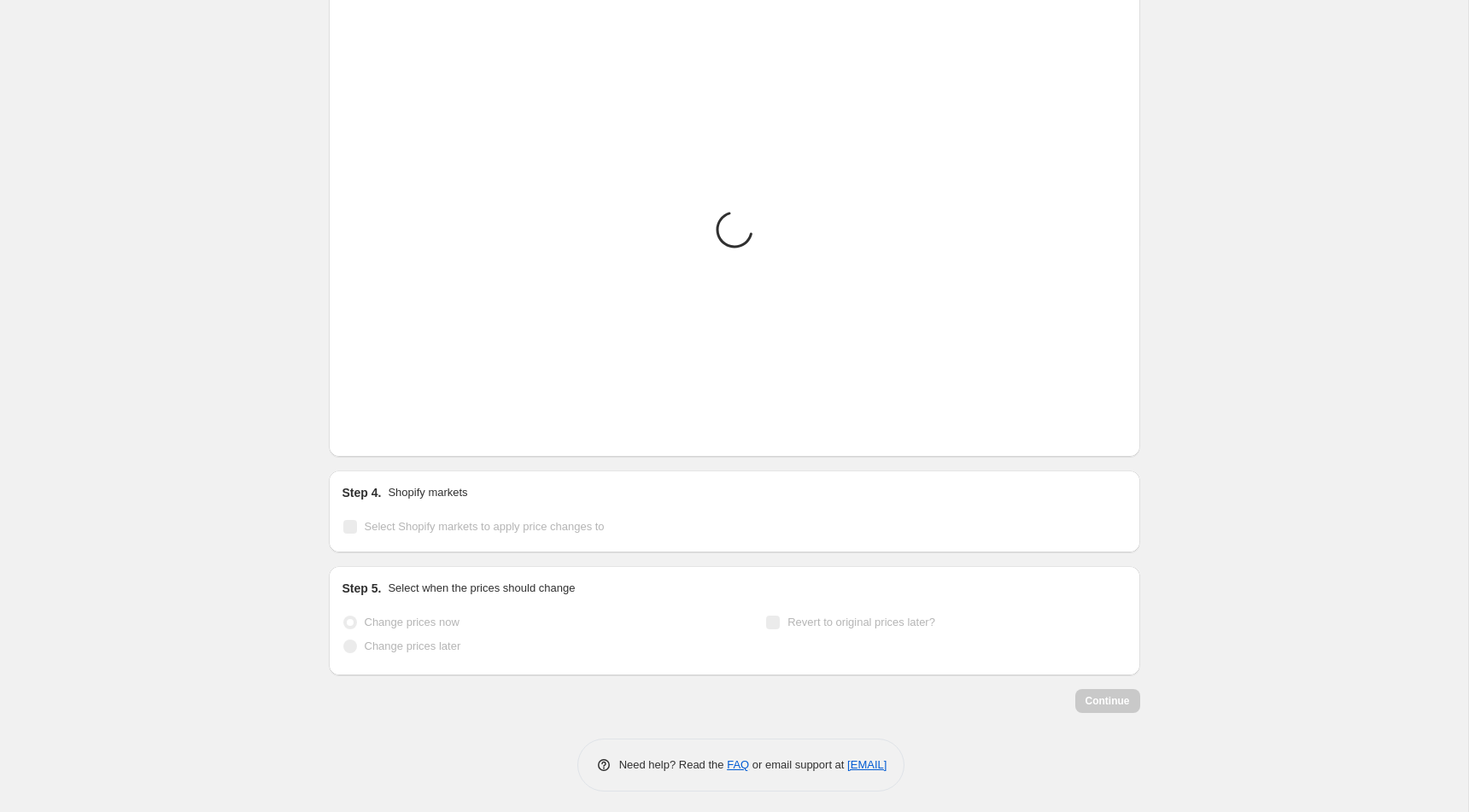 click 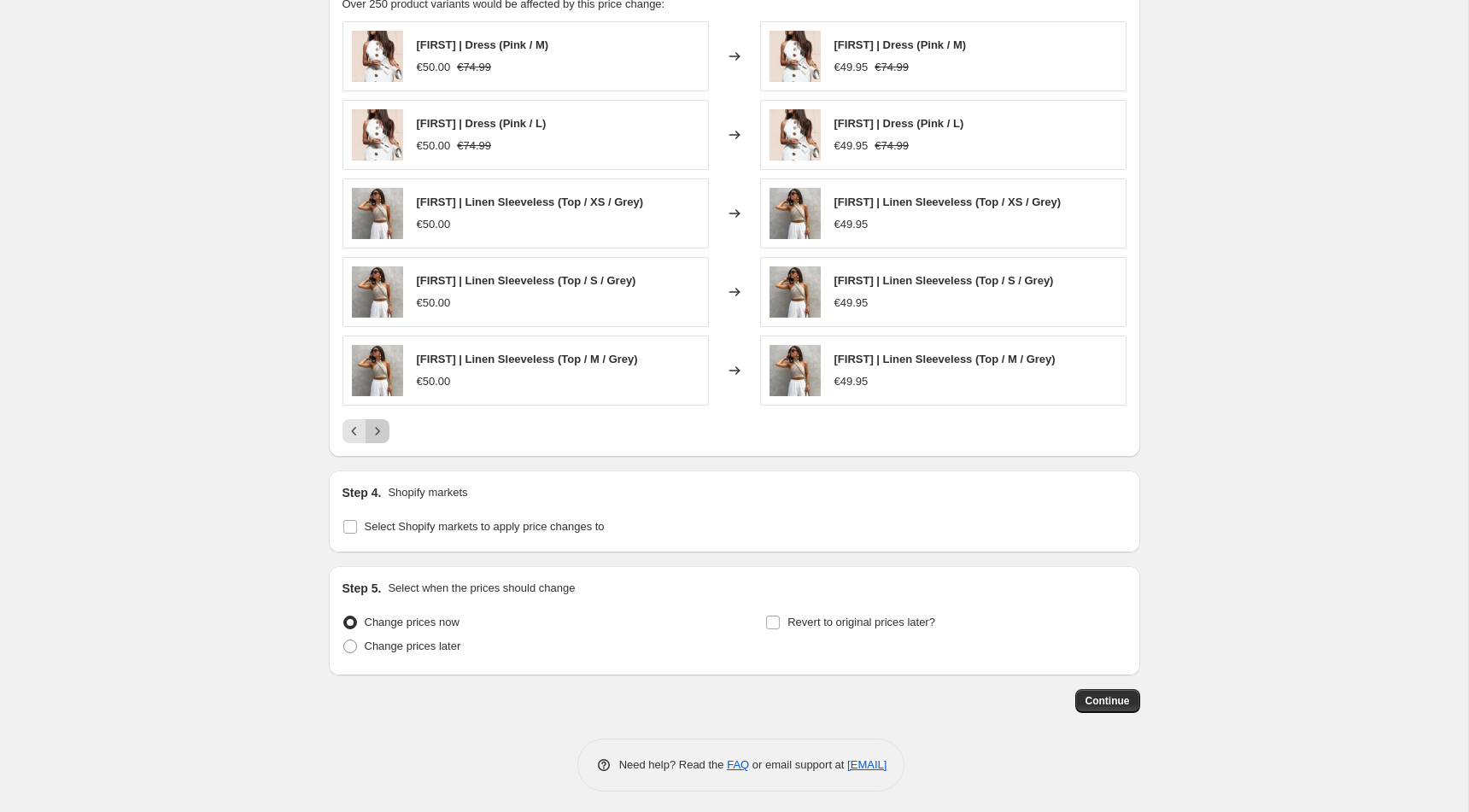 click 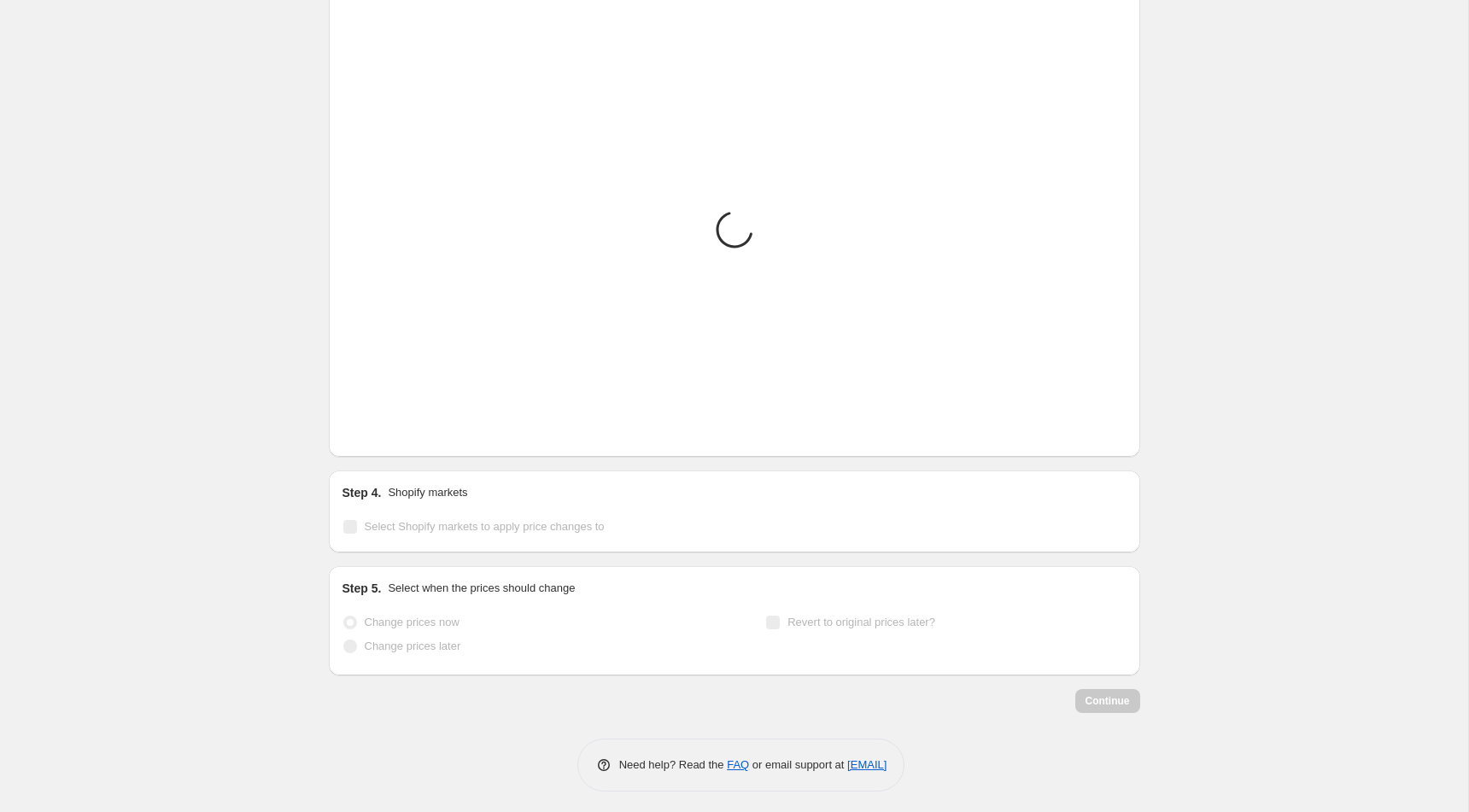 click 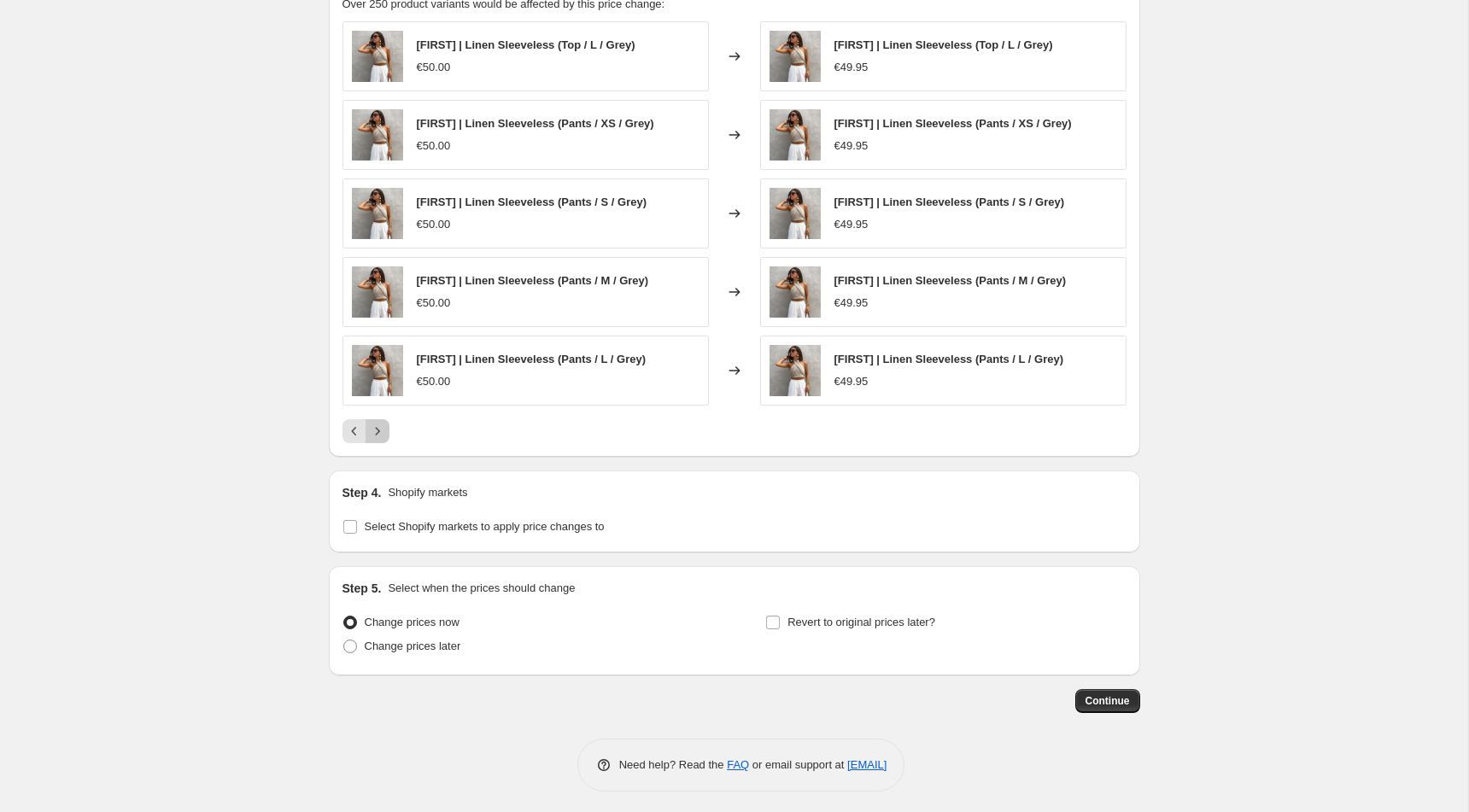 click 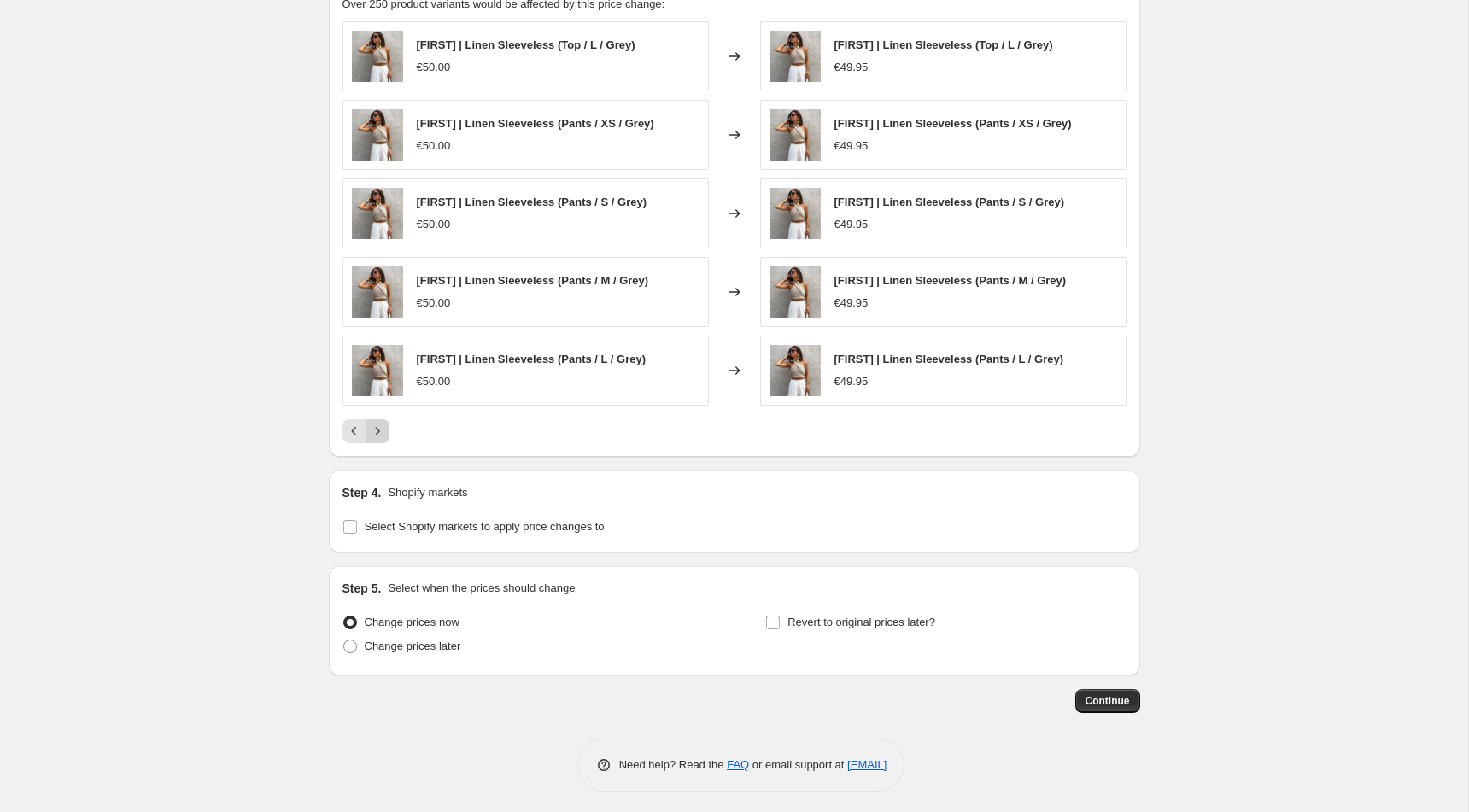 click 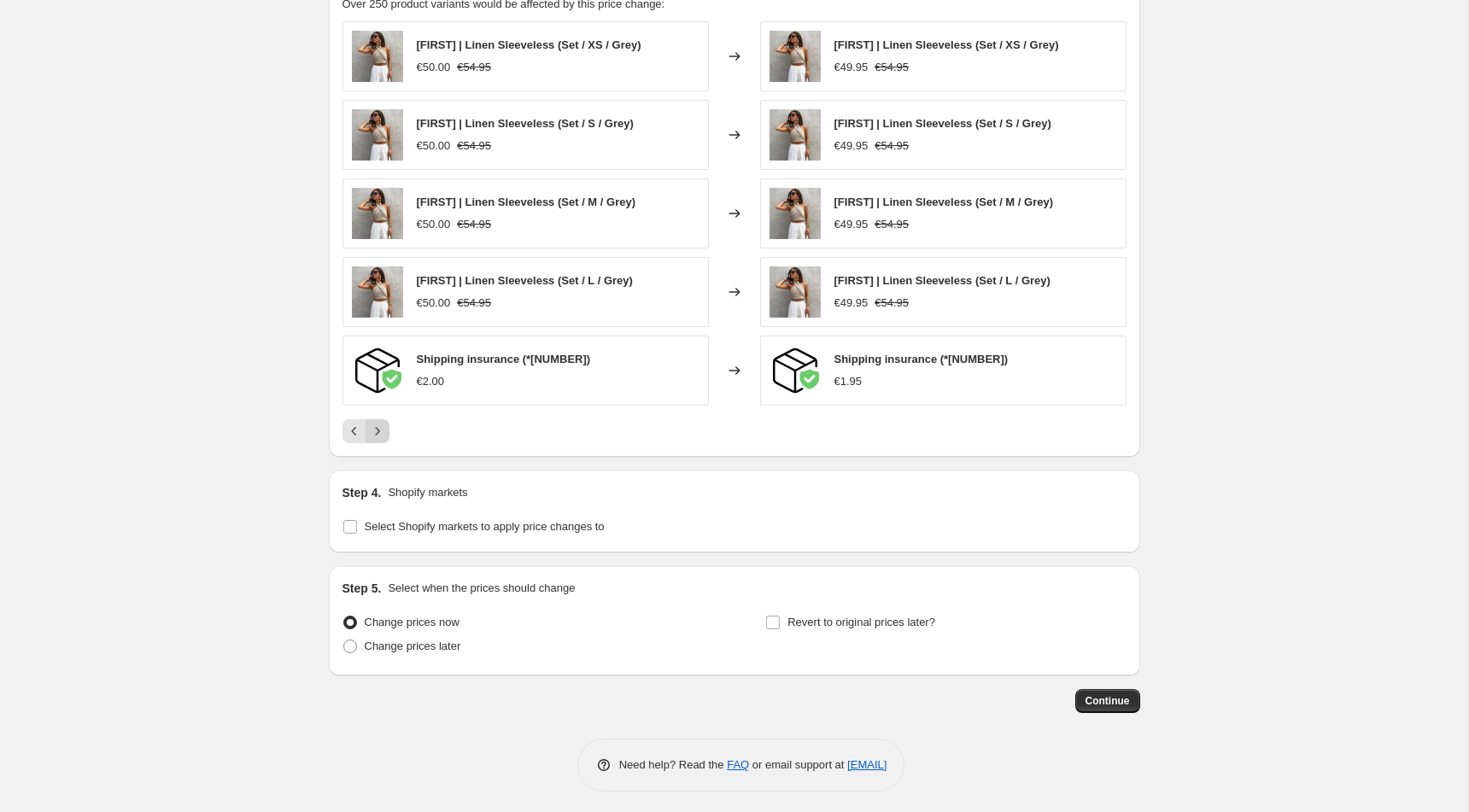 click 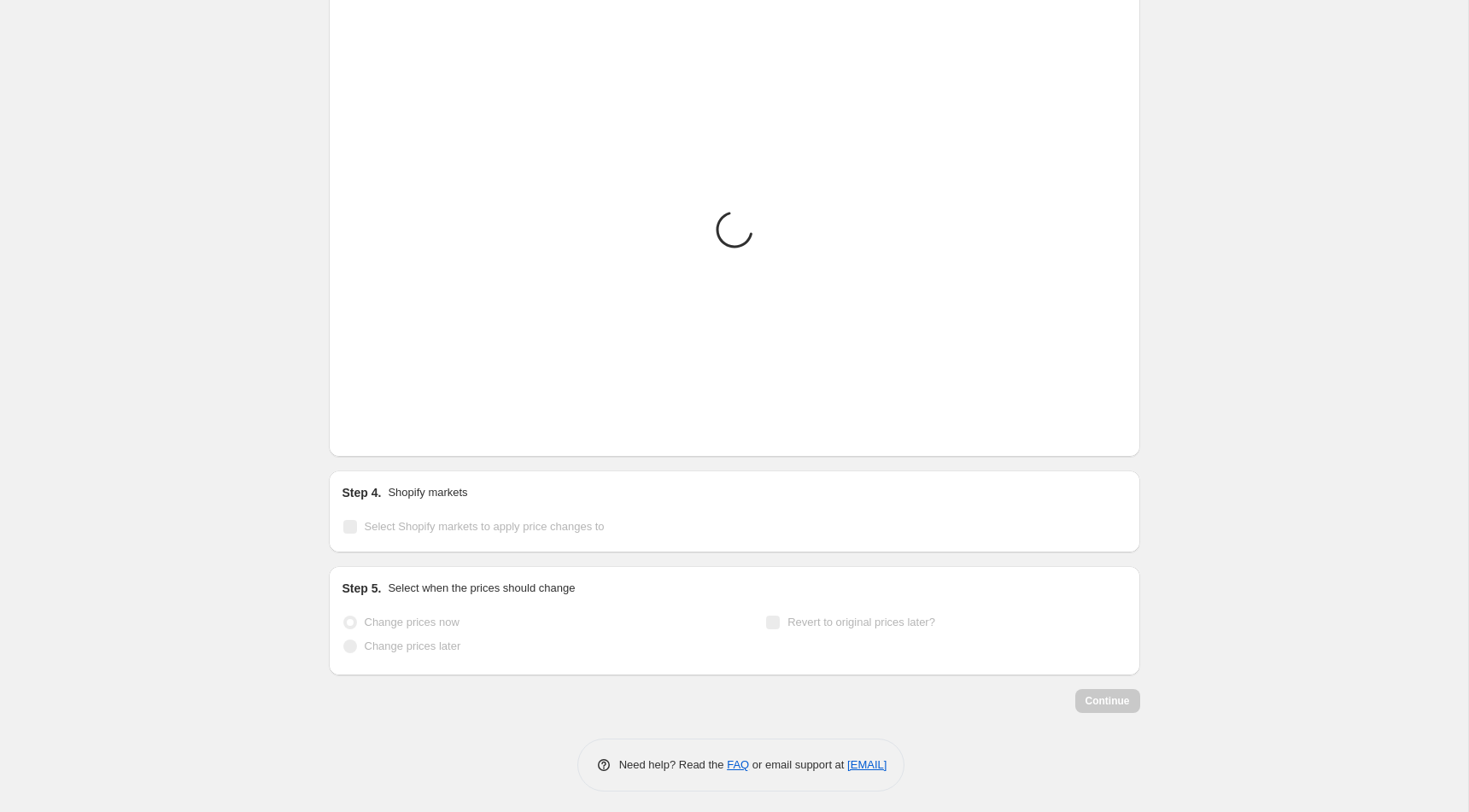 click 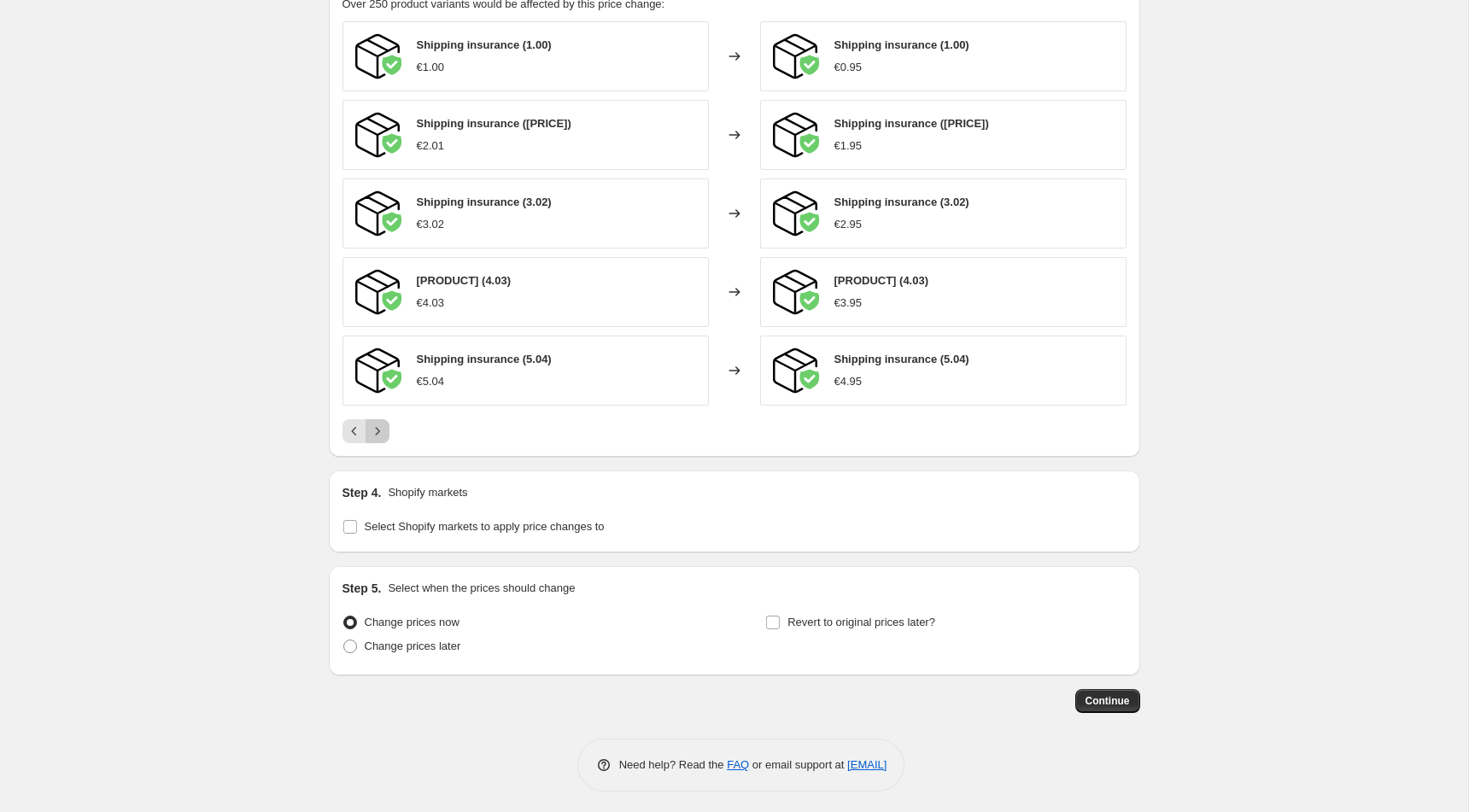 click 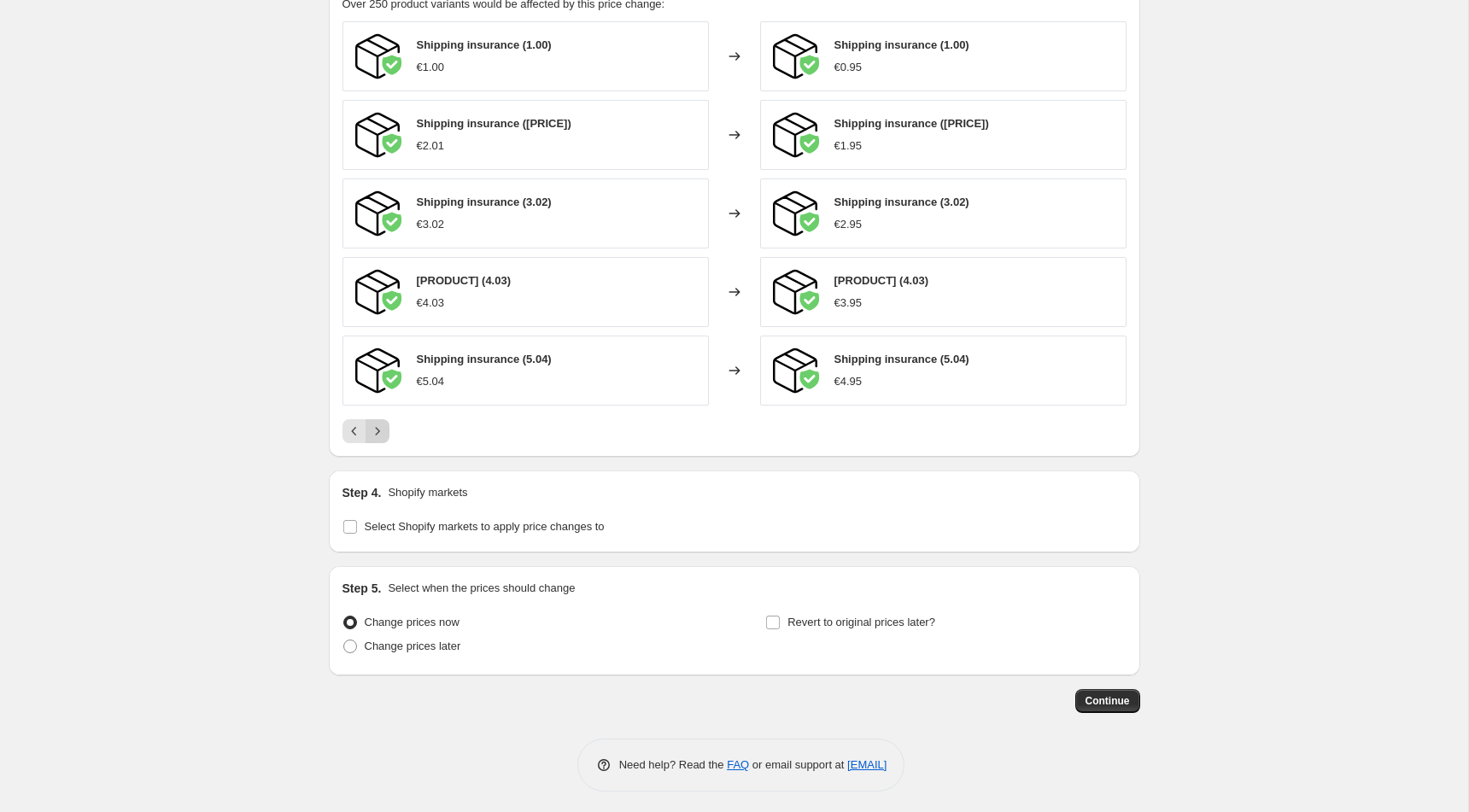 click 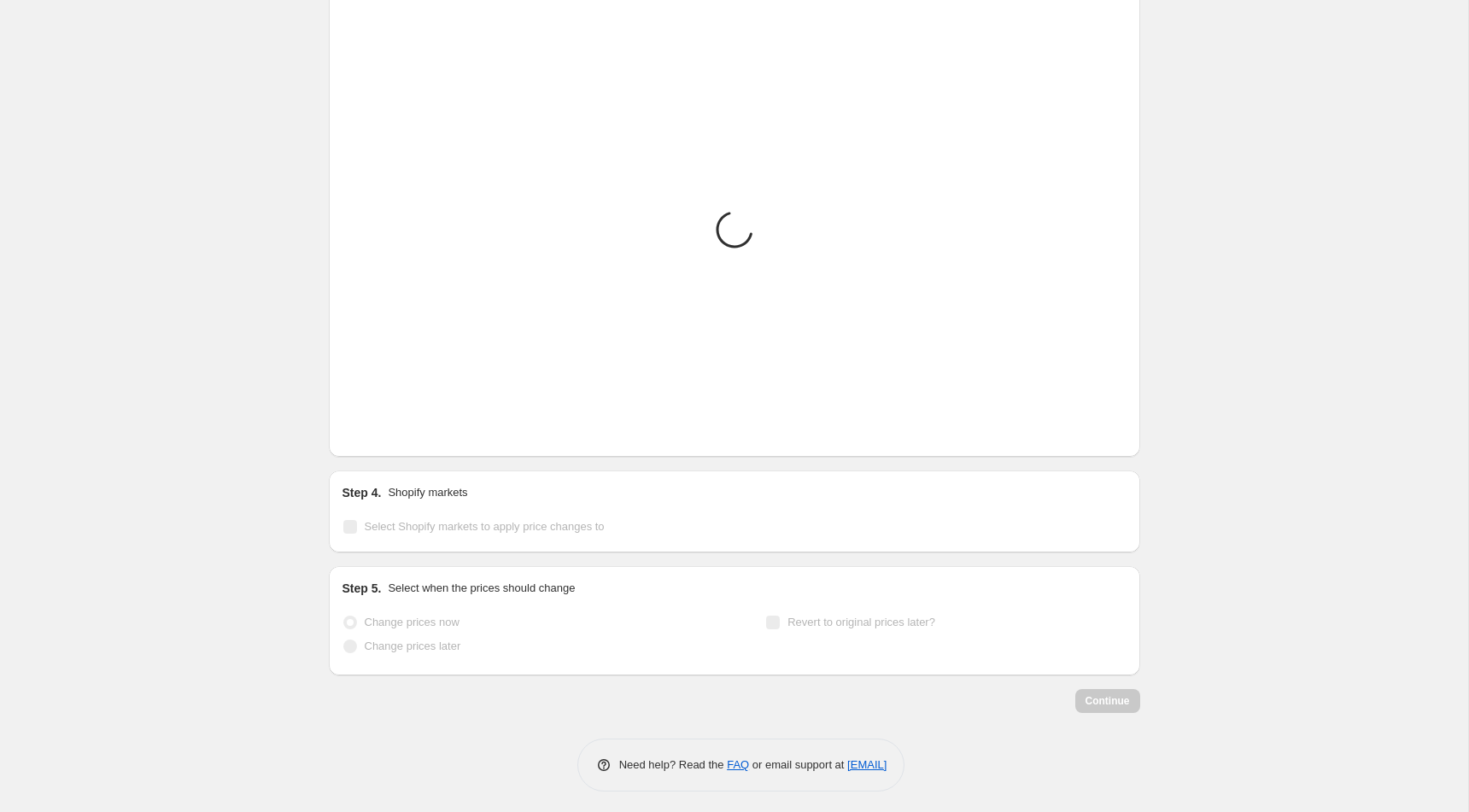 click 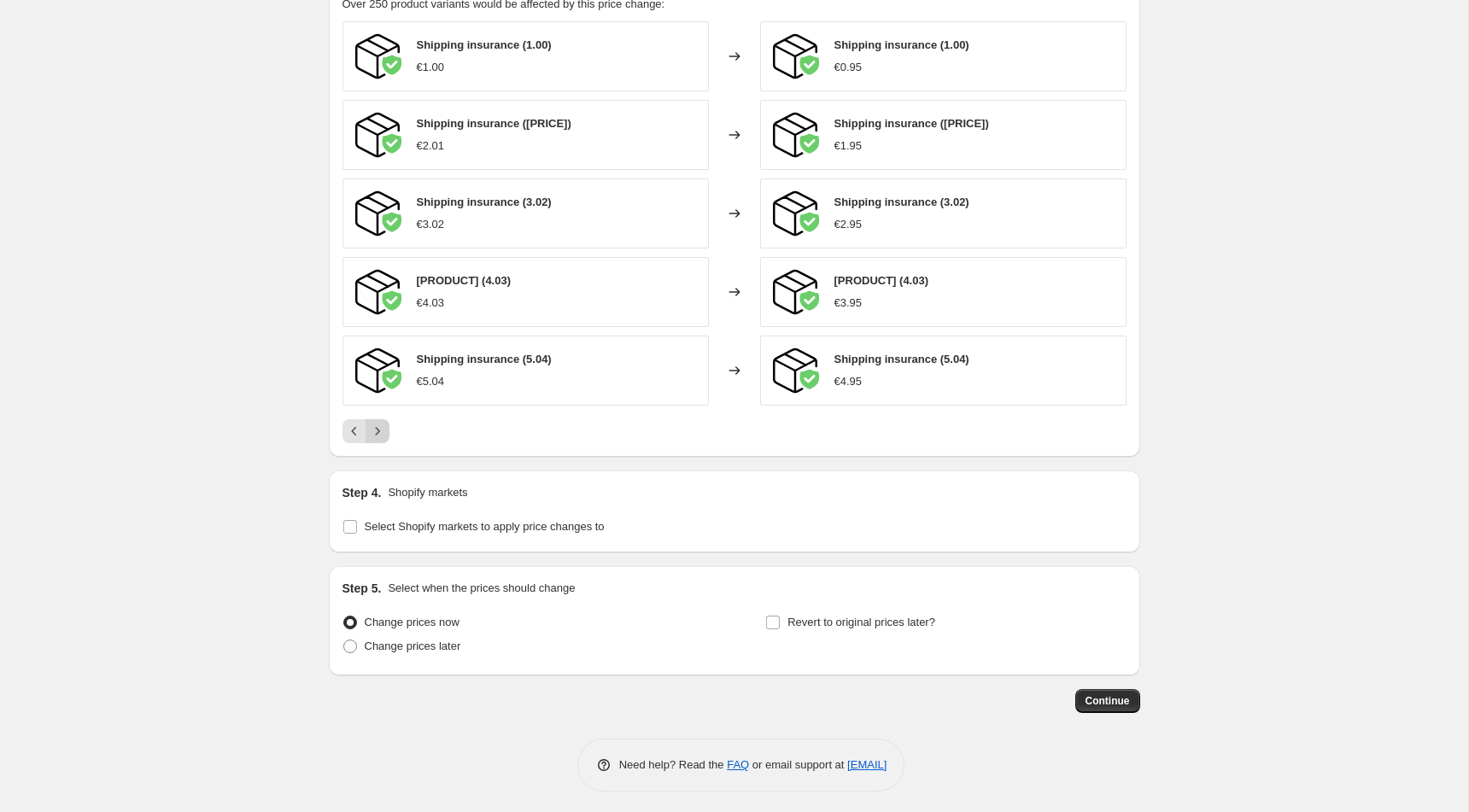 click 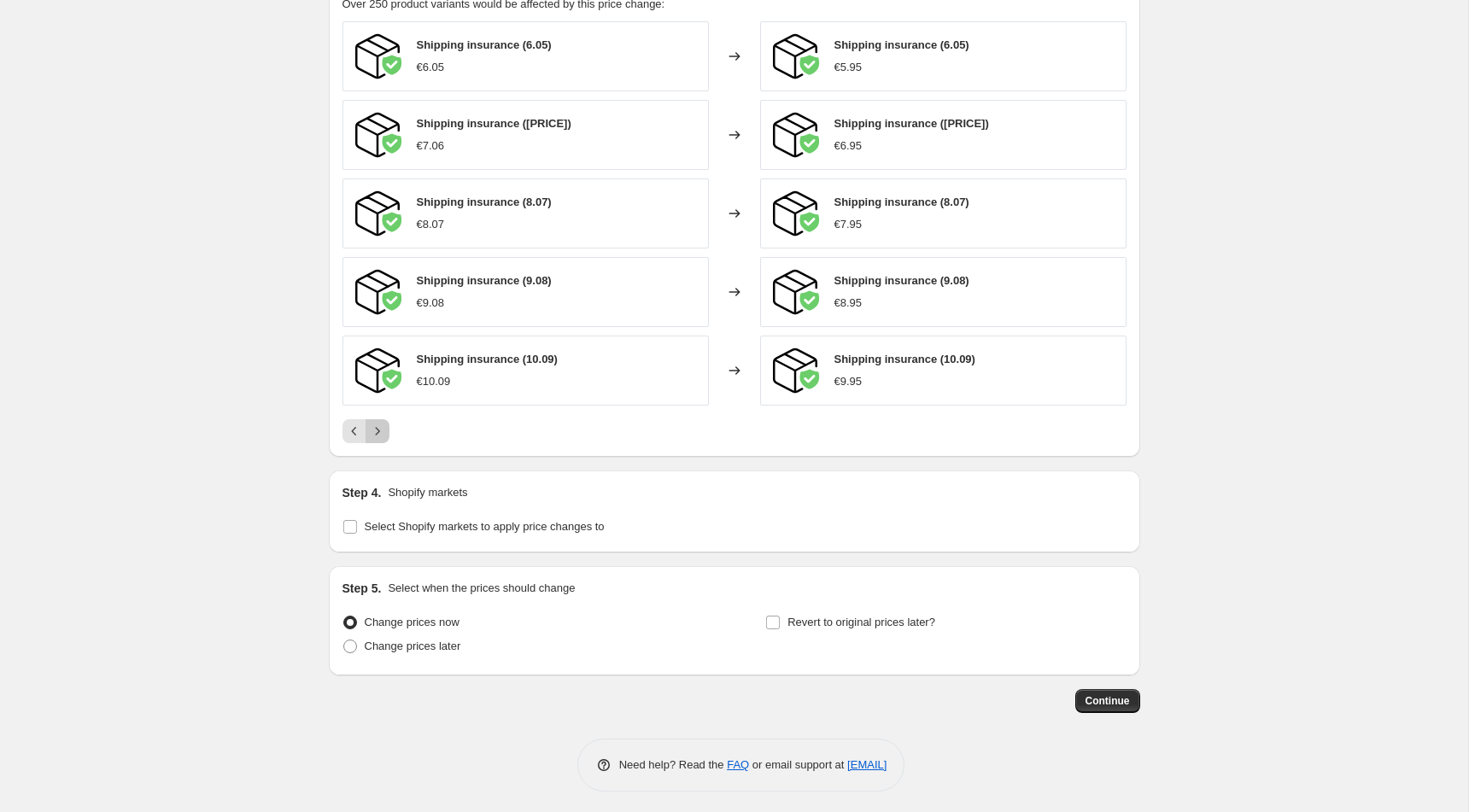 click 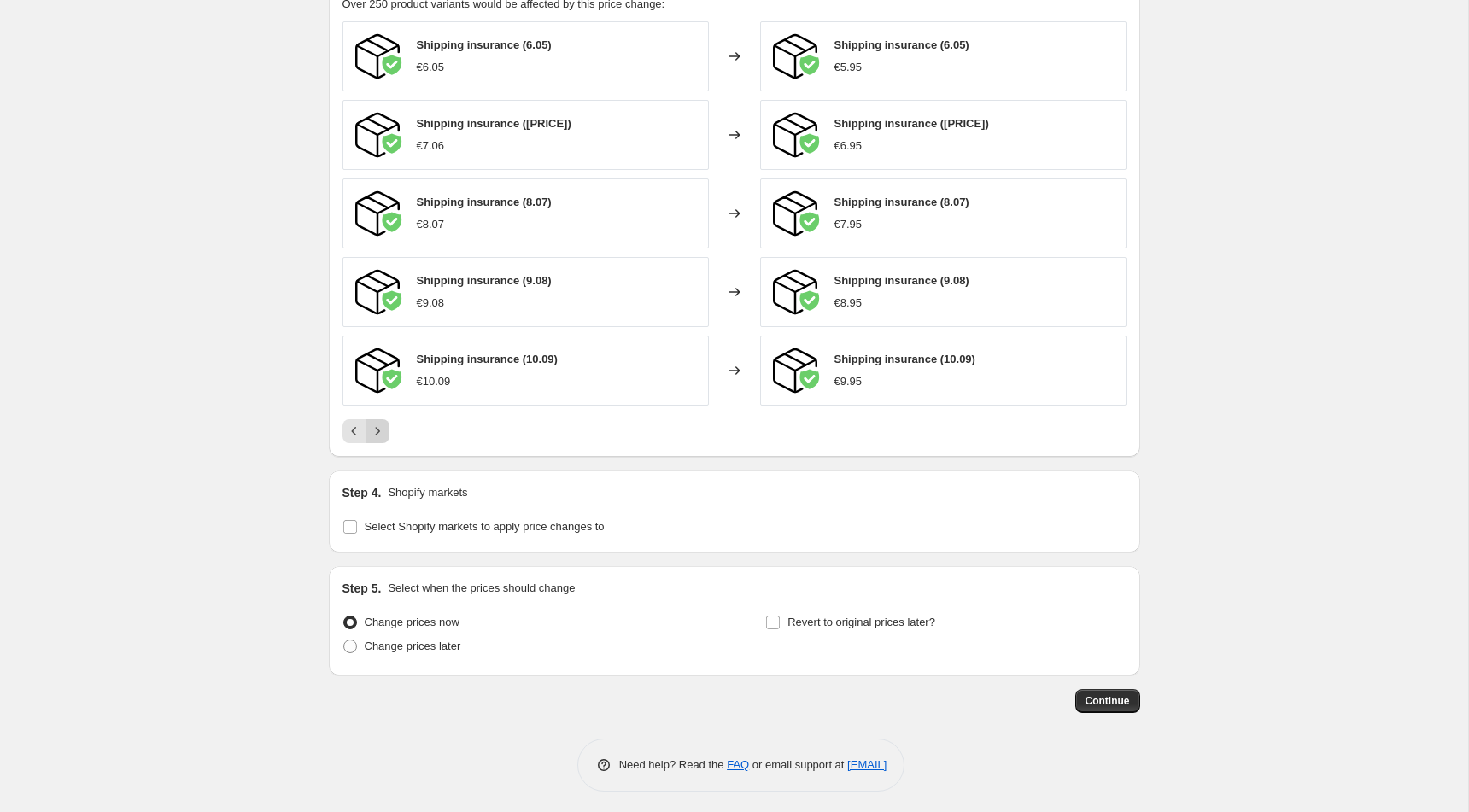 click 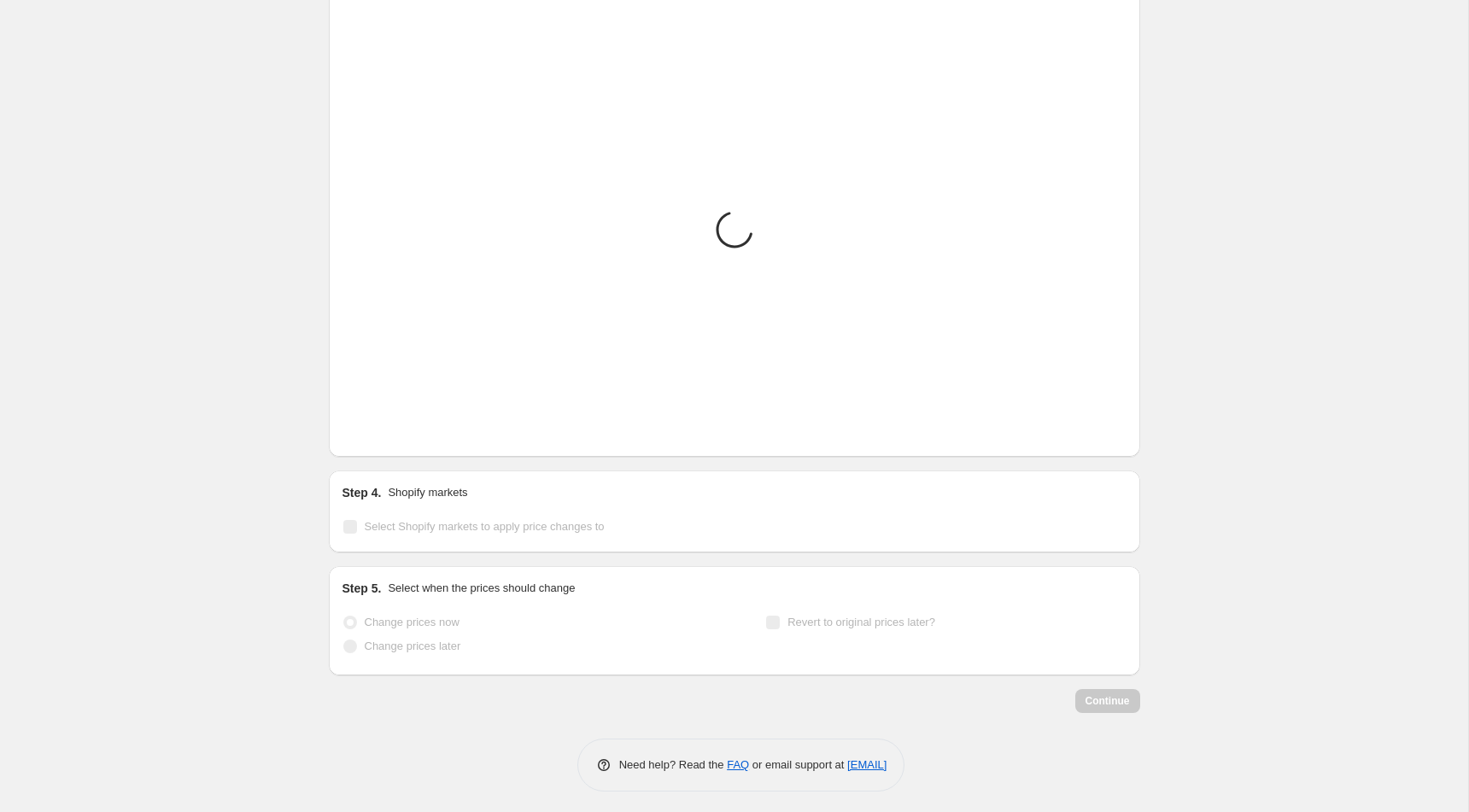 click 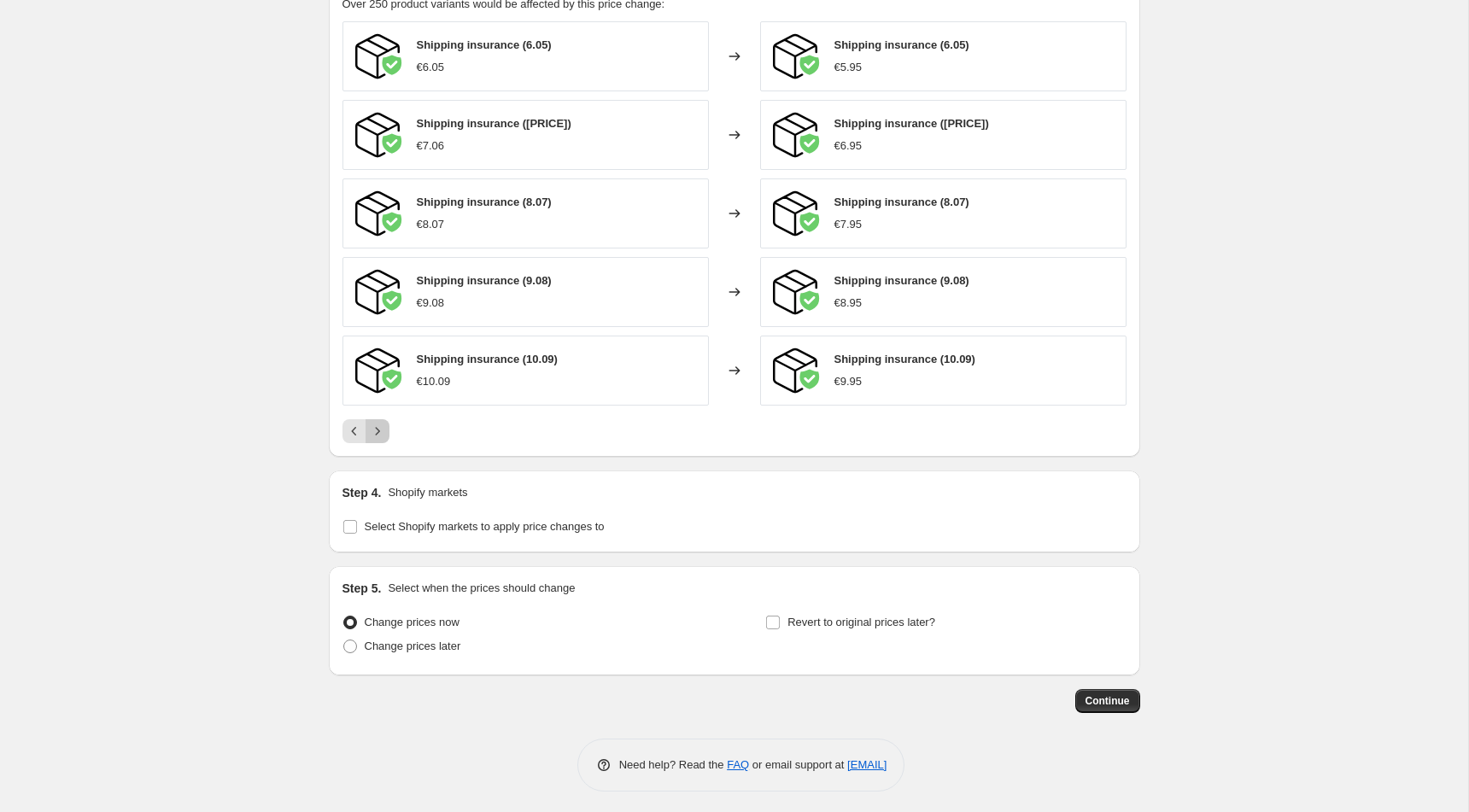 click 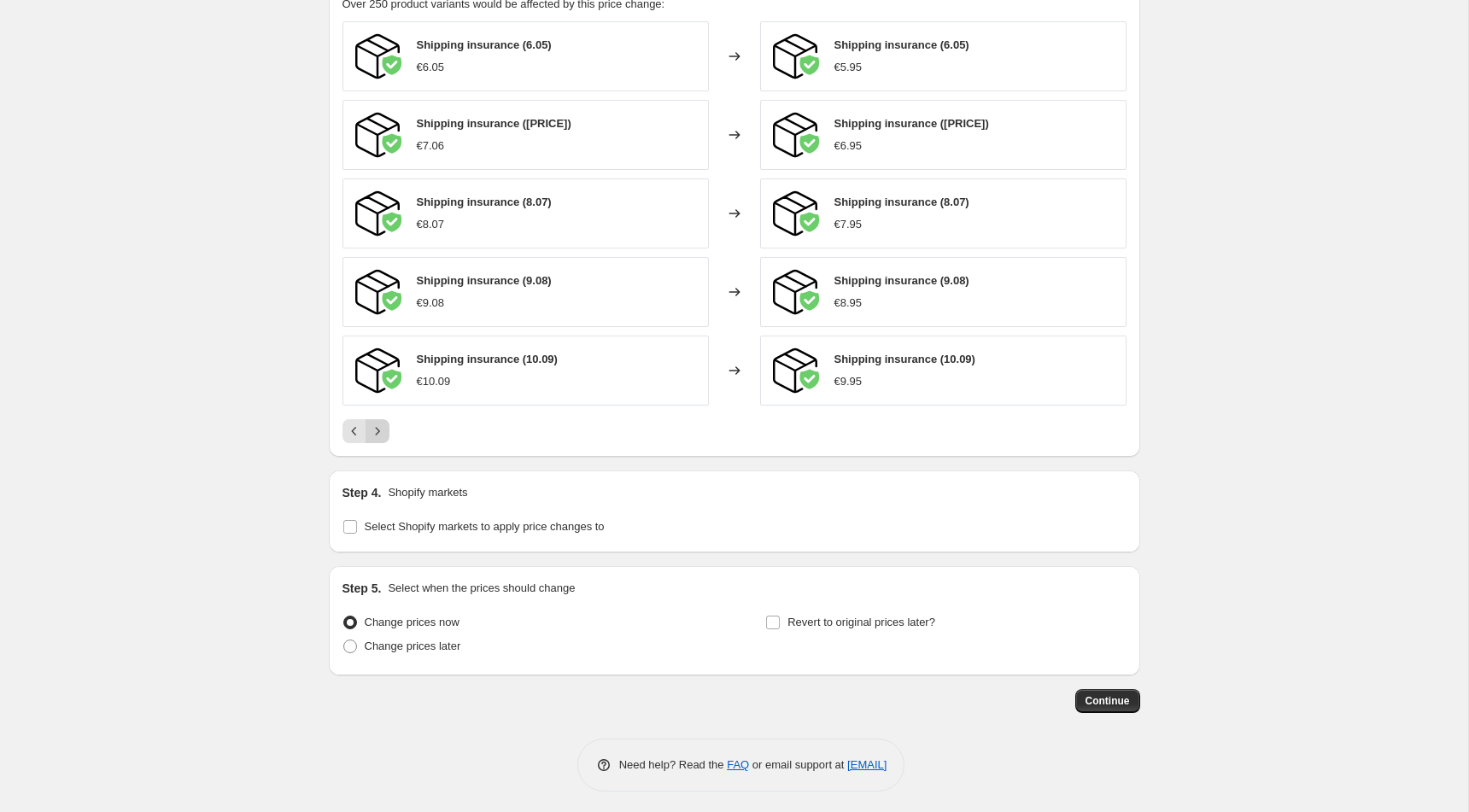 click 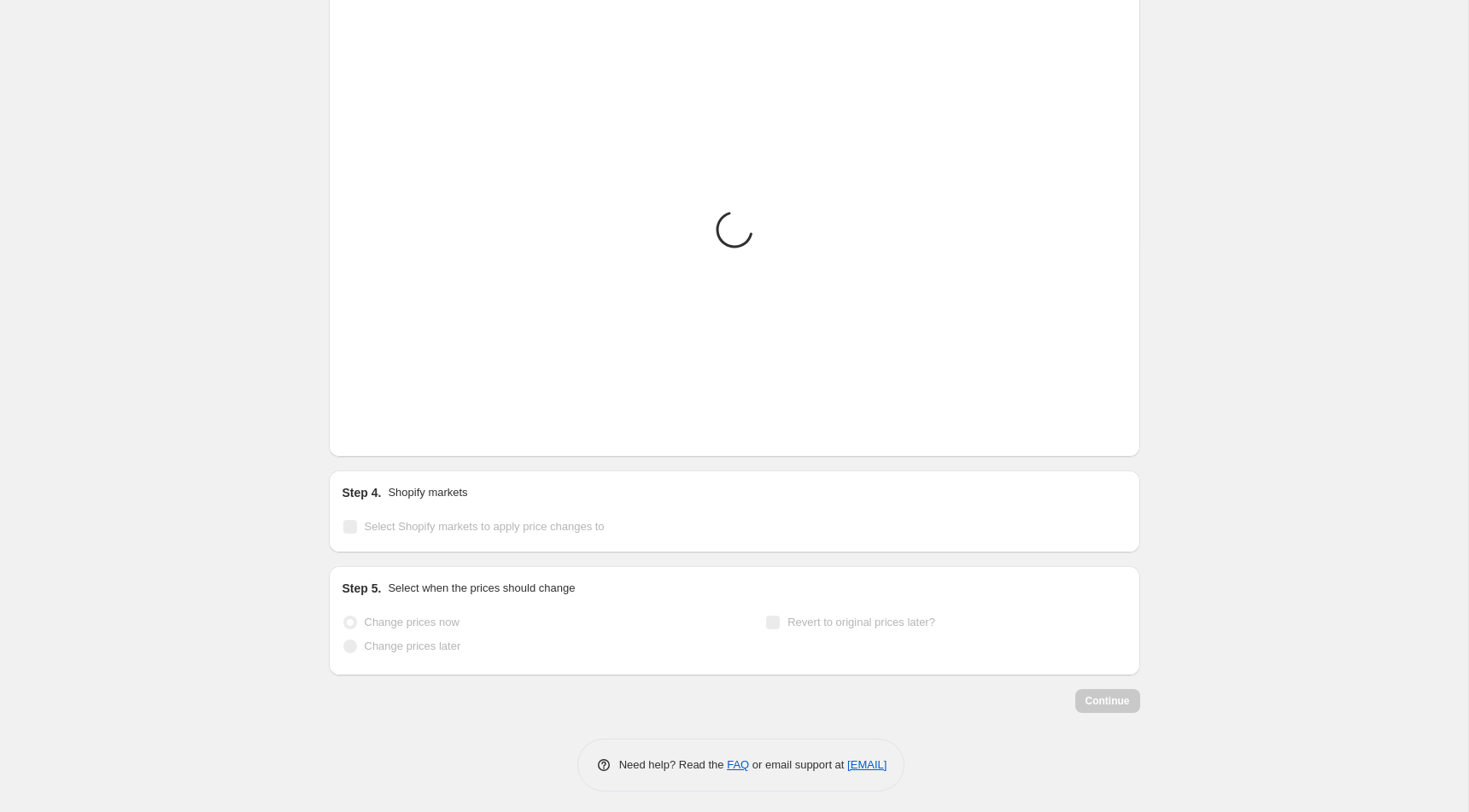 click 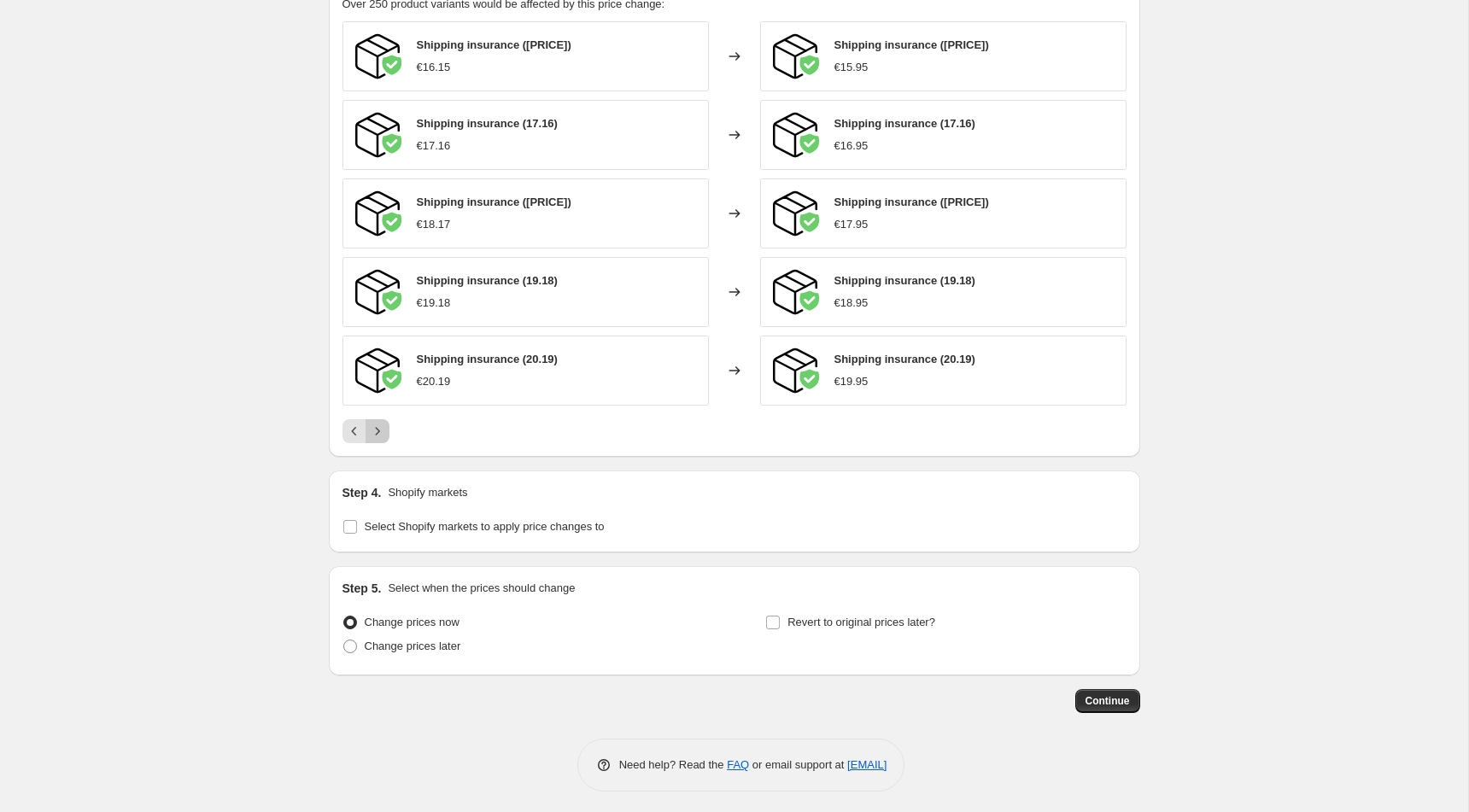 click 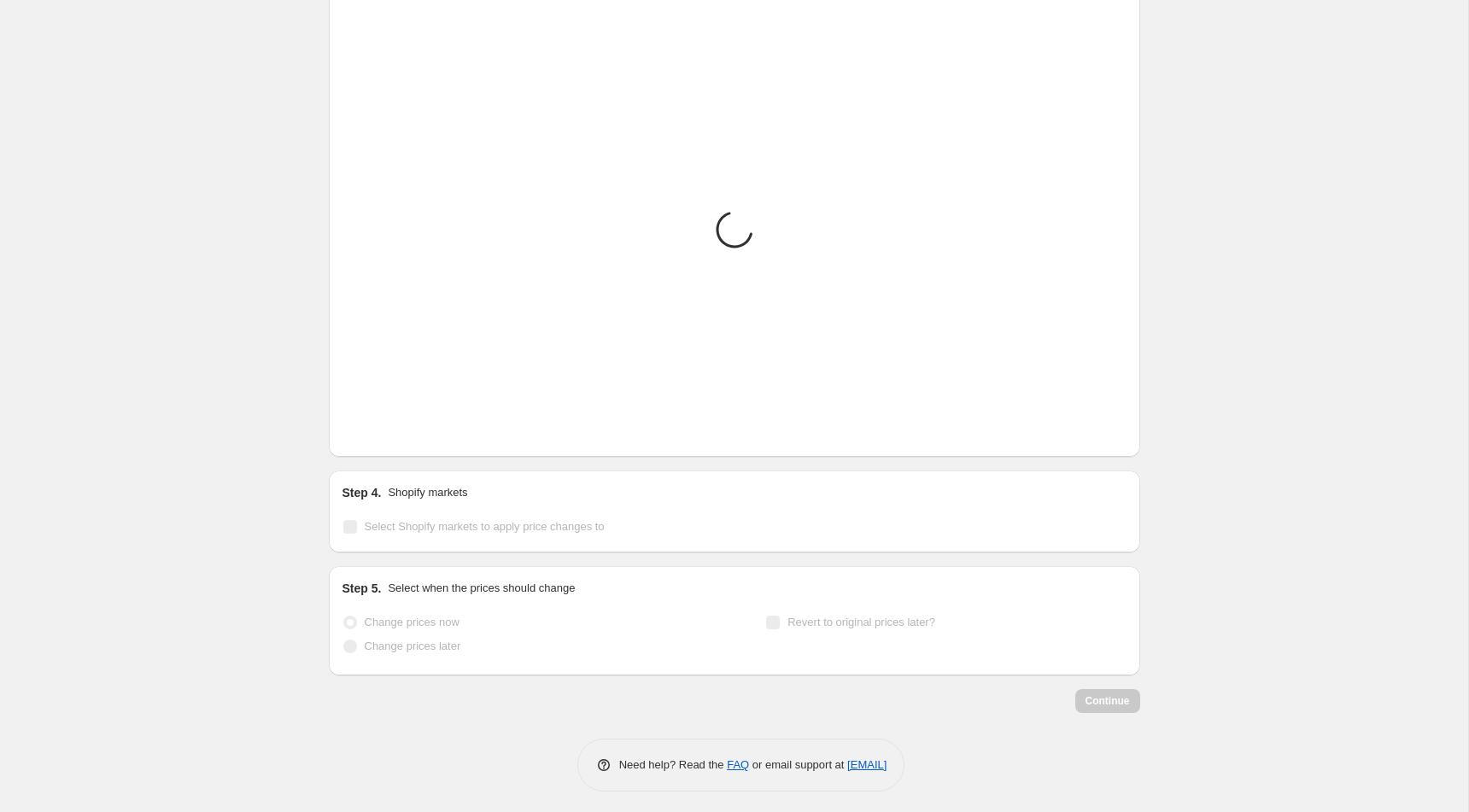 click 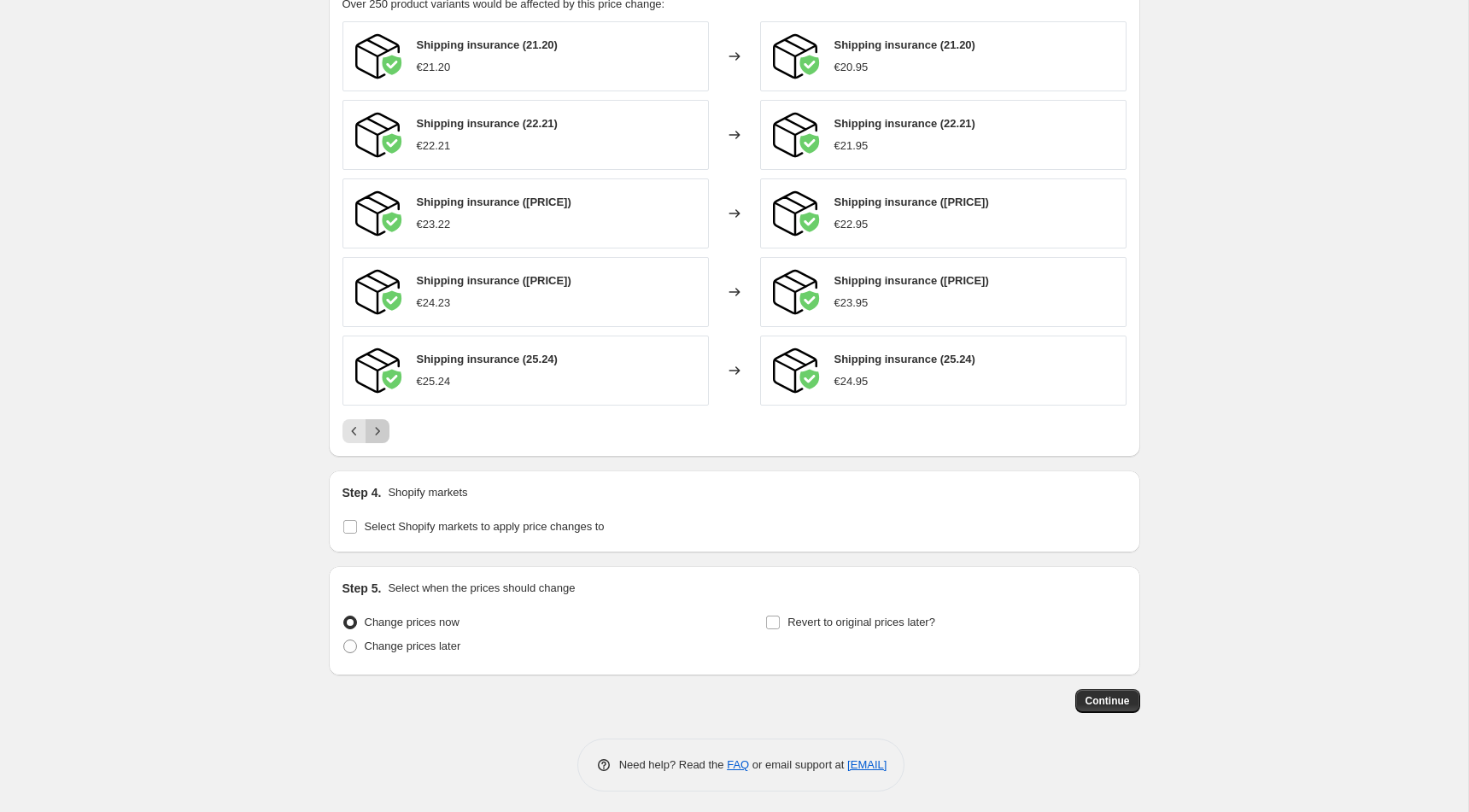 click 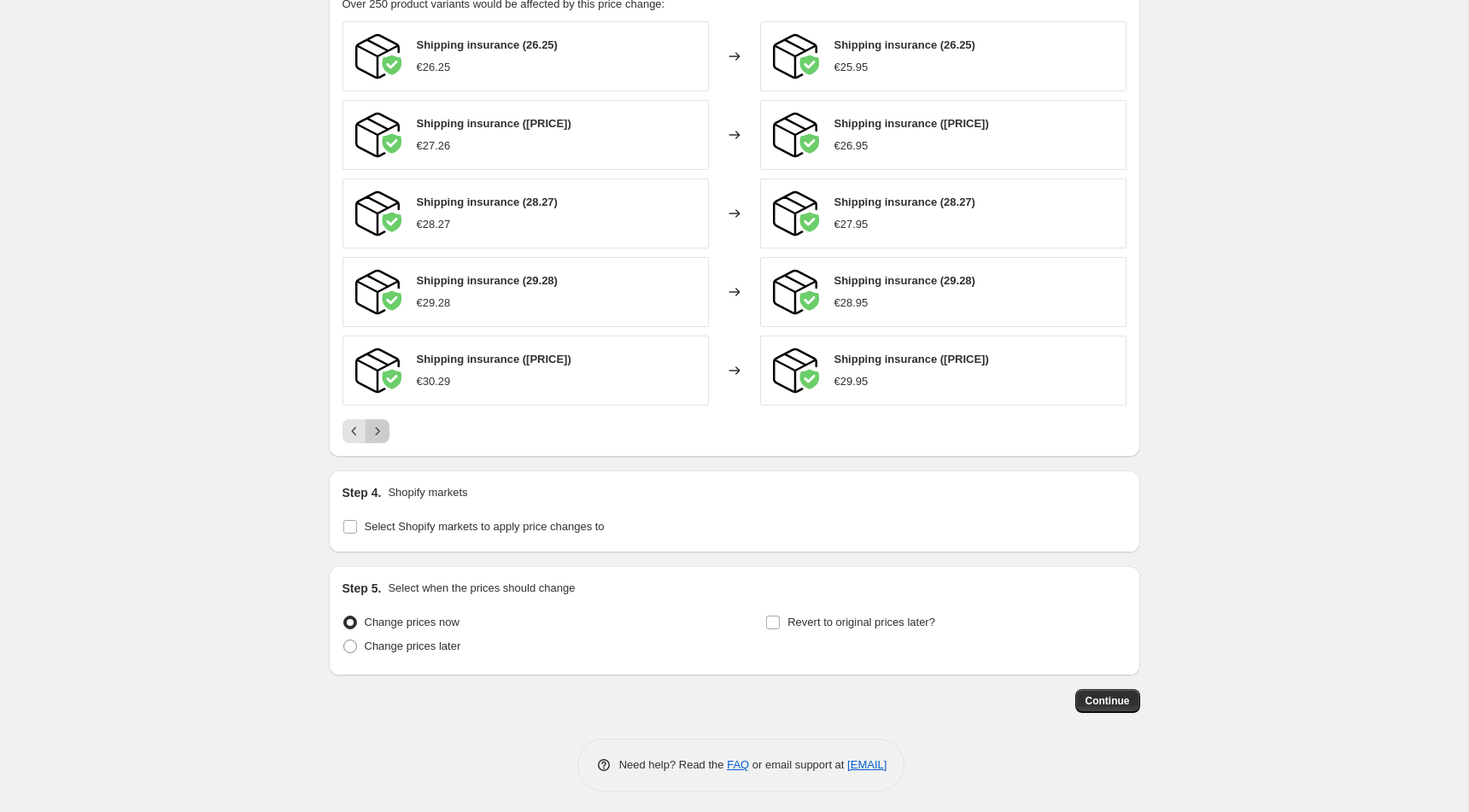 click 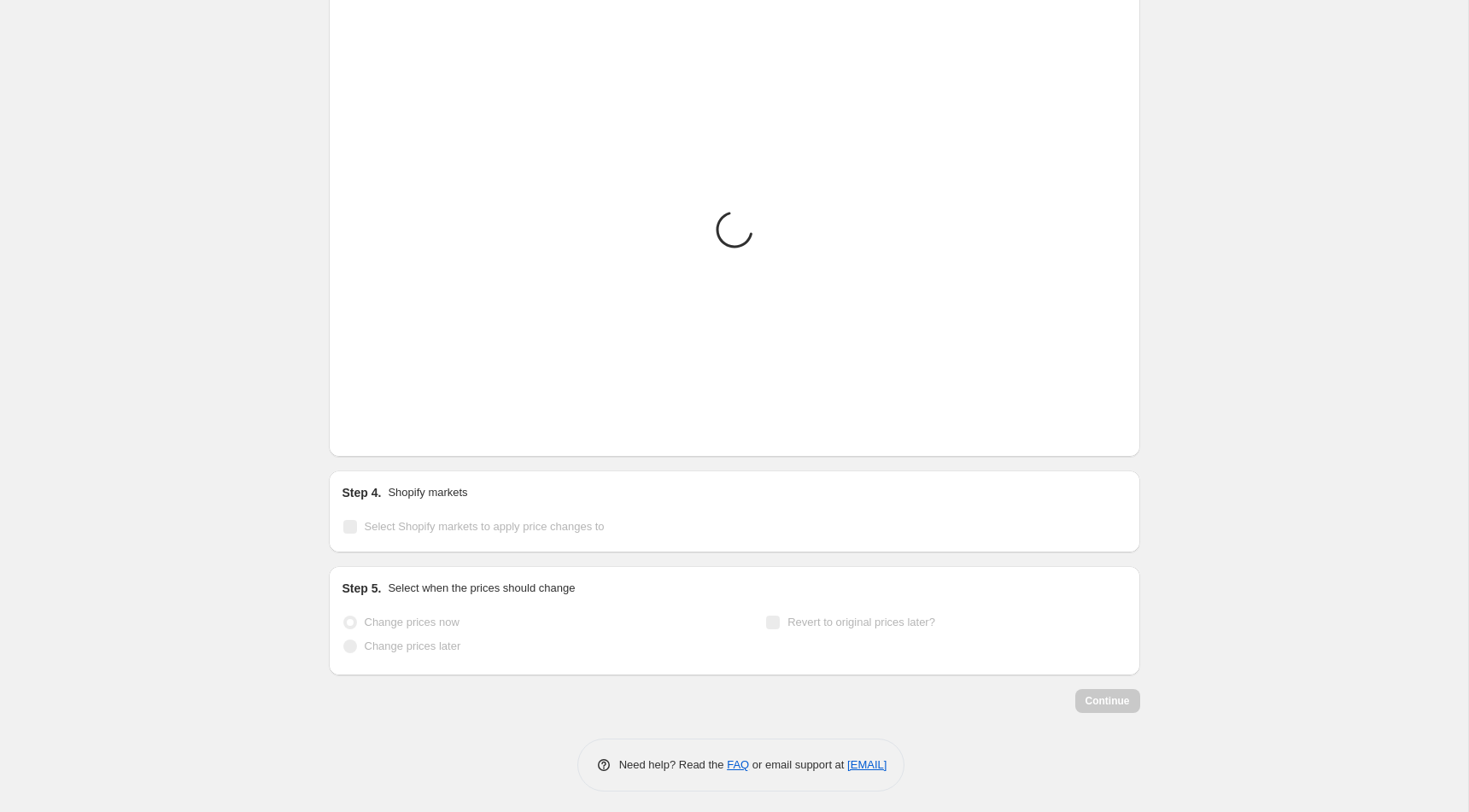 click 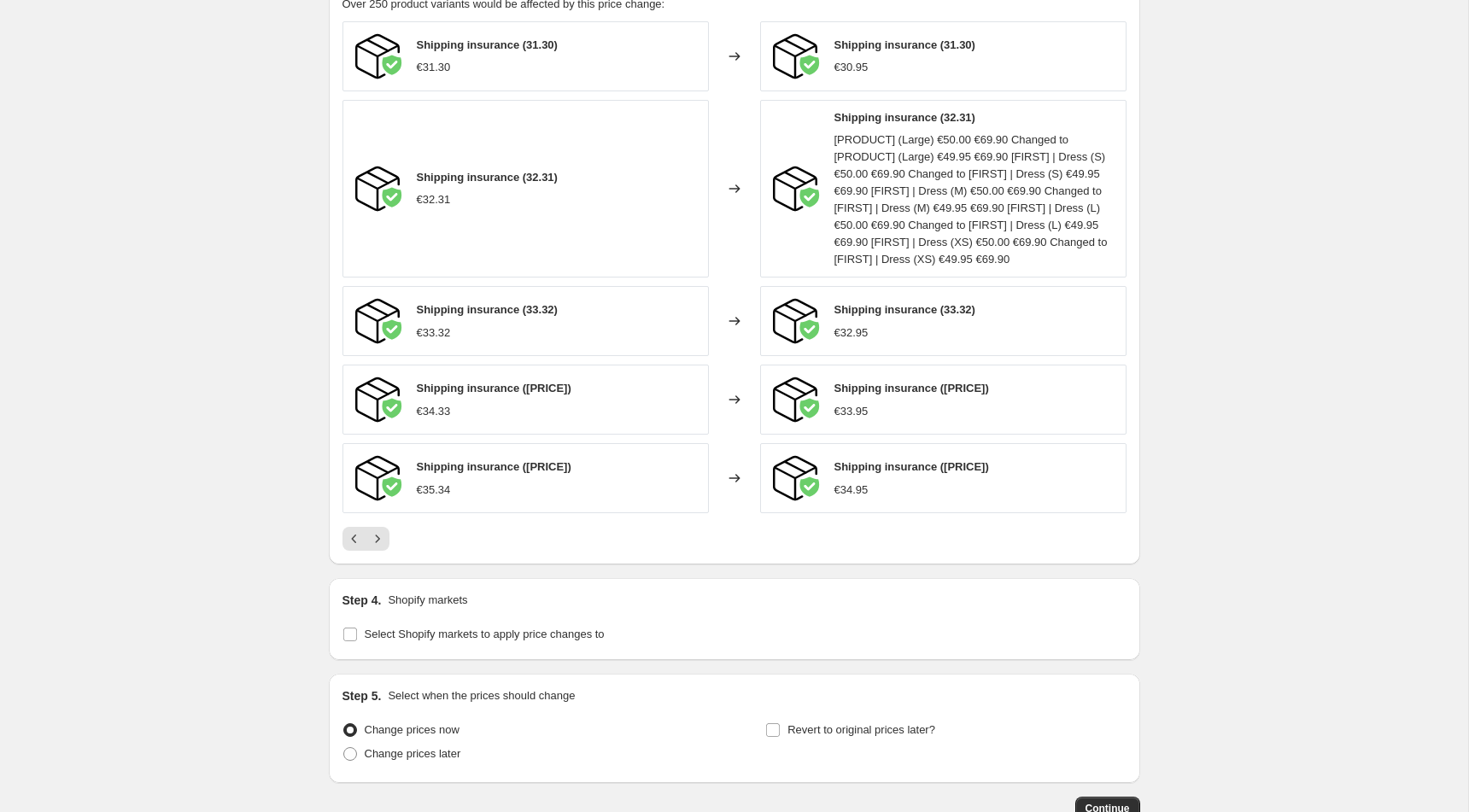 click on "Create new price change job. This page is ready Create new price change job Draft Step 1. Optionally give your price change job a title (eg "March 30% off sale on boots") [DATE], [TIME] Price change job This title is just for internal use, customers won't see it Step 2. Select how the prices should change Use bulk price change rules Set product prices individually Use CSV upload Price Change type Change the price to a certain amount Change the price by a certain amount Change the price by a certain percentage Change the price to the current compare at price (price before sale) Change the price by a certain amount relative to the compare at price Change the price by a certain percentage relative to the compare at price Don't change the price Change the price by a certain percentage relative to the cost per item Change price to certain cost margin Change the price by a certain amount Price change amount € 0.00 Rounding Round to nearest .01 Round to nearest whole number End prices in .99 . 9 5 Add digit" at bounding box center [734, -80] 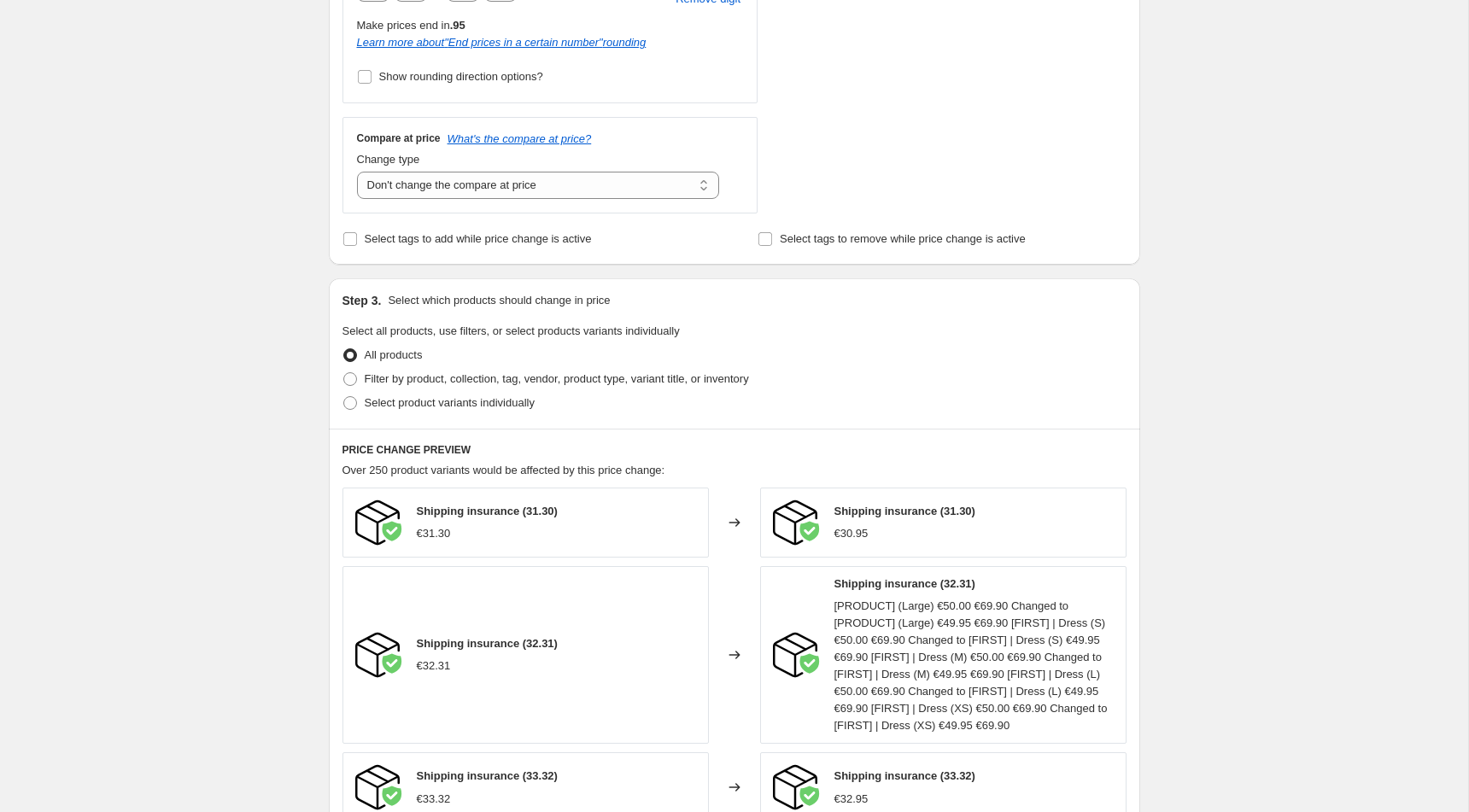 scroll, scrollTop: 599, scrollLeft: 0, axis: vertical 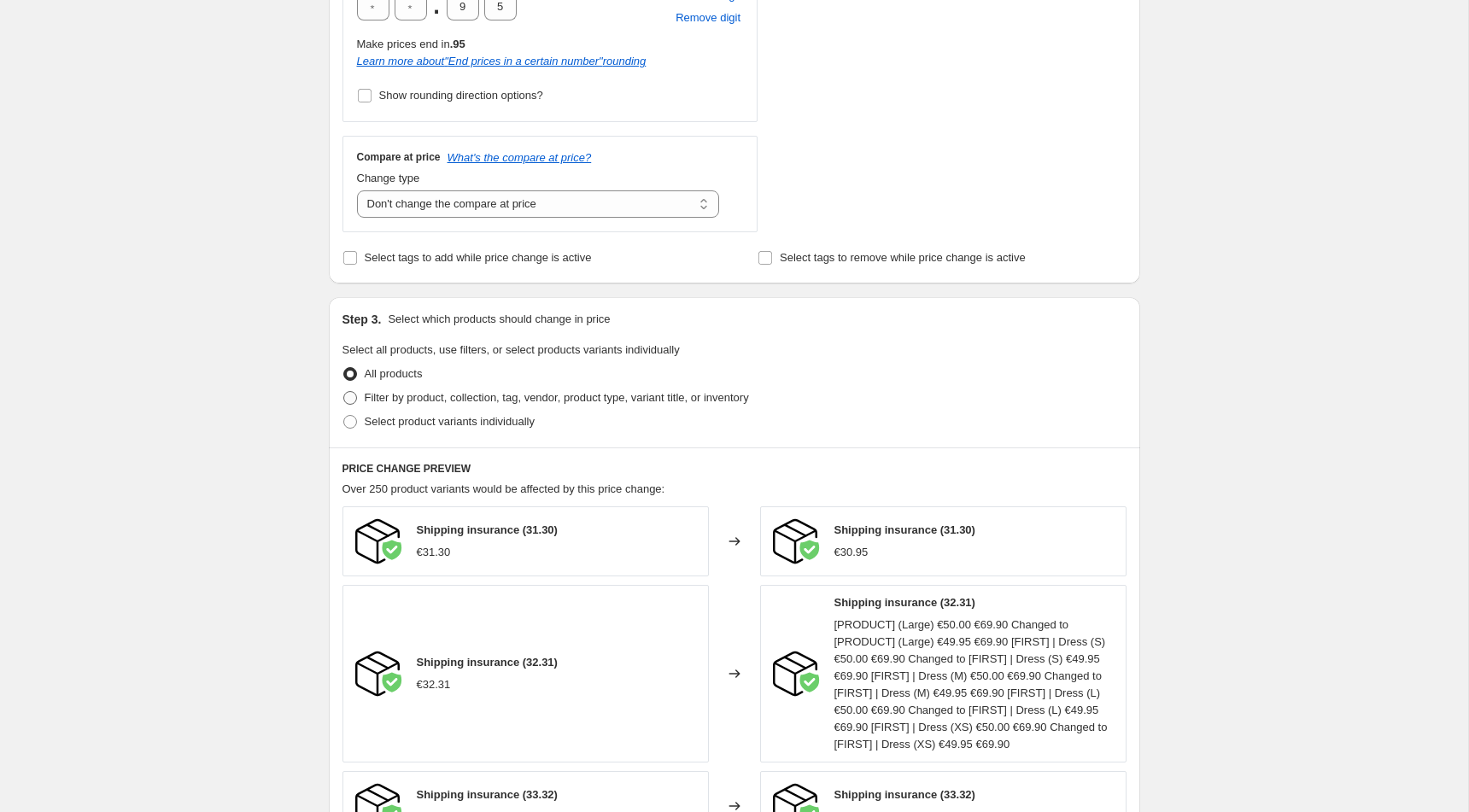 click on "Filter by product, collection, tag, vendor, product type, variant title, or inventory" at bounding box center (557, 398) 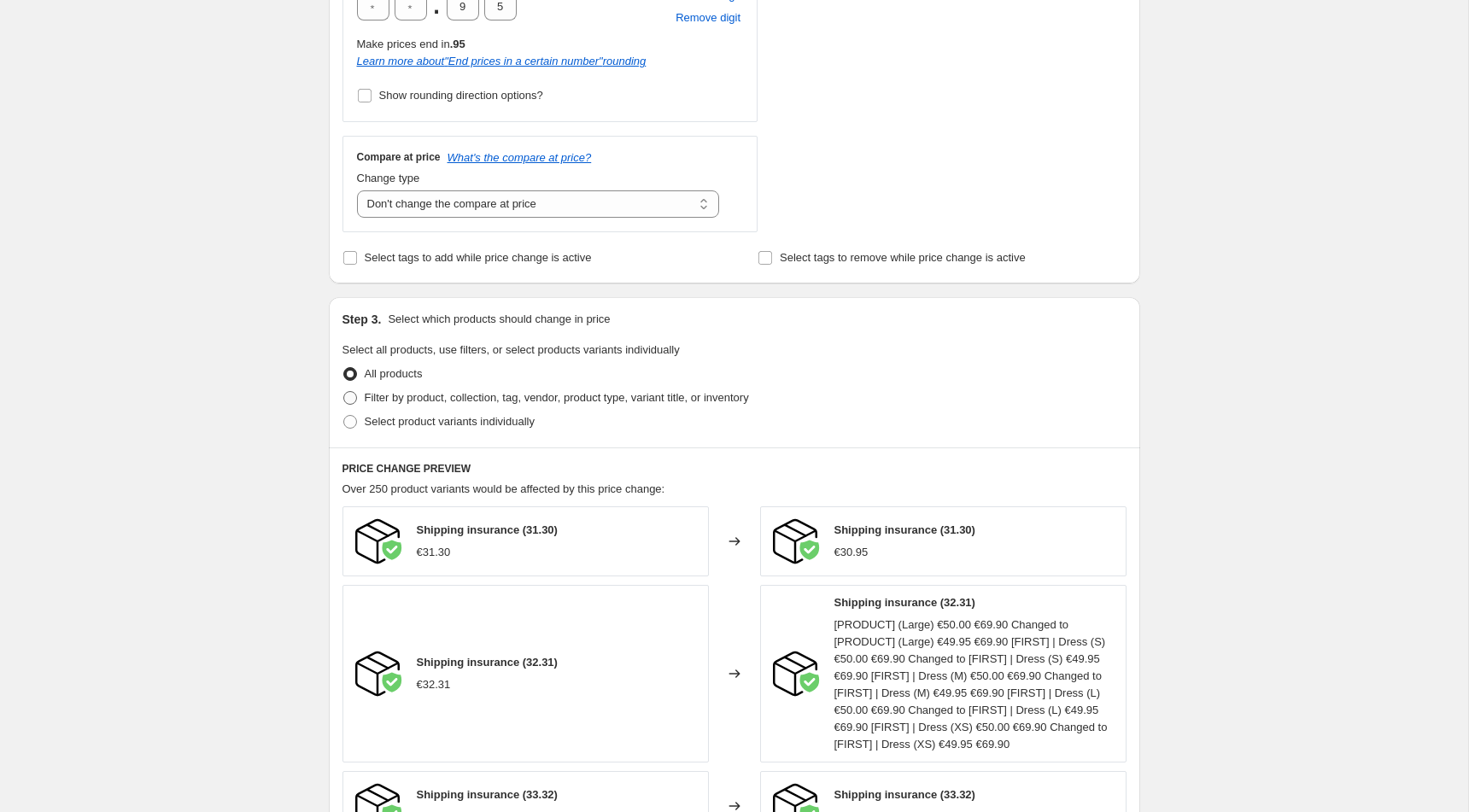 radio on "true" 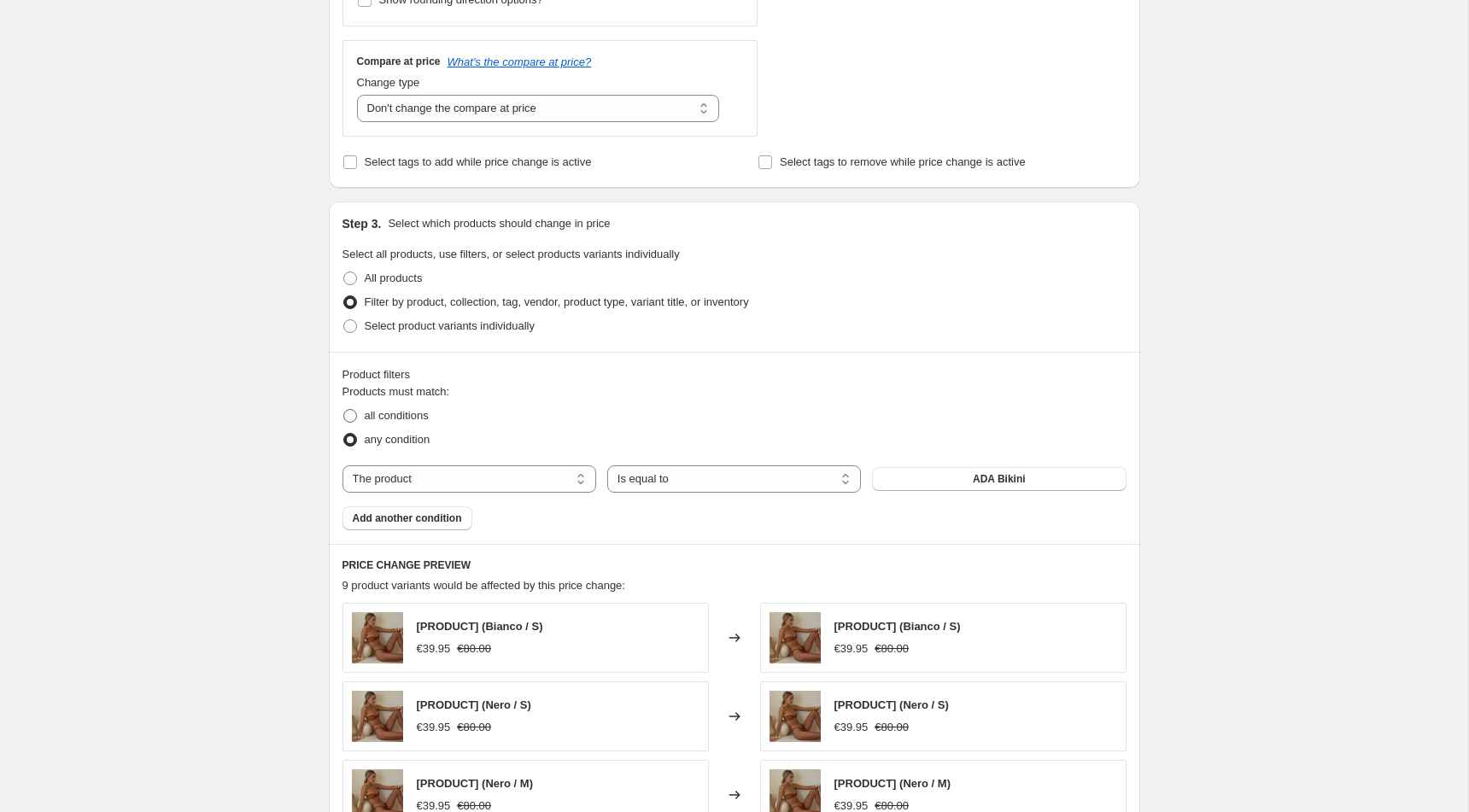 scroll, scrollTop: 791, scrollLeft: 0, axis: vertical 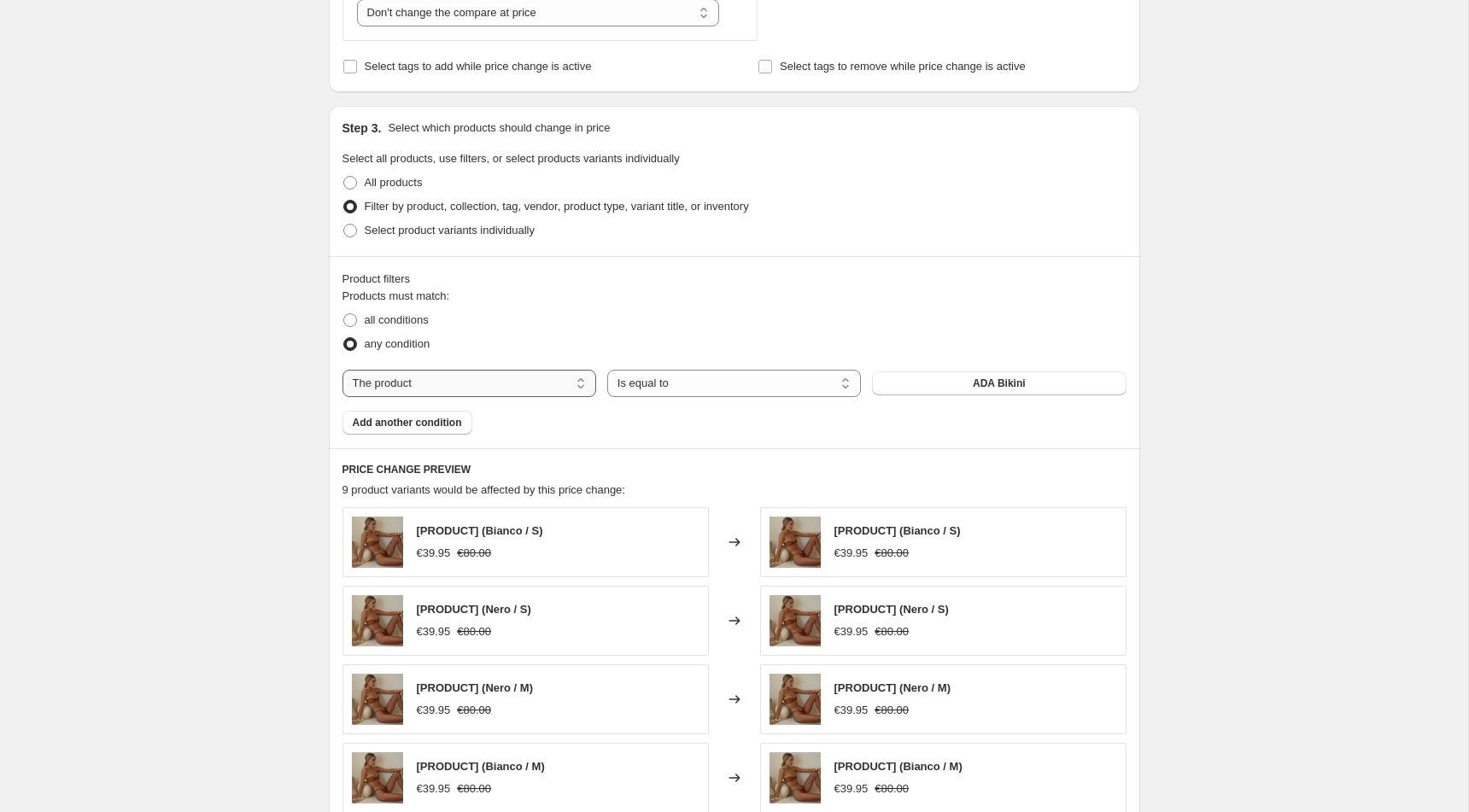 click on "The product The product's collection The product's tag The product's vendor The product's type The product's status The variant's title Inventory quantity" at bounding box center (469, 383) 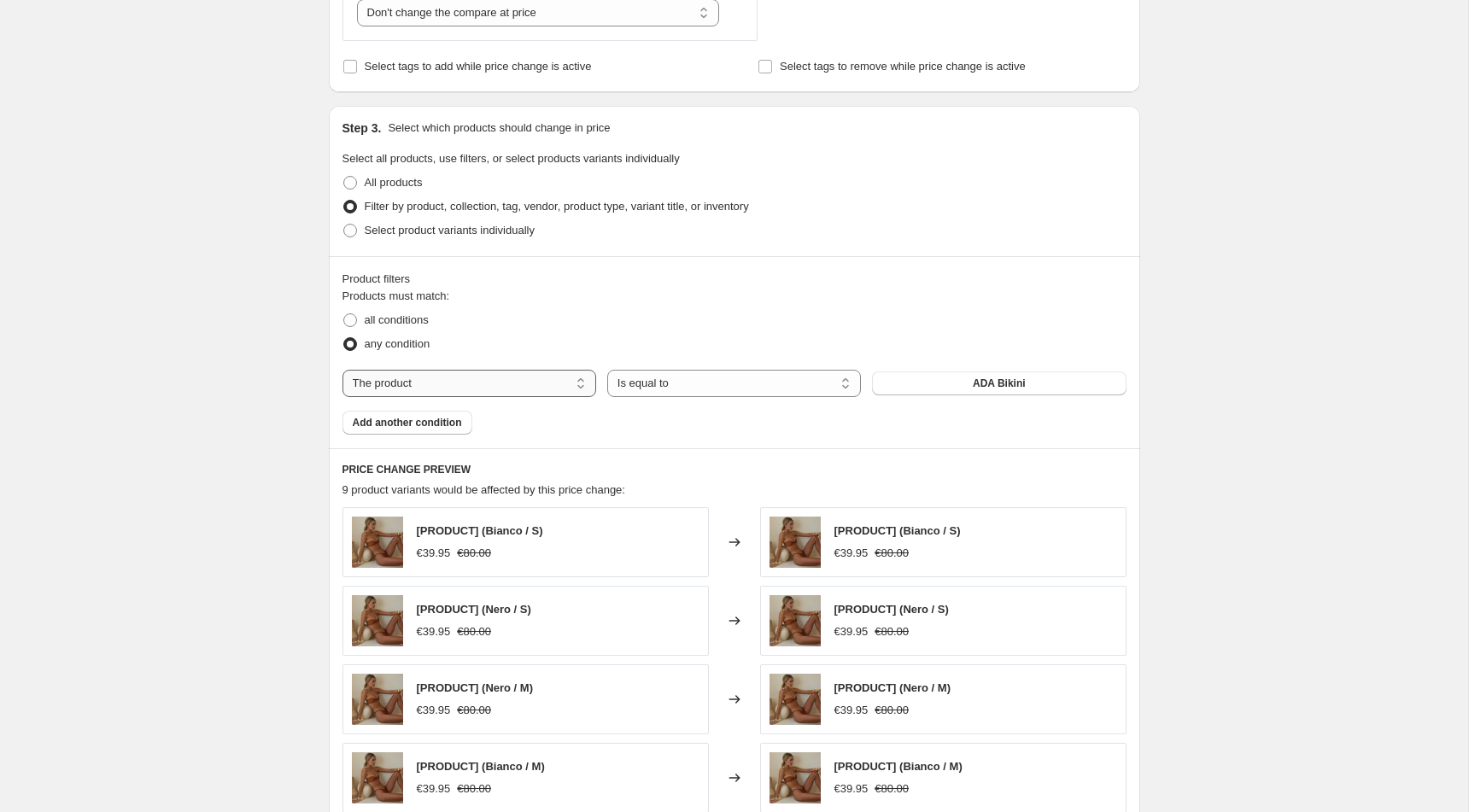 select on "collection" 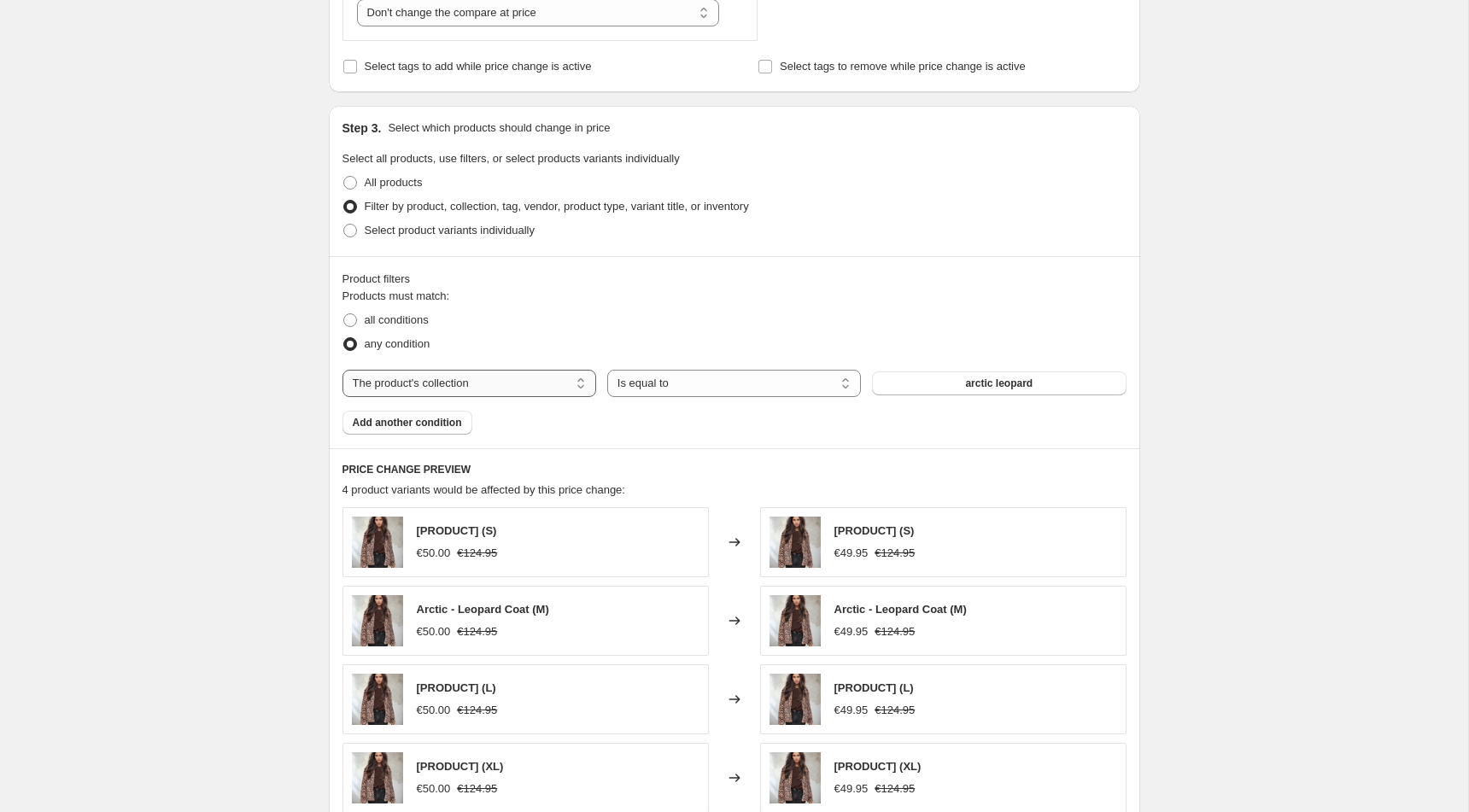 click on "The product The product's collection The product's tag The product's vendor The product's type The product's status The variant's title Inventory quantity" at bounding box center (469, 383) 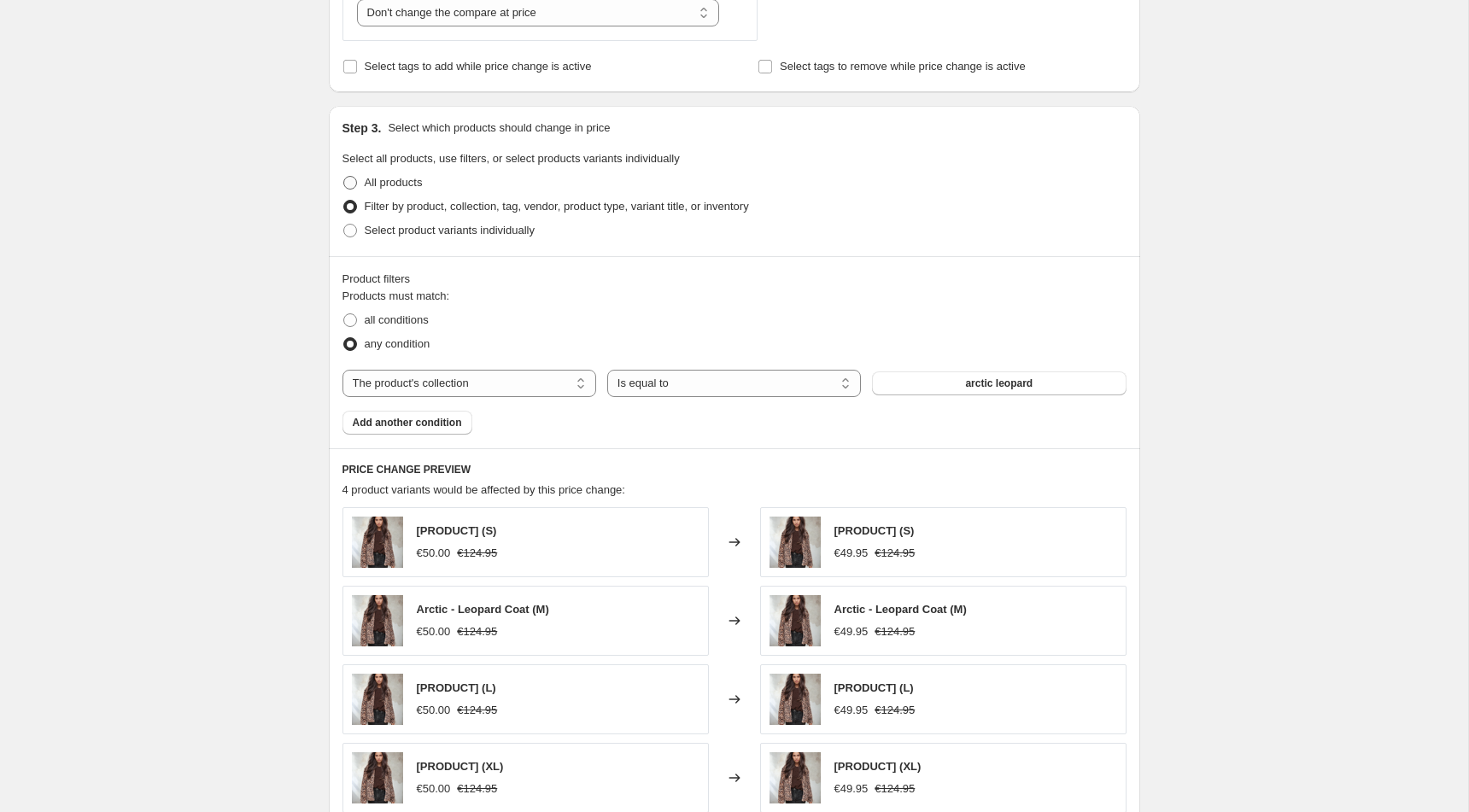 click on "All products" at bounding box center (394, 182) 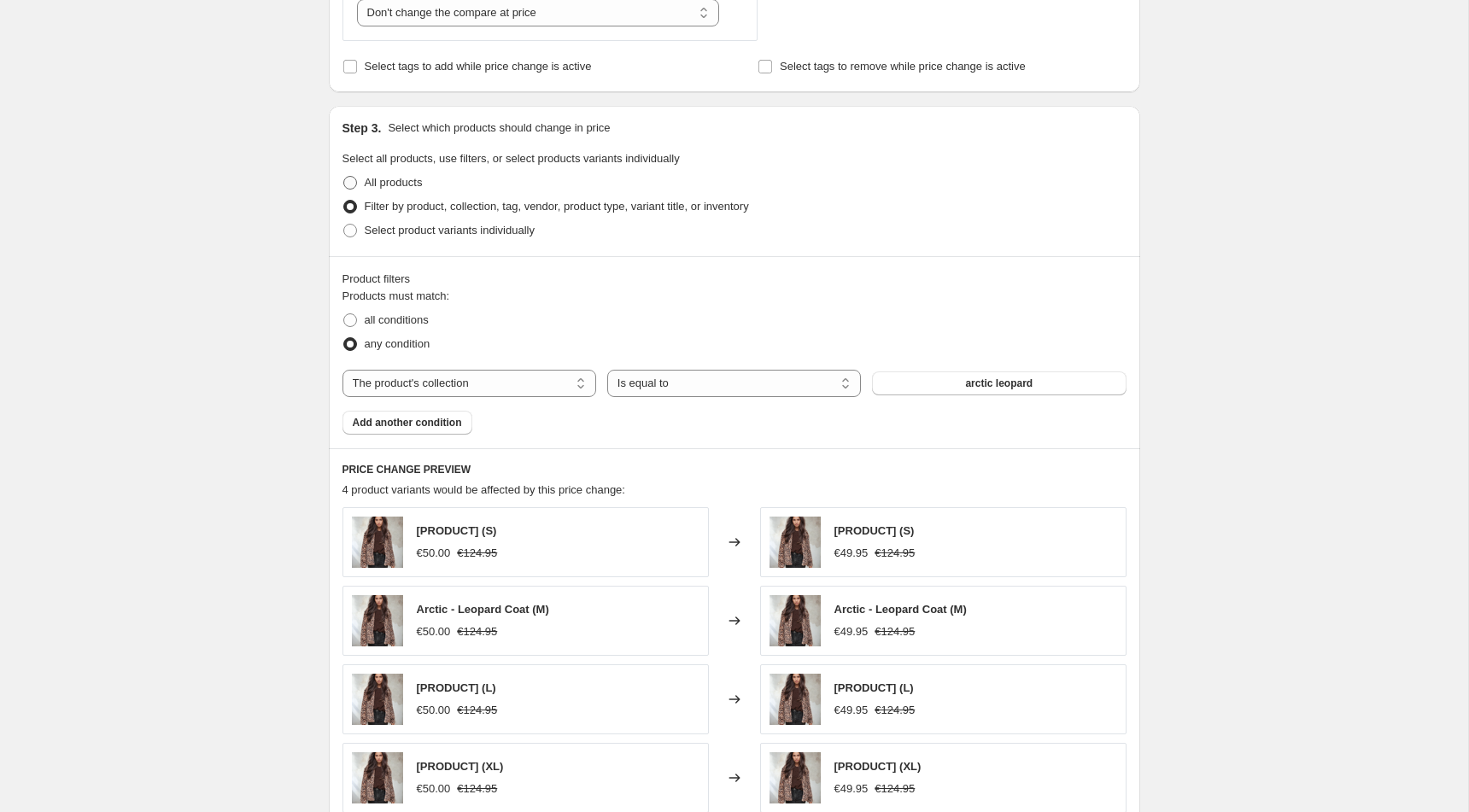 radio on "true" 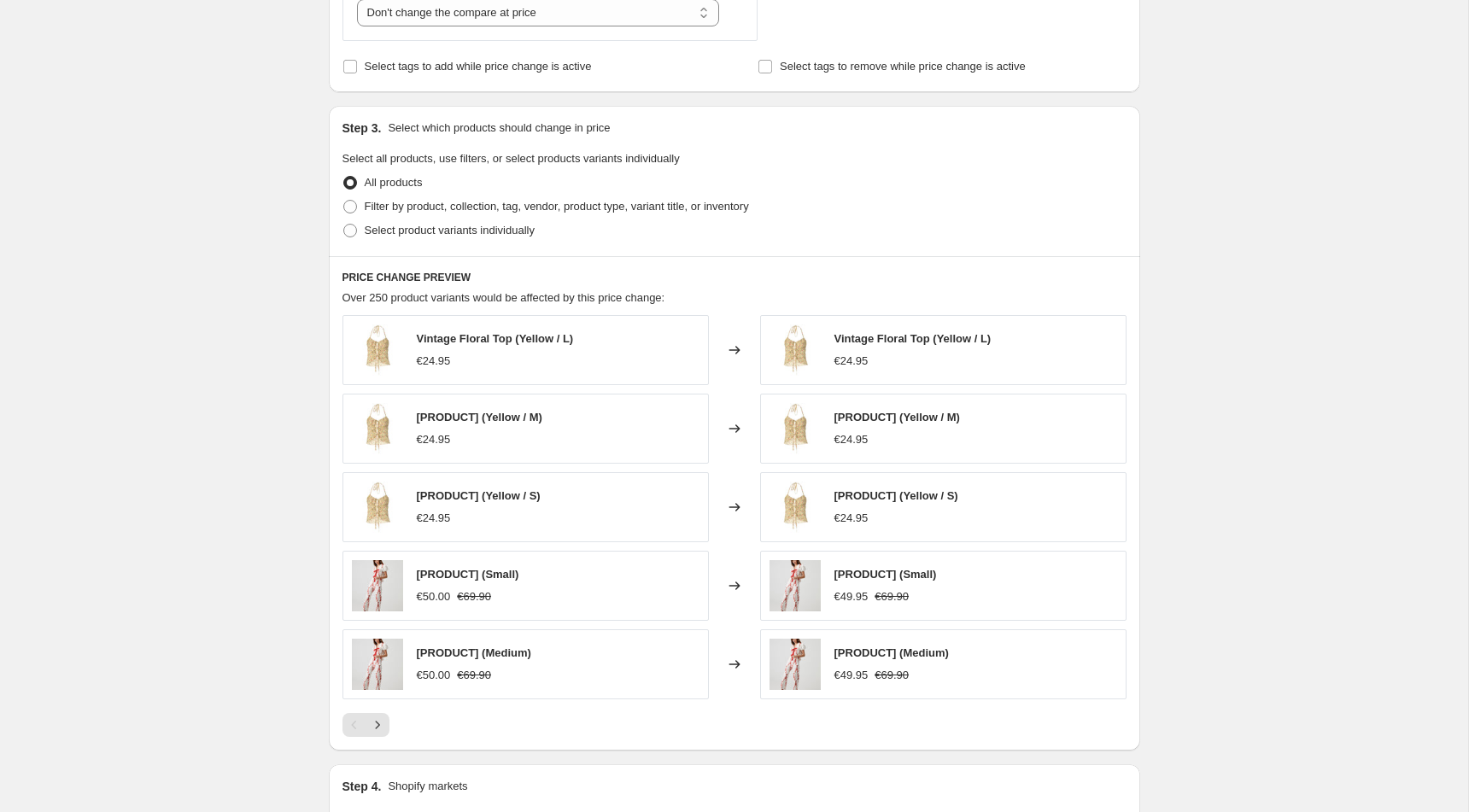 scroll, scrollTop: 1084, scrollLeft: 0, axis: vertical 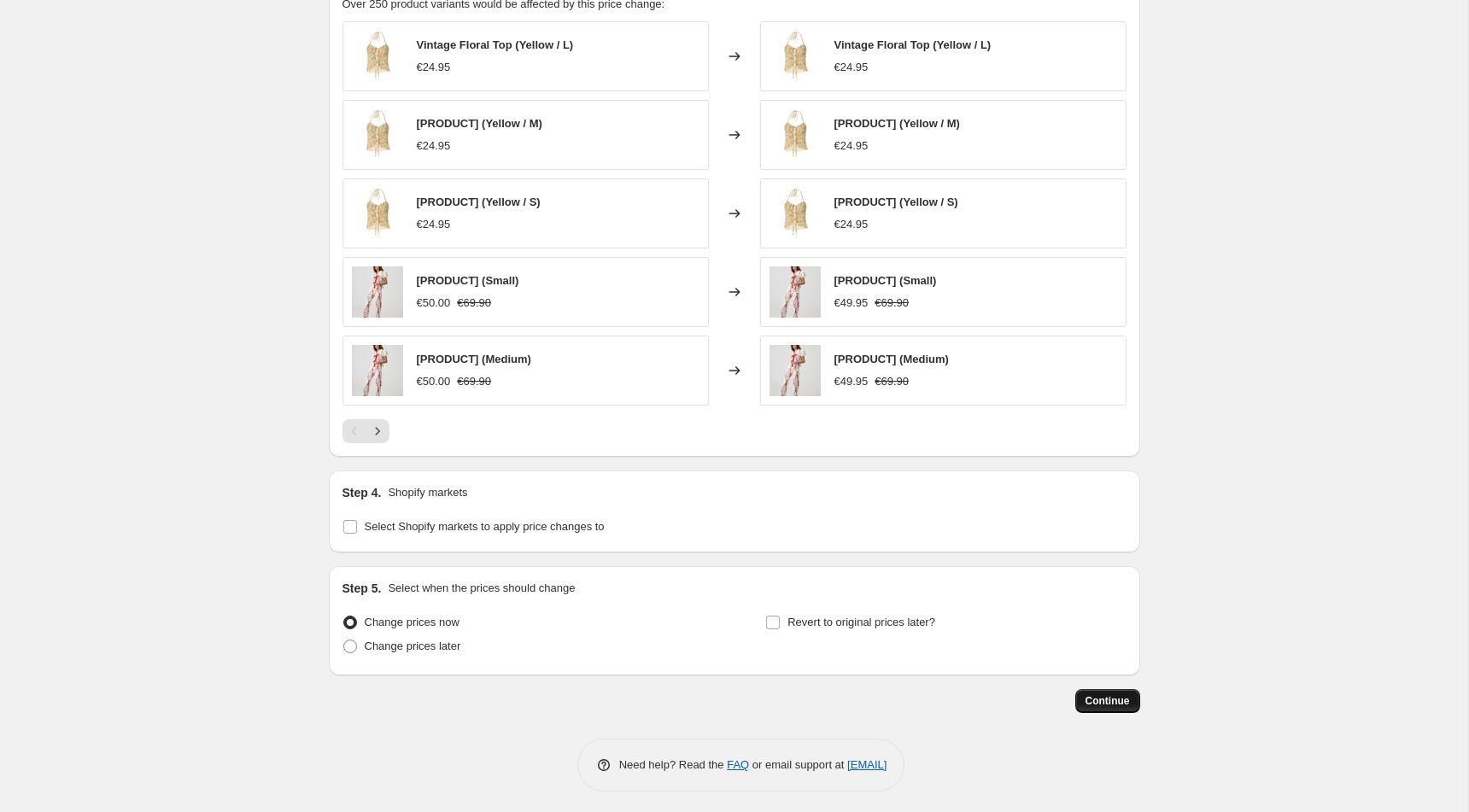 click on "Continue" at bounding box center (1108, 701) 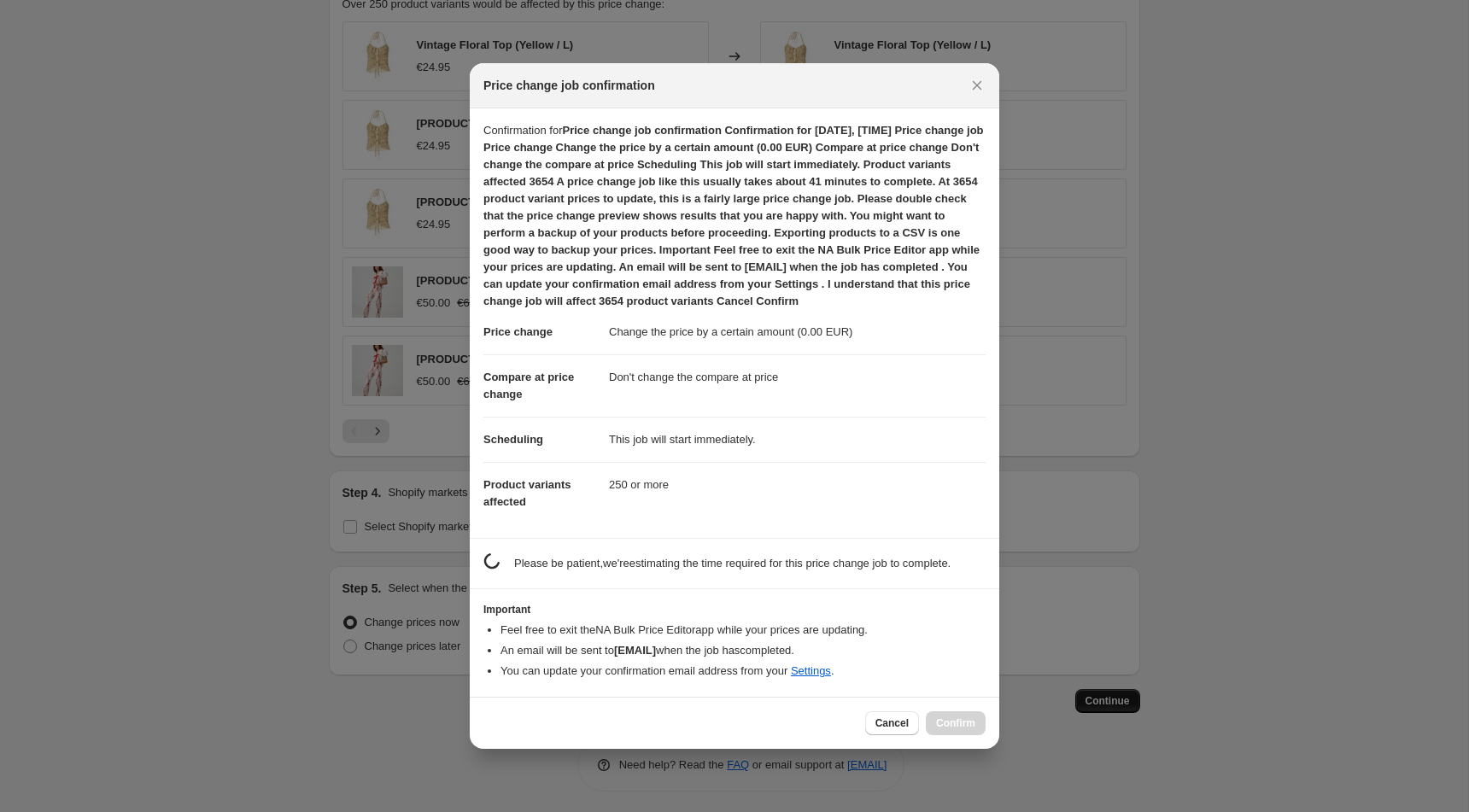 scroll, scrollTop: 0, scrollLeft: 0, axis: both 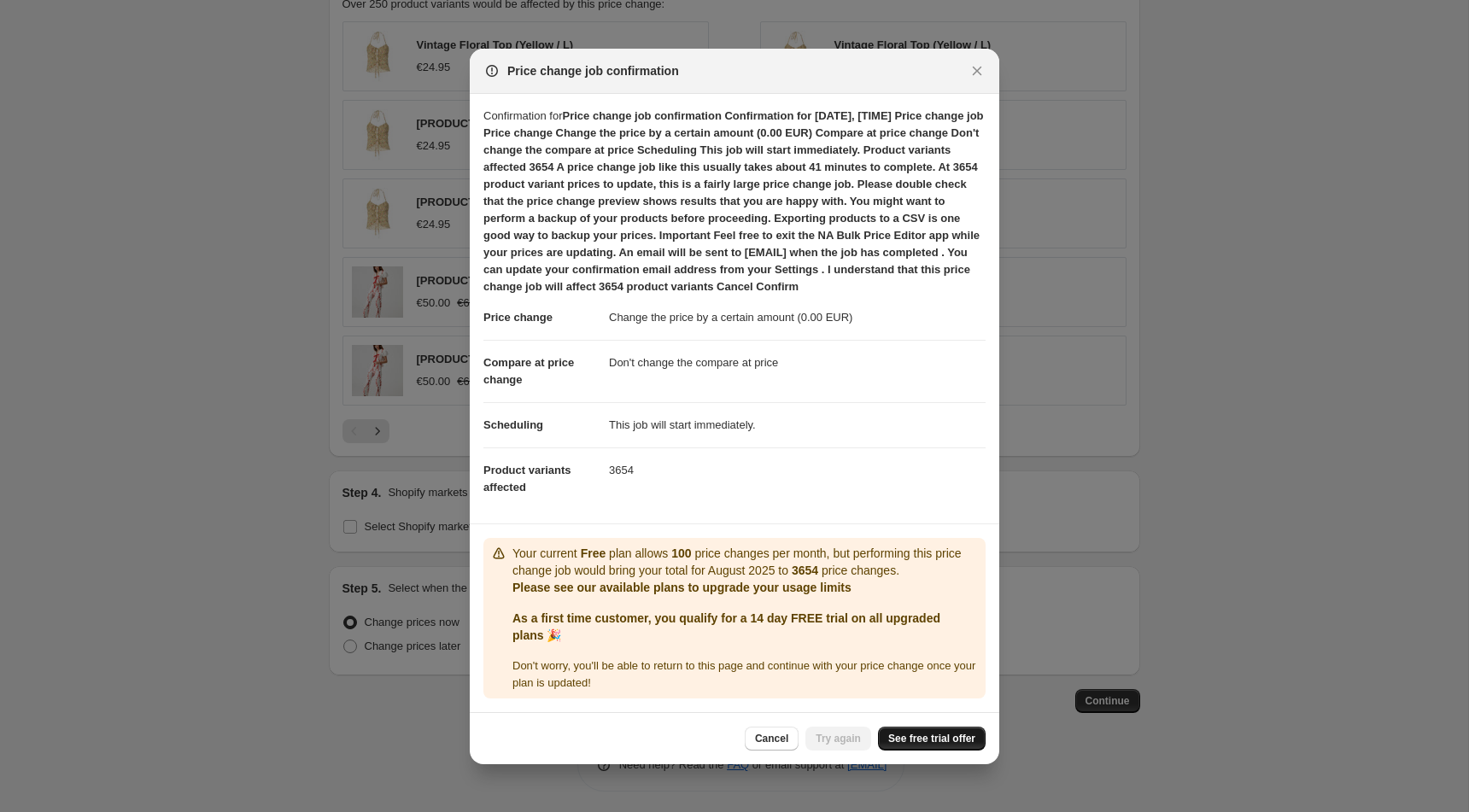click on "See free trial offer" at bounding box center [932, 739] 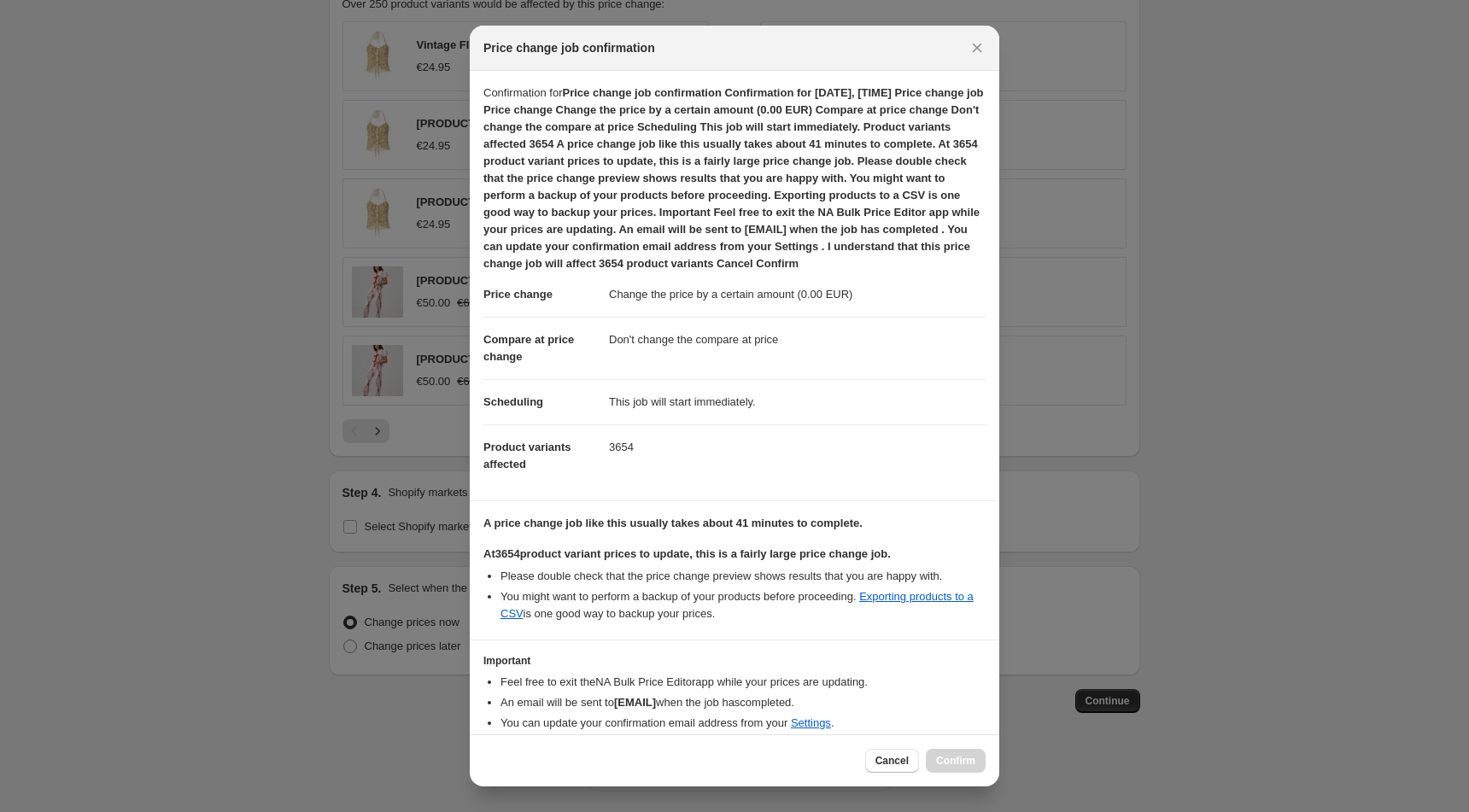 click on "Price change Change the price by a certain amount (0.00 EUR) Compare at price change Don't change the compare at price Scheduling This job will start immediately. Product variants affected 3654" at bounding box center [734, 379] 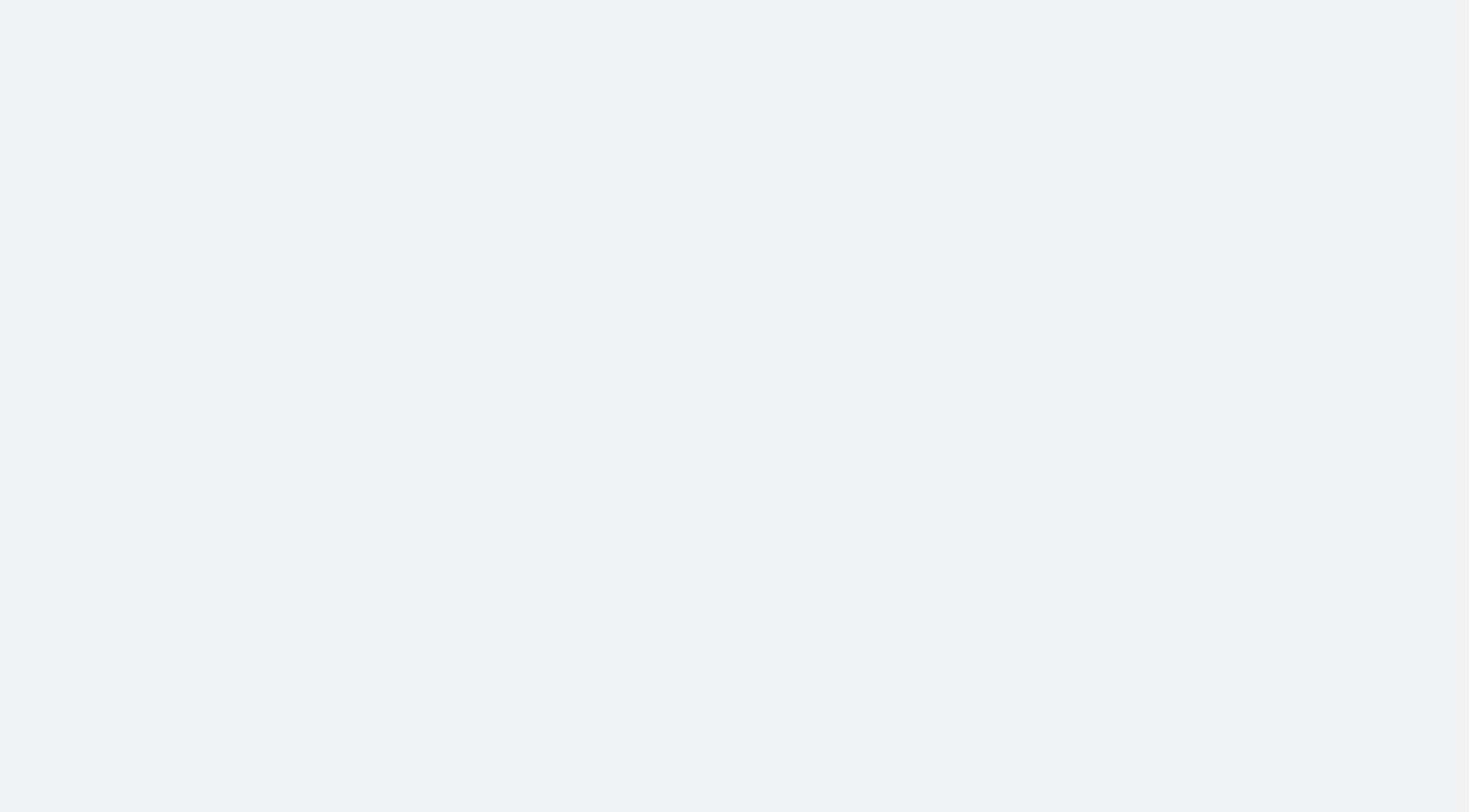 scroll, scrollTop: 0, scrollLeft: 0, axis: both 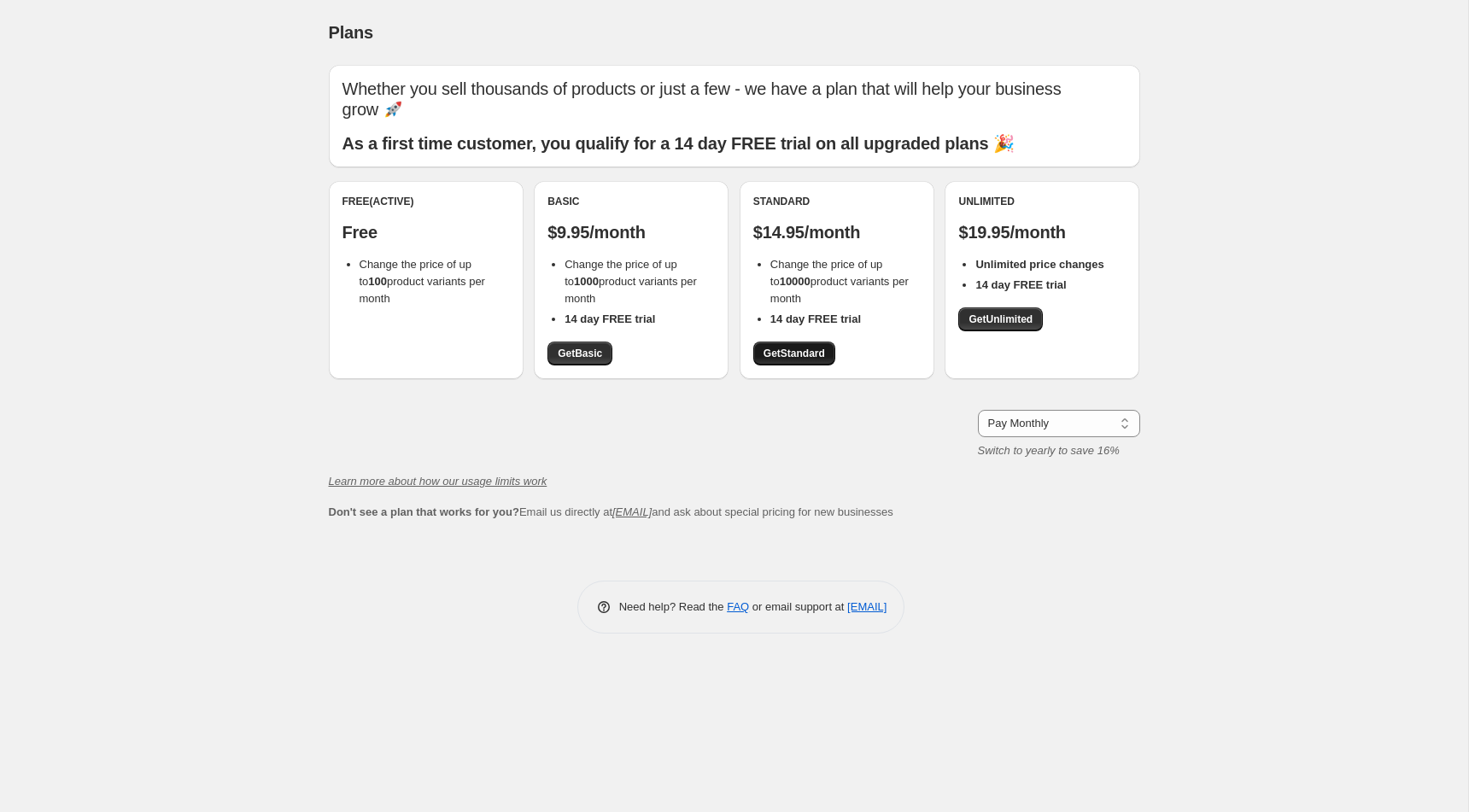 click on "Get  Standard" at bounding box center (794, 353) 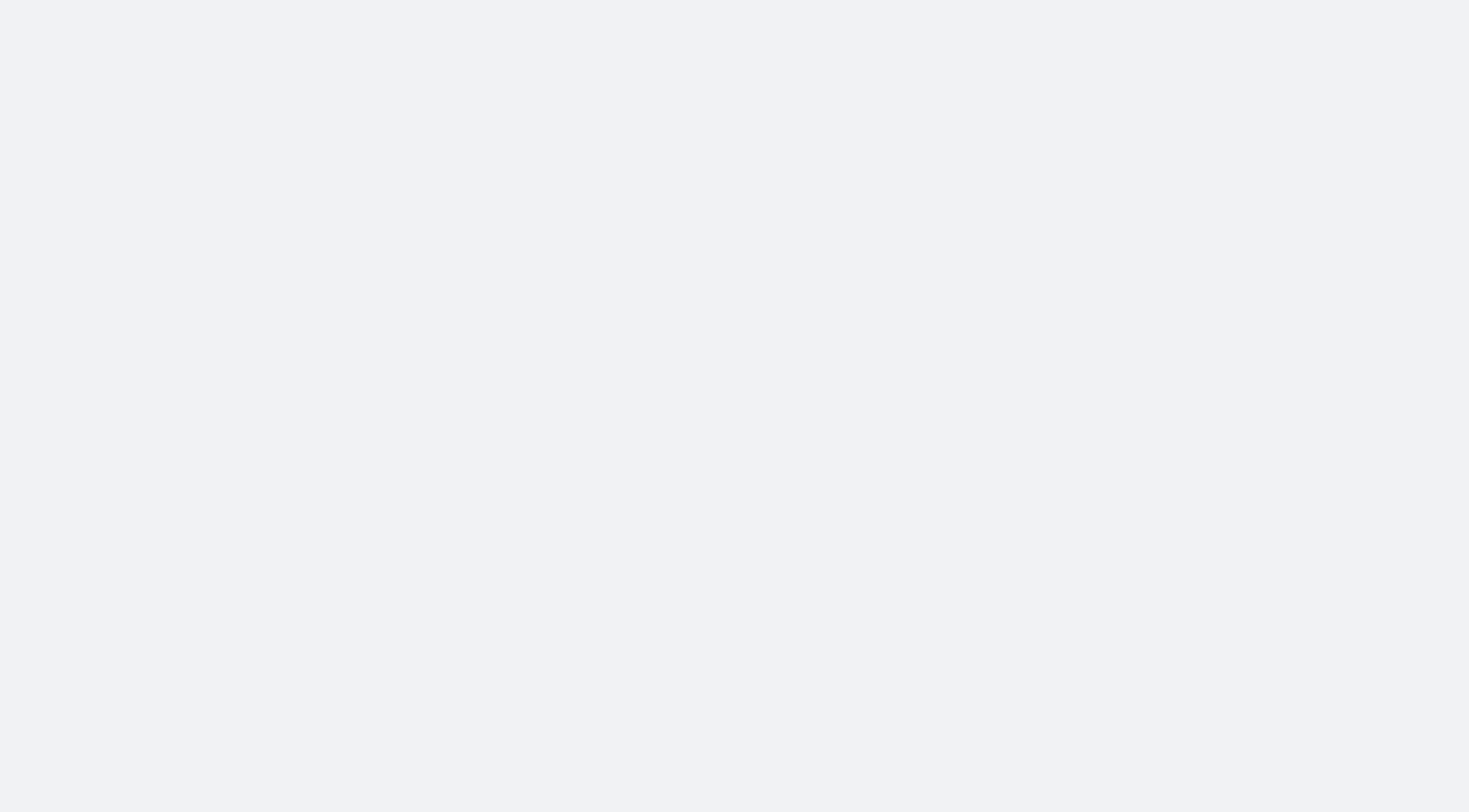 scroll, scrollTop: 0, scrollLeft: 0, axis: both 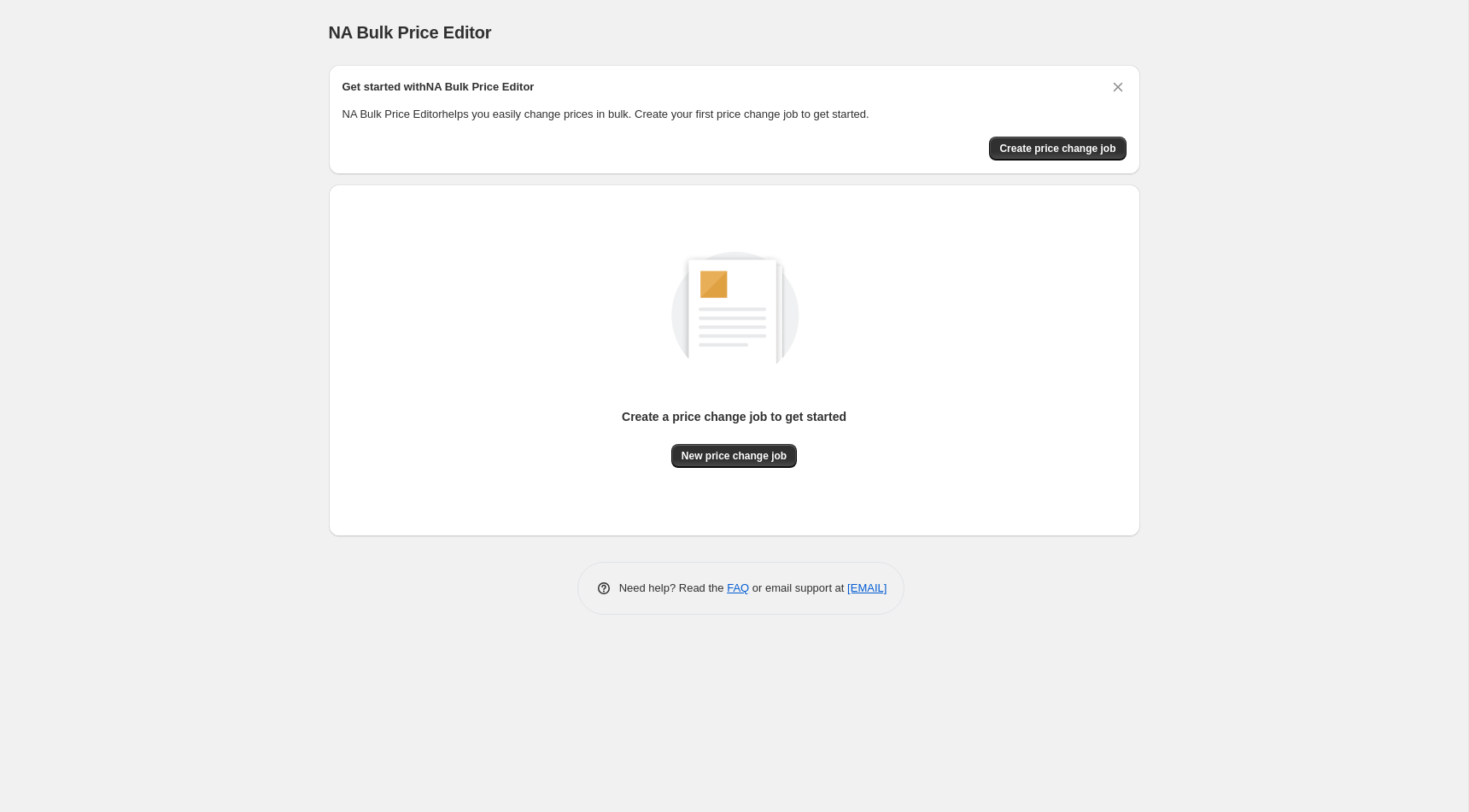 click on "Create a price change job to get started New price change job" at bounding box center (734, 342) 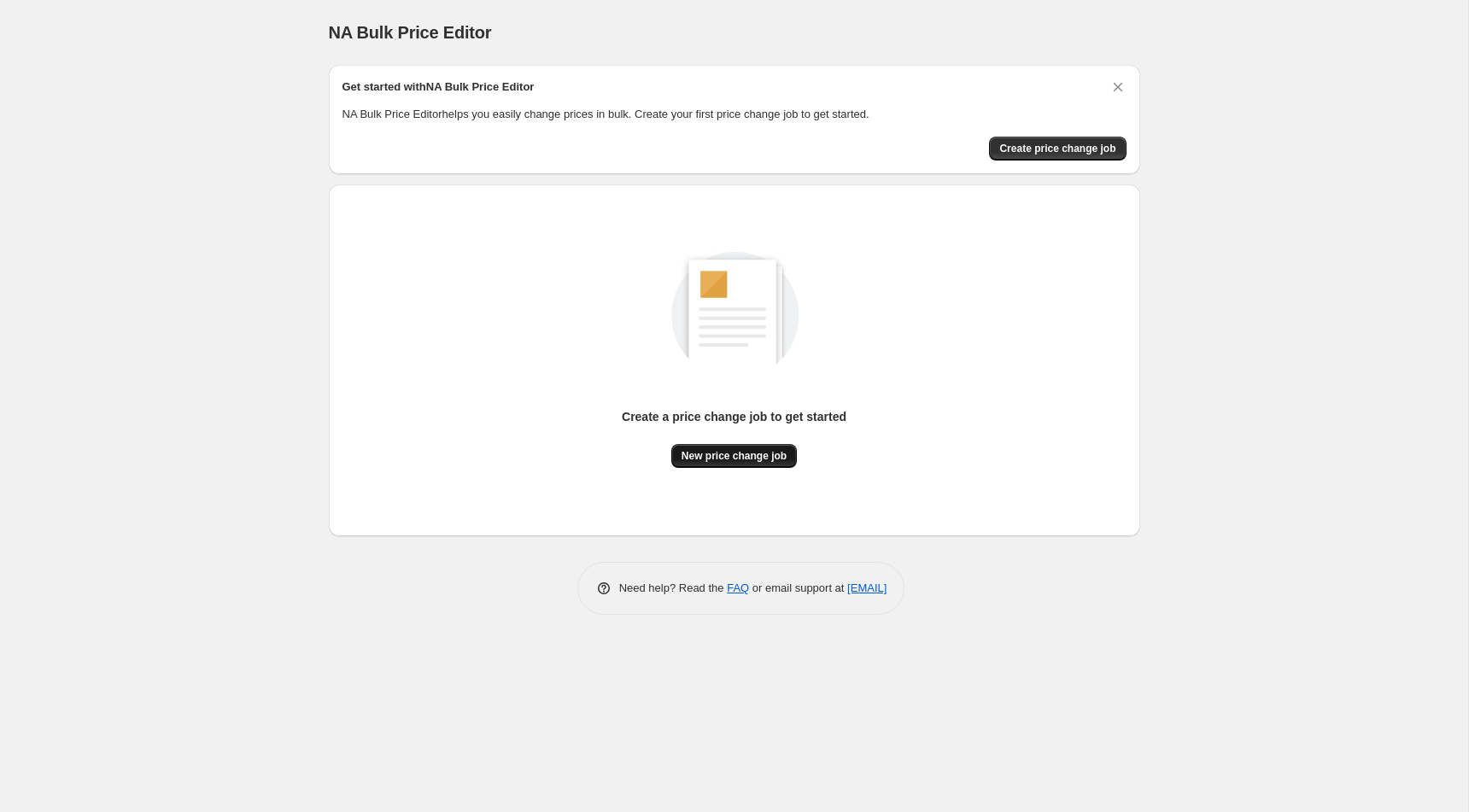 click on "New price change job" at bounding box center (734, 456) 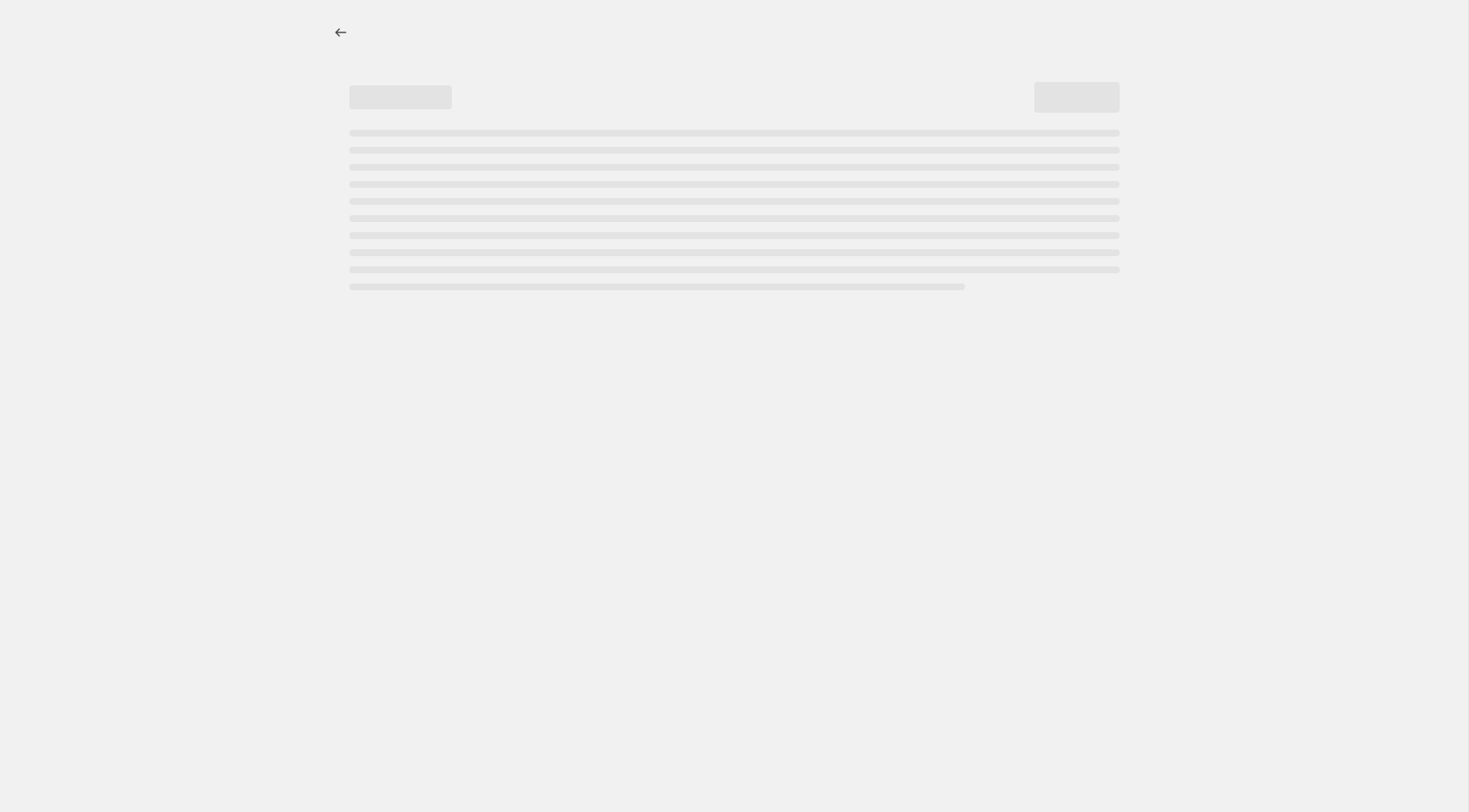 select on "percentage" 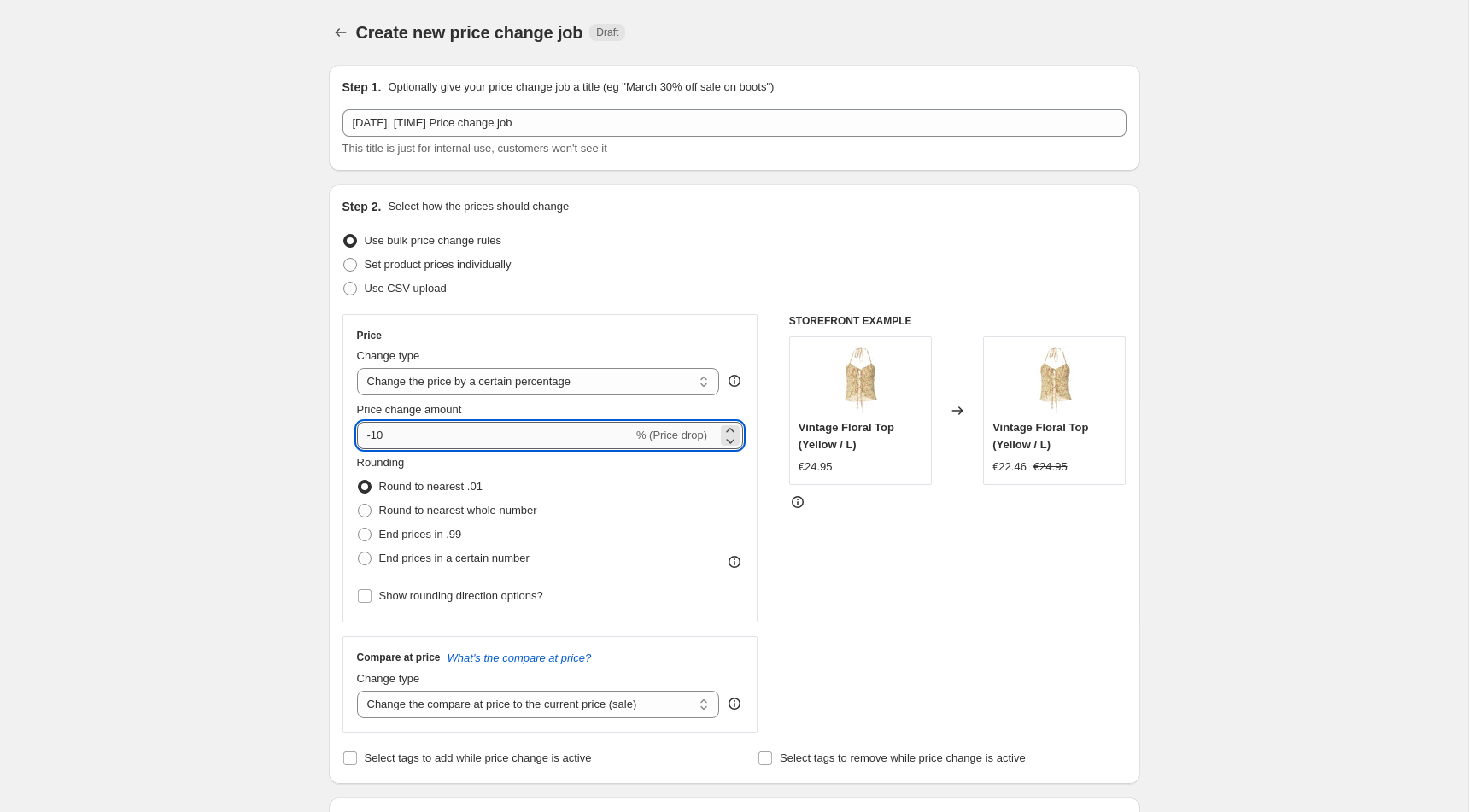 click on "-10" at bounding box center [495, 435] 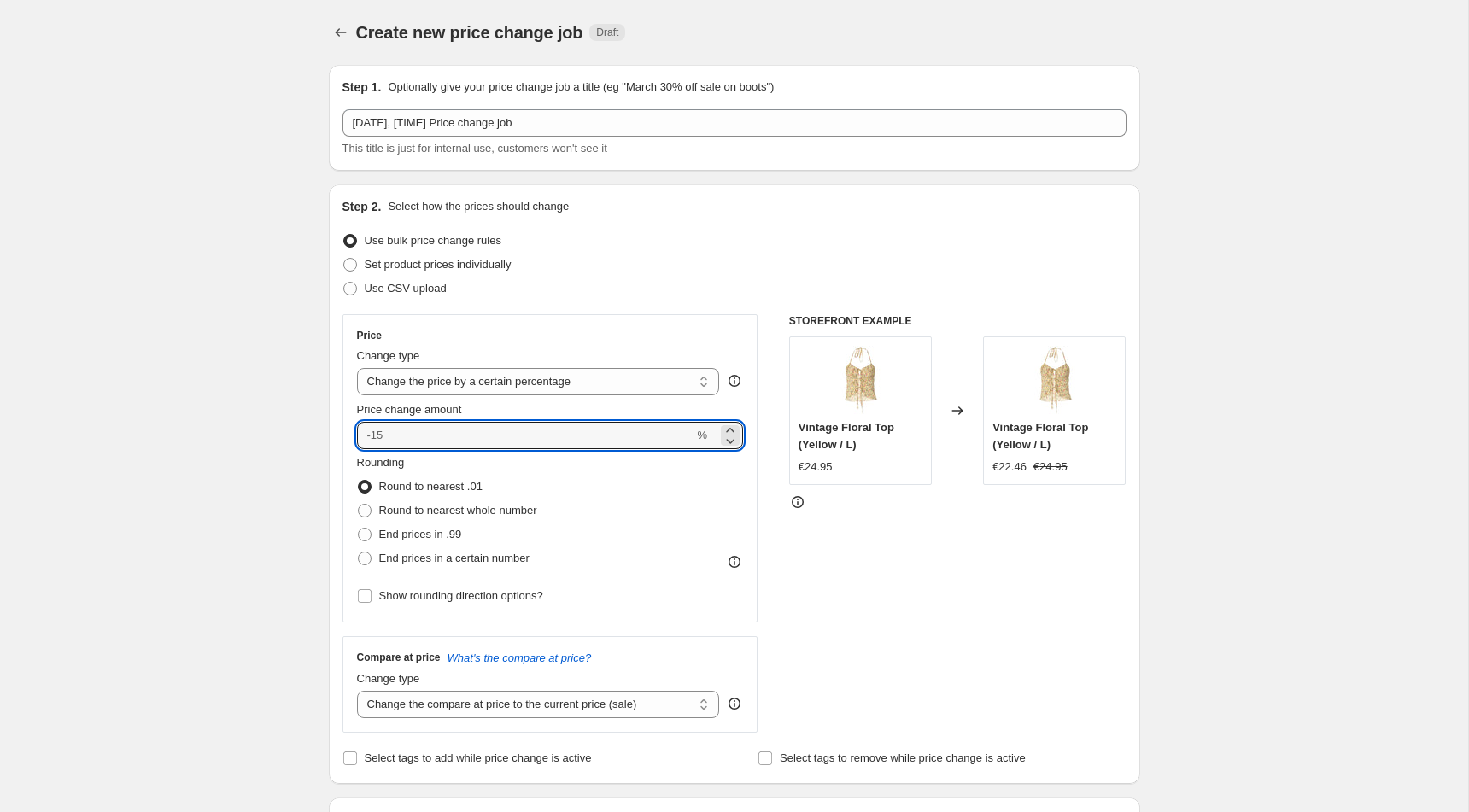 type on "0" 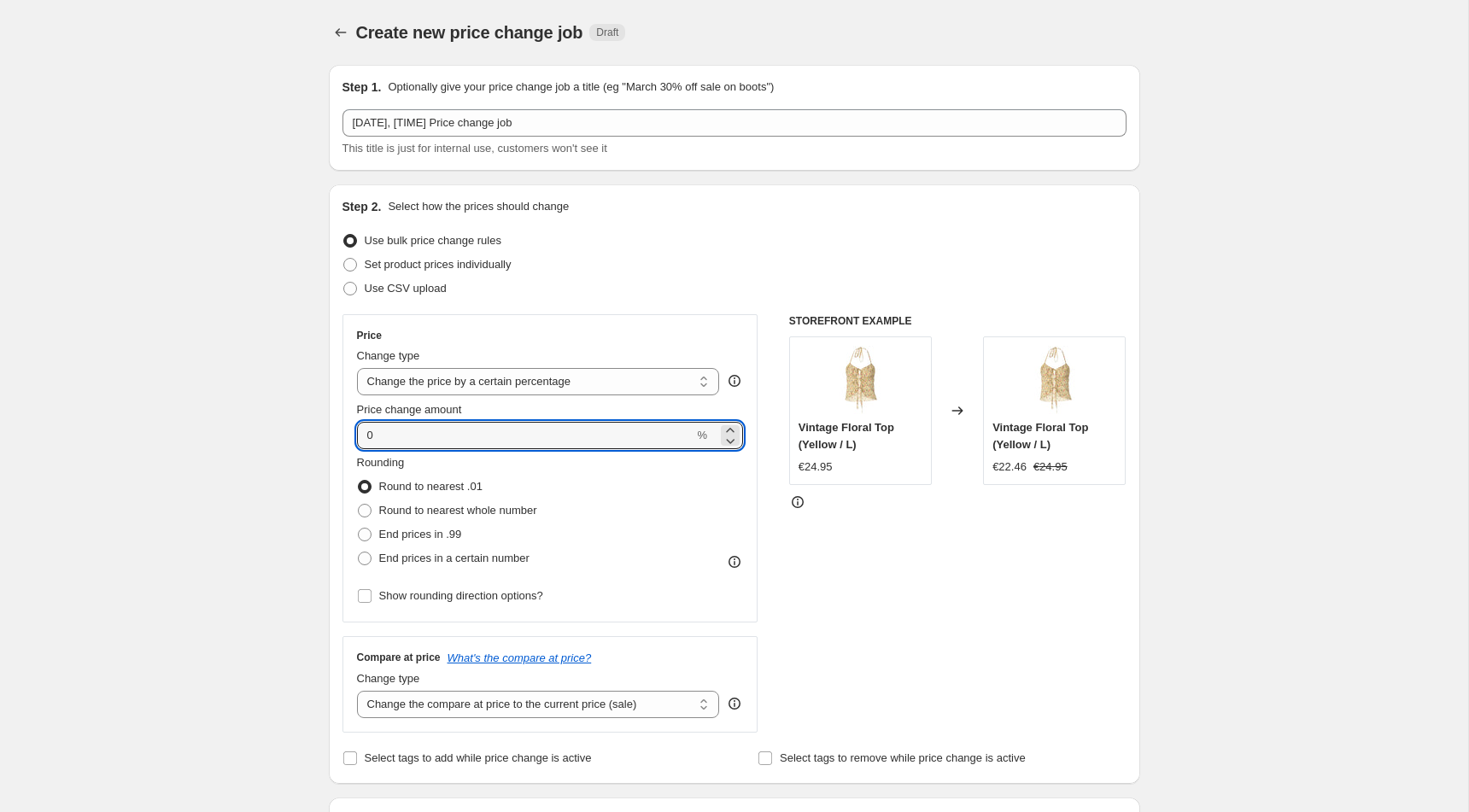 click on "Create new price change job. This page is ready Create new price change job Draft Step 1. Optionally give your price change job a title (eg "March 30% off sale on boots") 8 aug 2025, 00:14:23 Price change job This title is just for internal use, customers won't see it Step 2. Select how the prices should change Use bulk price change rules Set product prices individually Use CSV upload Price Change type Change the price to a certain amount Change the price by a certain amount Change the price by a certain percentage Change the price to the current compare at price (price before sale) Change the price by a certain amount relative to the compare at price Change the price by a certain percentage relative to the compare at price Don't change the price Change the price by a certain percentage relative to the cost per item Change price to certain cost margin Change the price by a certain percentage Price change amount 0 % Rounding Round to nearest .01 Round to nearest whole number End prices in .99 Compare at price" at bounding box center [734, 901] 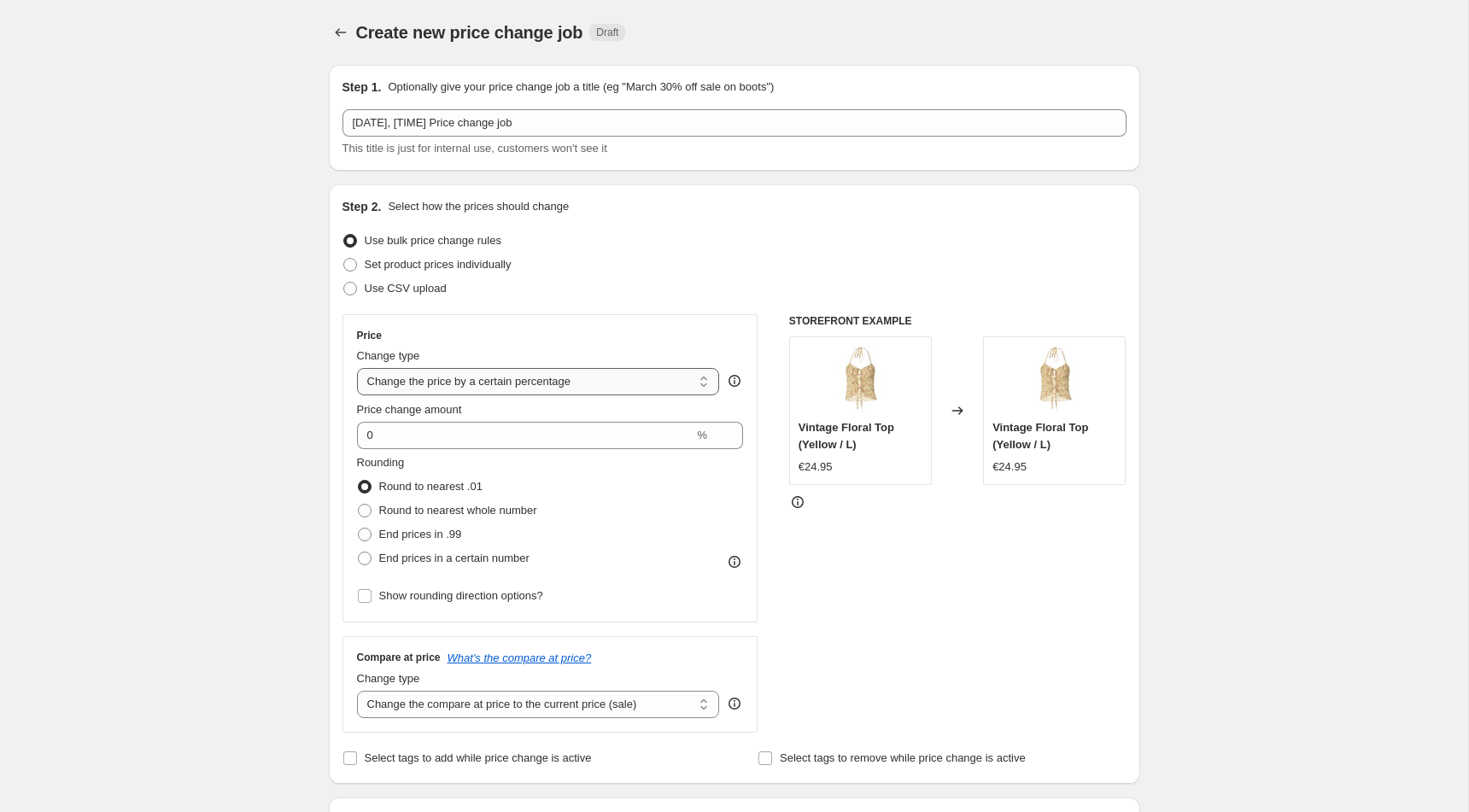 click on "Change the price to a certain amount Change the price by a certain amount Change the price by a certain percentage Change the price to the current compare at price (price before sale) Change the price by a certain amount relative to the compare at price Change the price by a certain percentage relative to the compare at price Don't change the price Change the price by a certain percentage relative to the cost per item Change price to certain cost margin" at bounding box center [538, 382] 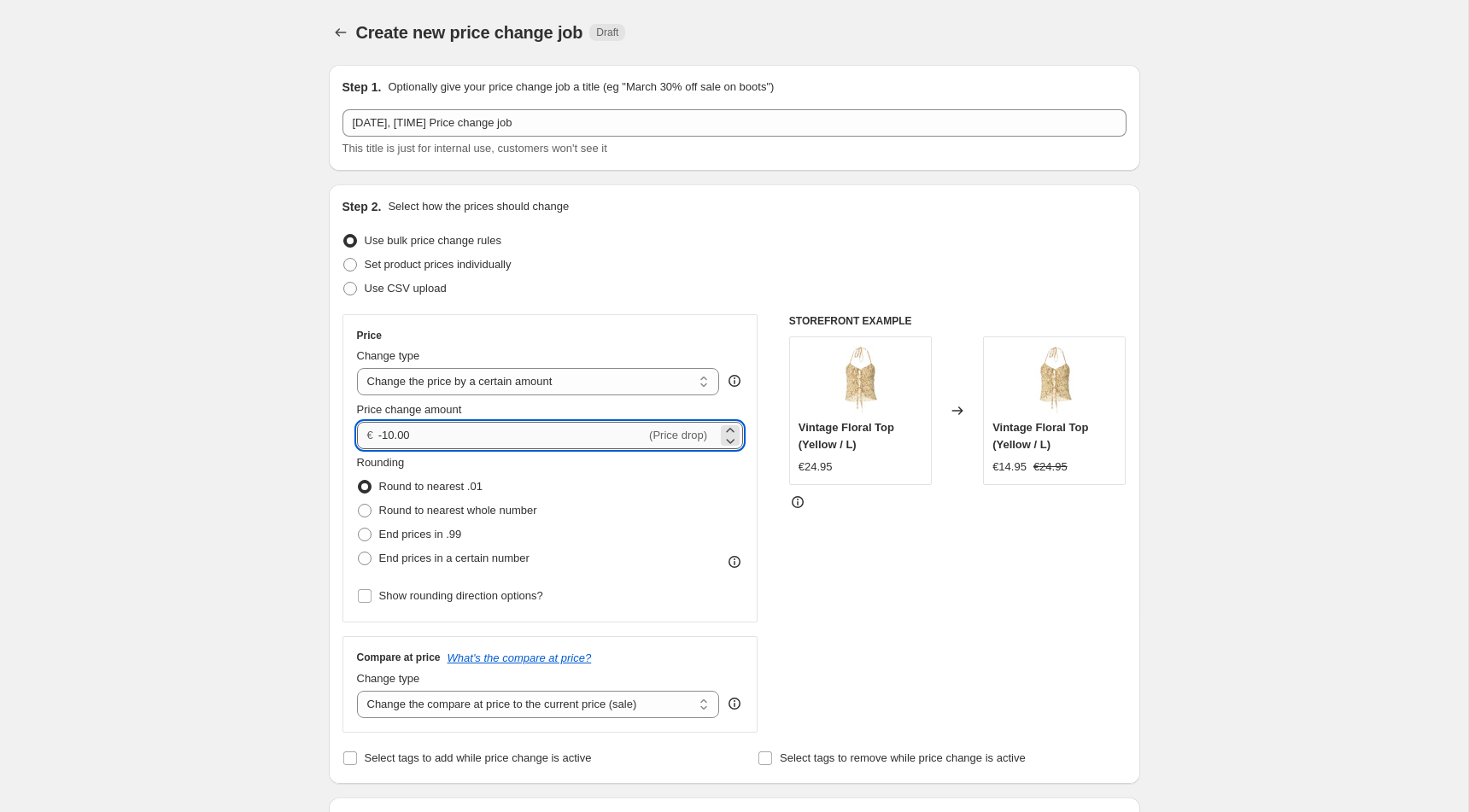 click on "-10.00" at bounding box center [512, 435] 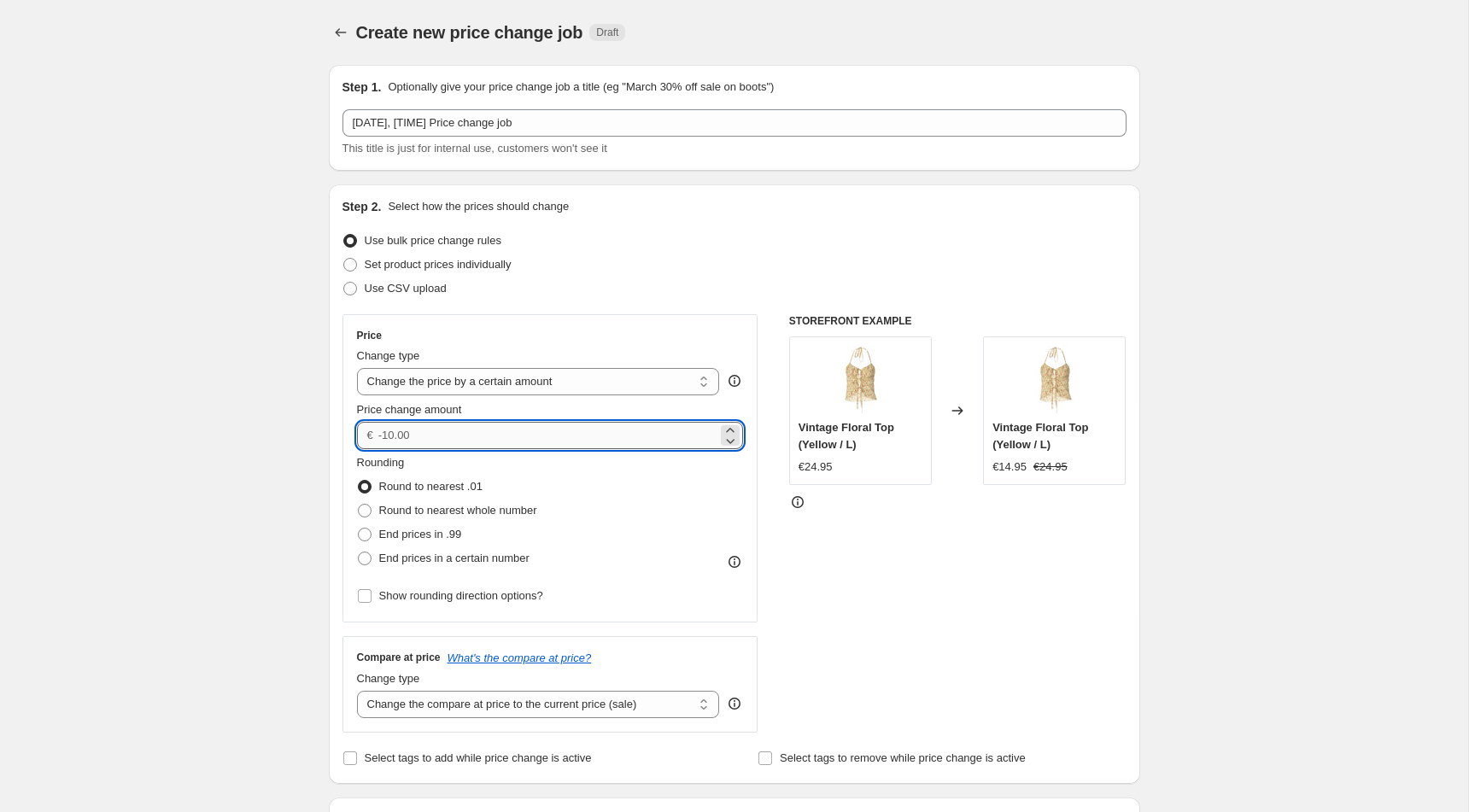 type on "0.00" 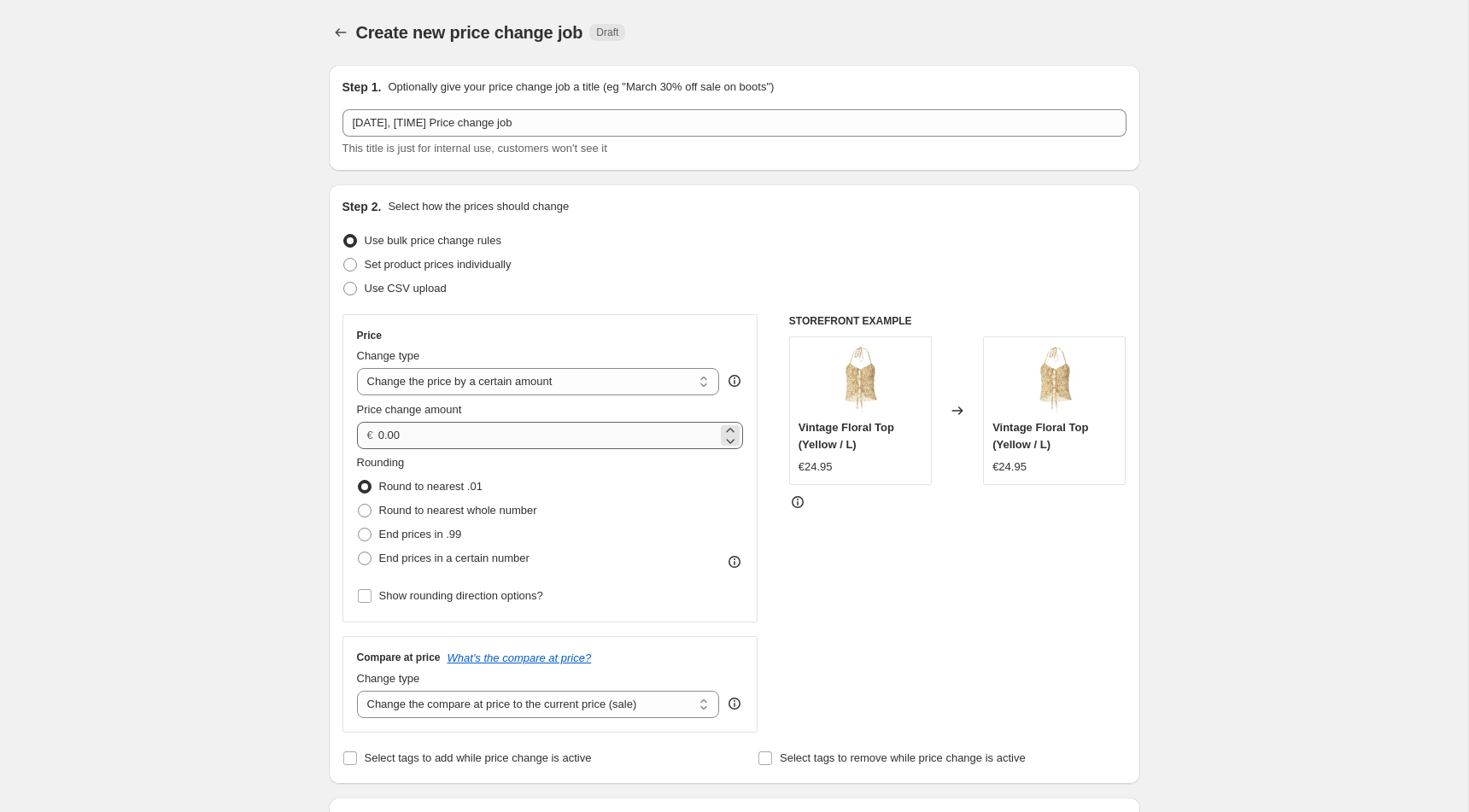 click on "Create new price change job. This page is ready Create new price change job Draft Step 1. Optionally give your price change job a title (eg "March 30% off sale on boots") 8 aug 2025, 00:14:23 Price change job This title is just for internal use, customers won't see it Step 2. Select how the prices should change Use bulk price change rules Set product prices individually Use CSV upload Price Change type Change the price to a certain amount Change the price by a certain amount Change the price by a certain percentage Change the price to the current compare at price (price before sale) Change the price by a certain amount relative to the compare at price Change the price by a certain percentage relative to the compare at price Don't change the price Change the price by a certain percentage relative to the cost per item Change price to certain cost margin Change the price by a certain amount Price change amount € 0.00 Rounding Round to nearest .01 Round to nearest whole number End prices in .99 Compare at price" at bounding box center [734, 901] 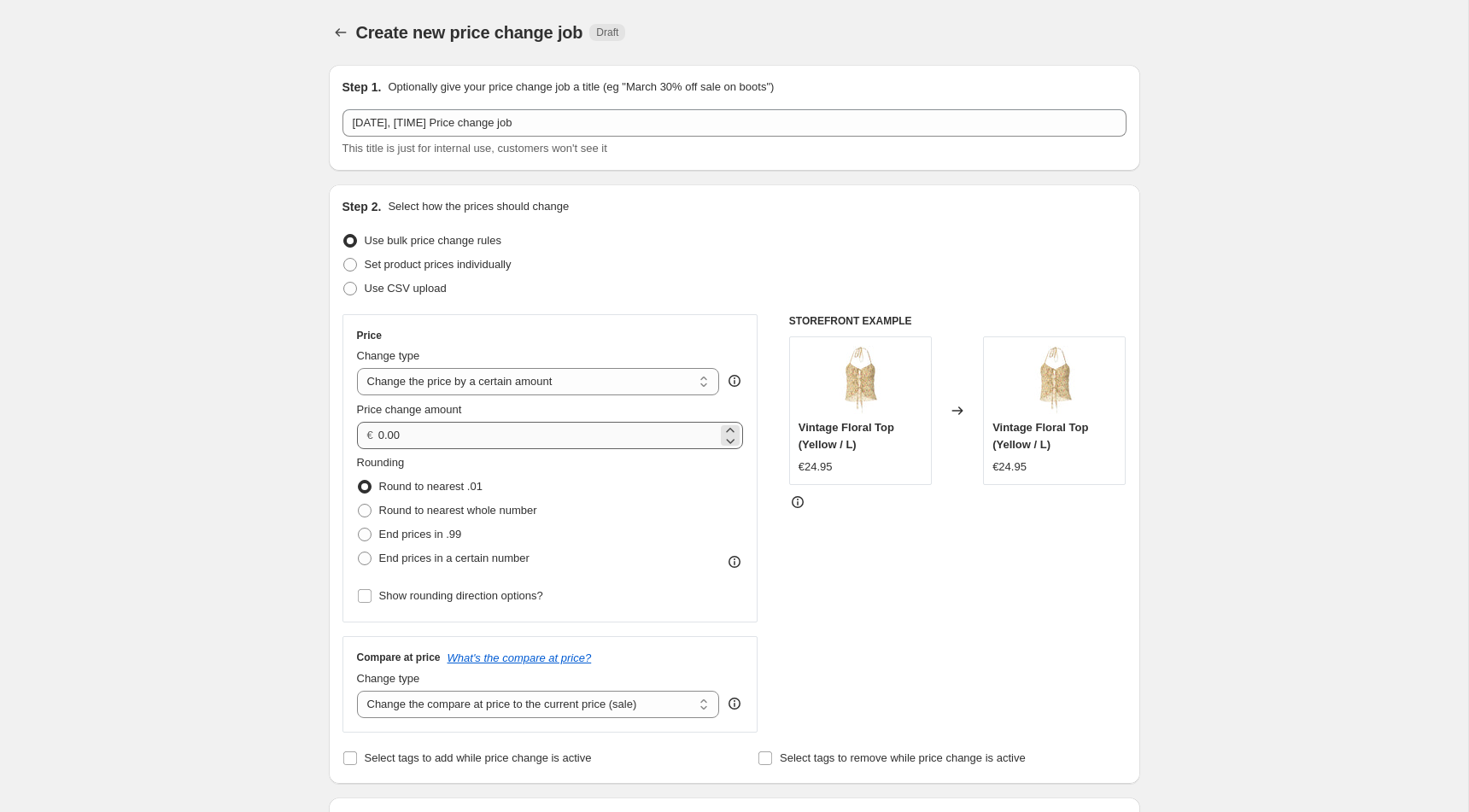 radio on "true" 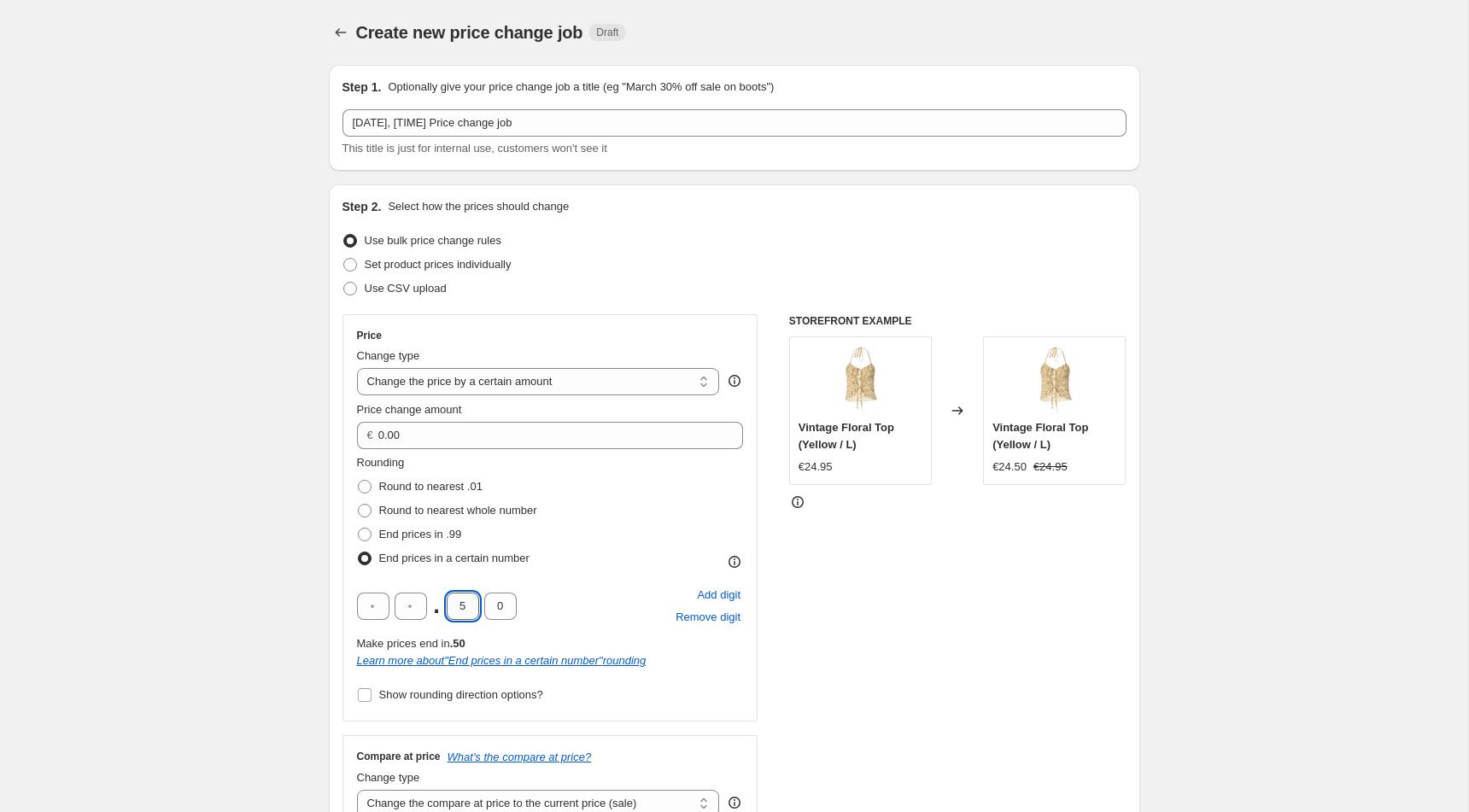 drag, startPoint x: 442, startPoint y: 434, endPoint x: 472, endPoint y: 605, distance: 173.61164 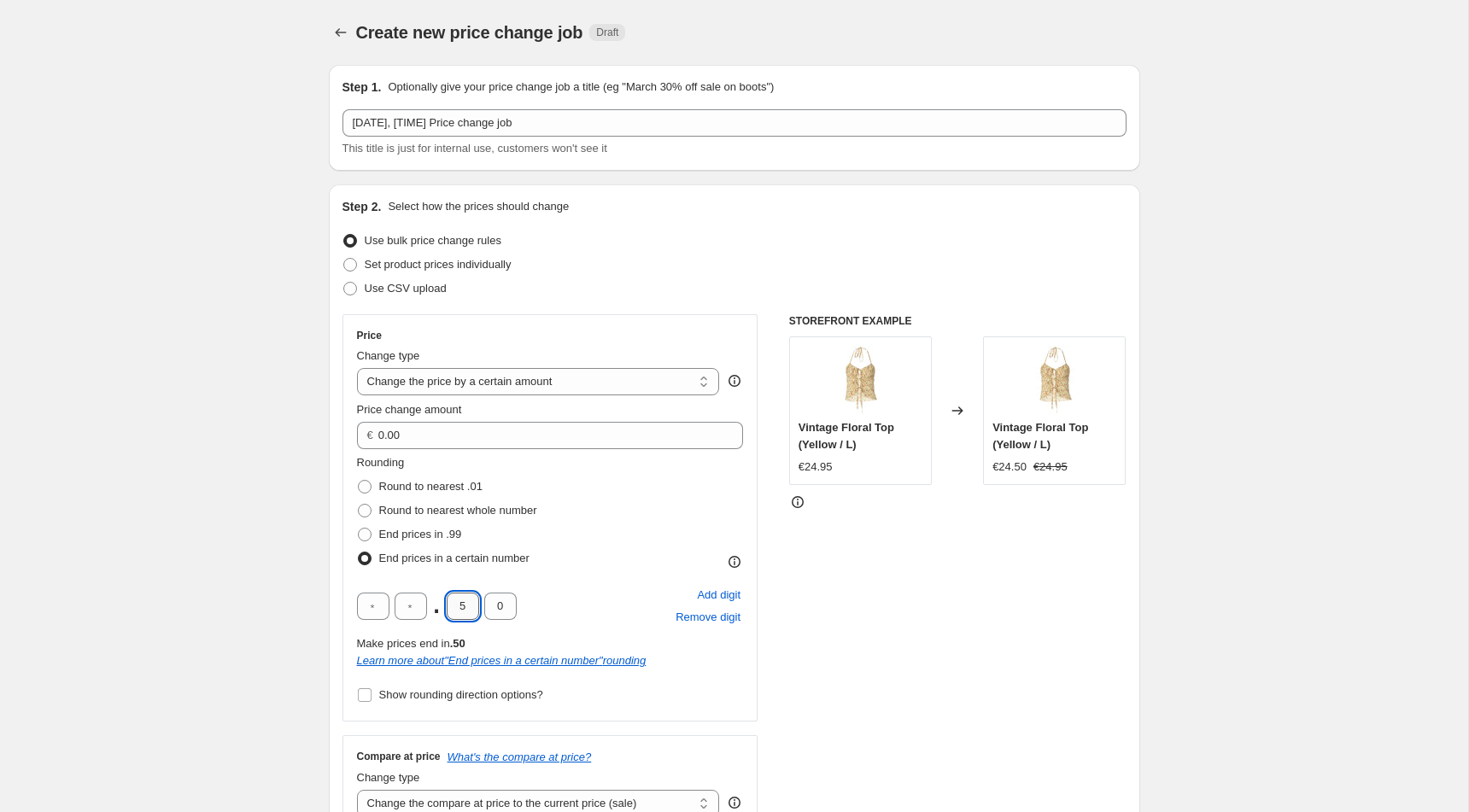 click on "5" at bounding box center (463, 606) 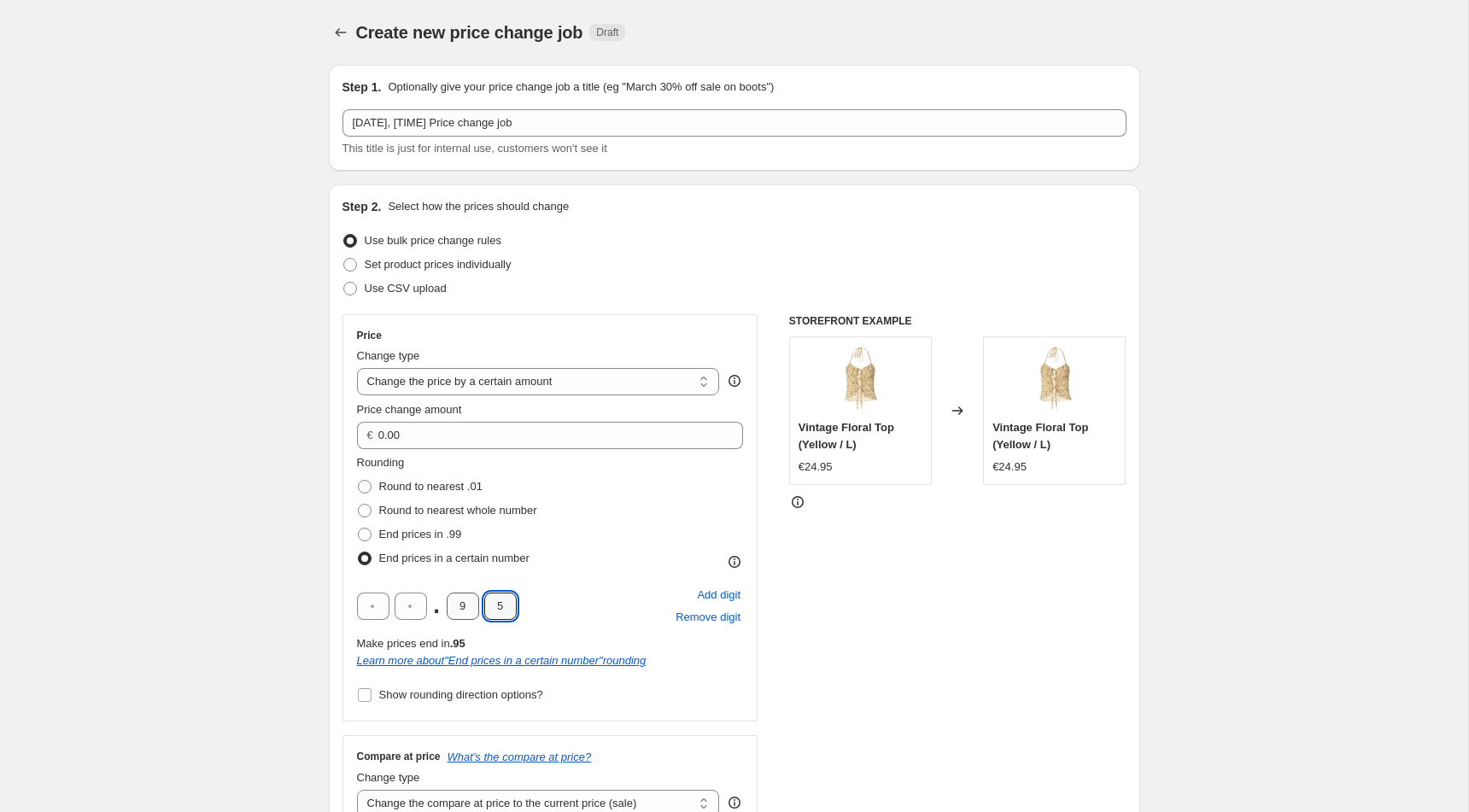 type on "5" 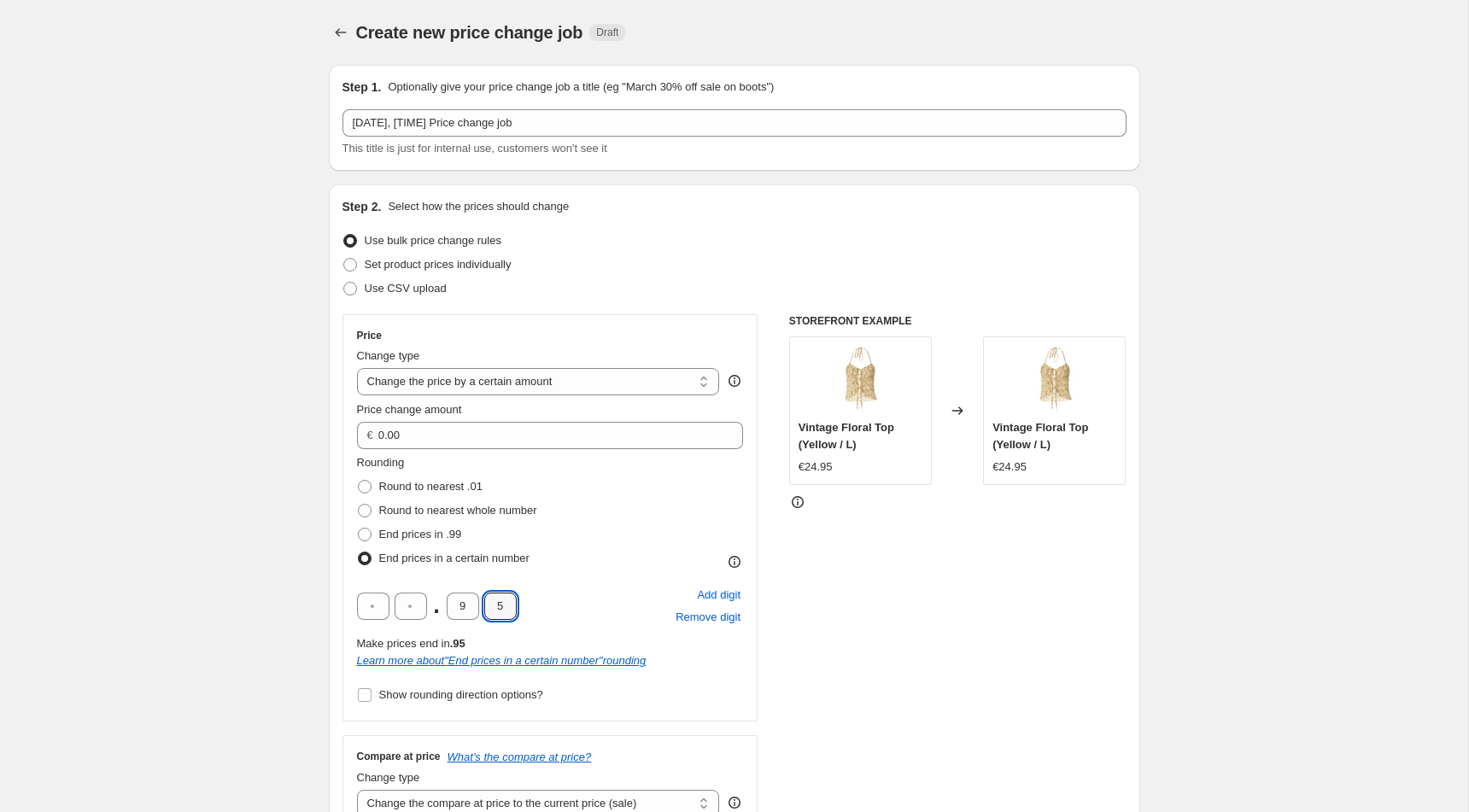 drag, startPoint x: 472, startPoint y: 605, endPoint x: 120, endPoint y: 587, distance: 352.45993 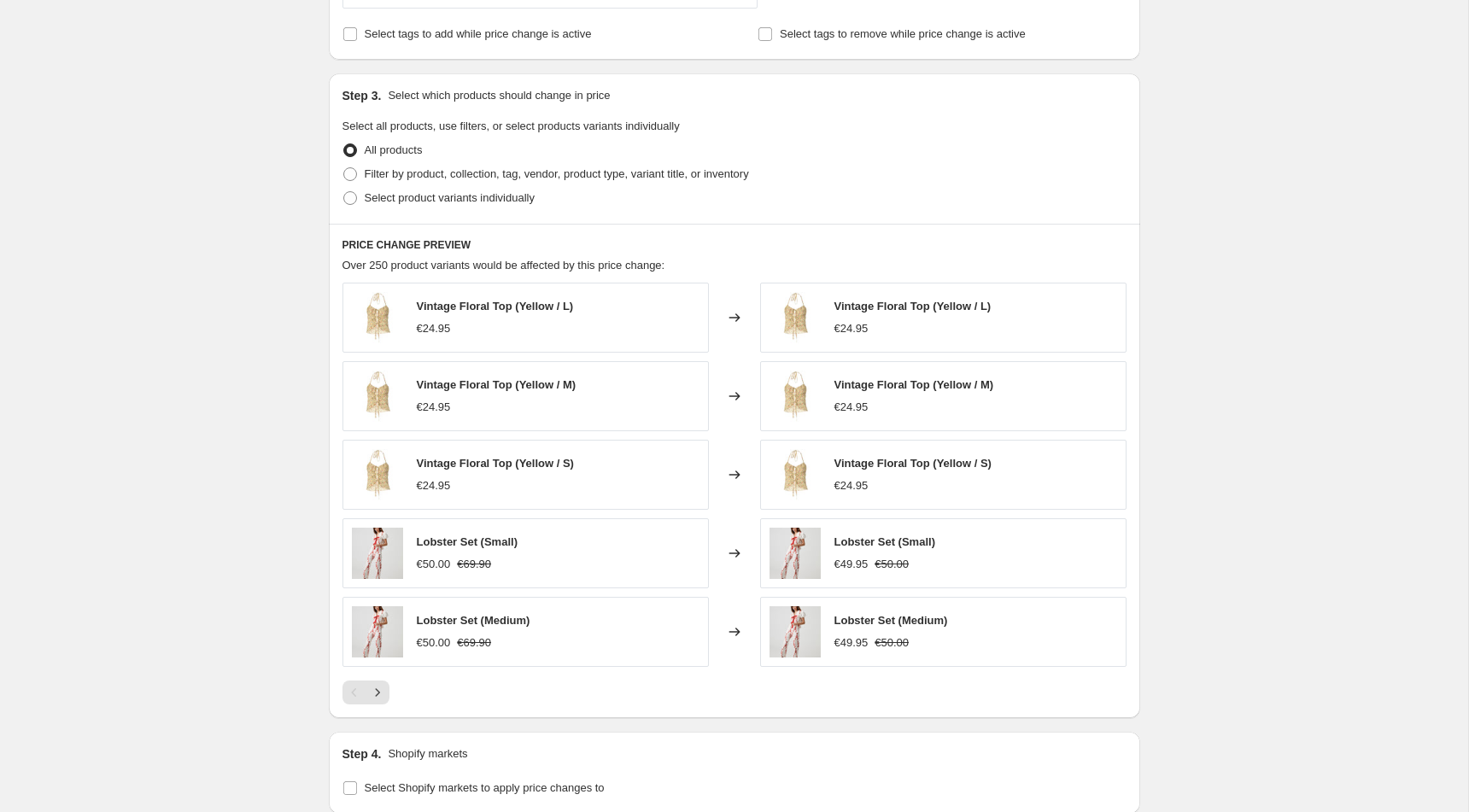 scroll, scrollTop: 1084, scrollLeft: 0, axis: vertical 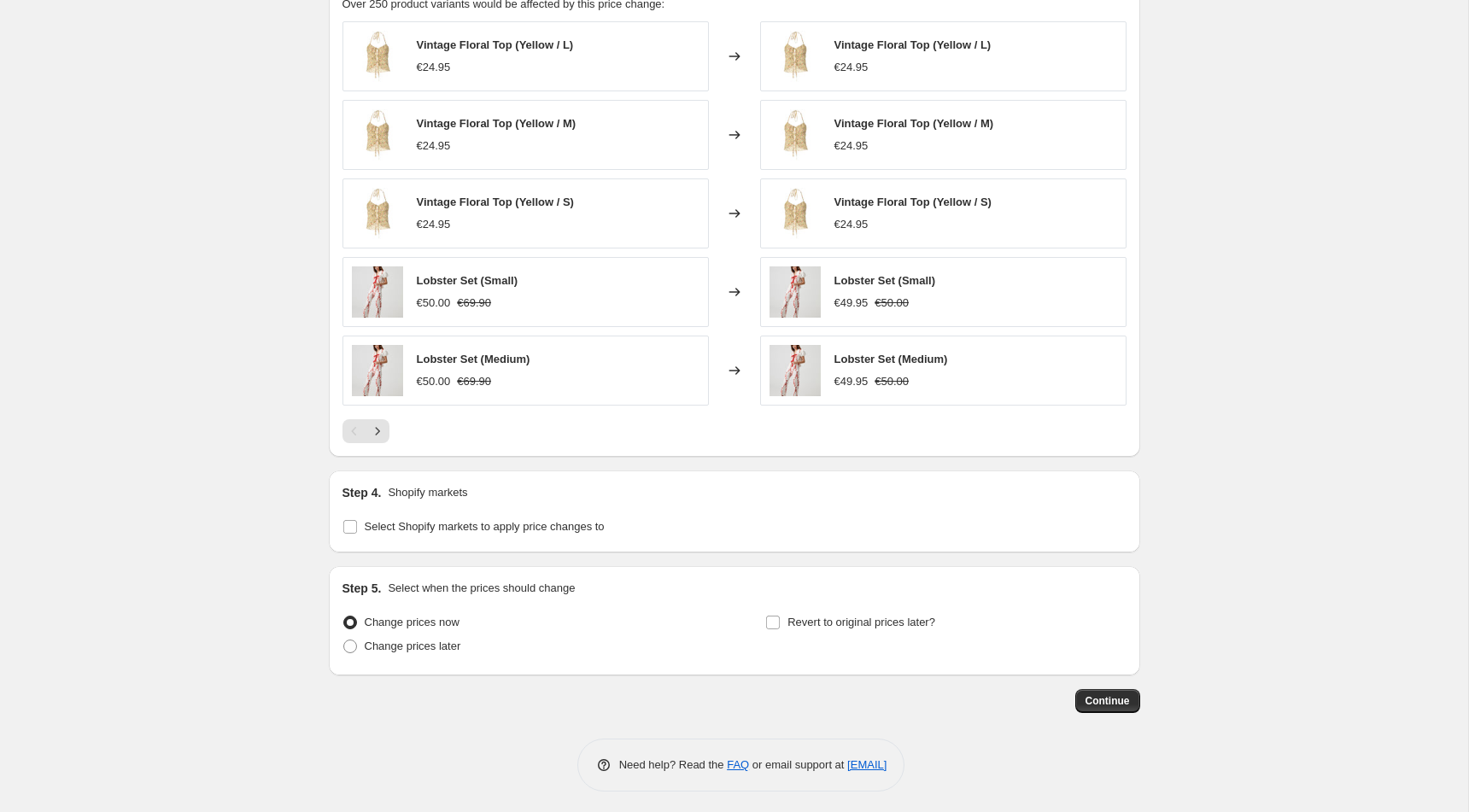 click on "Continue" at bounding box center [1108, 701] 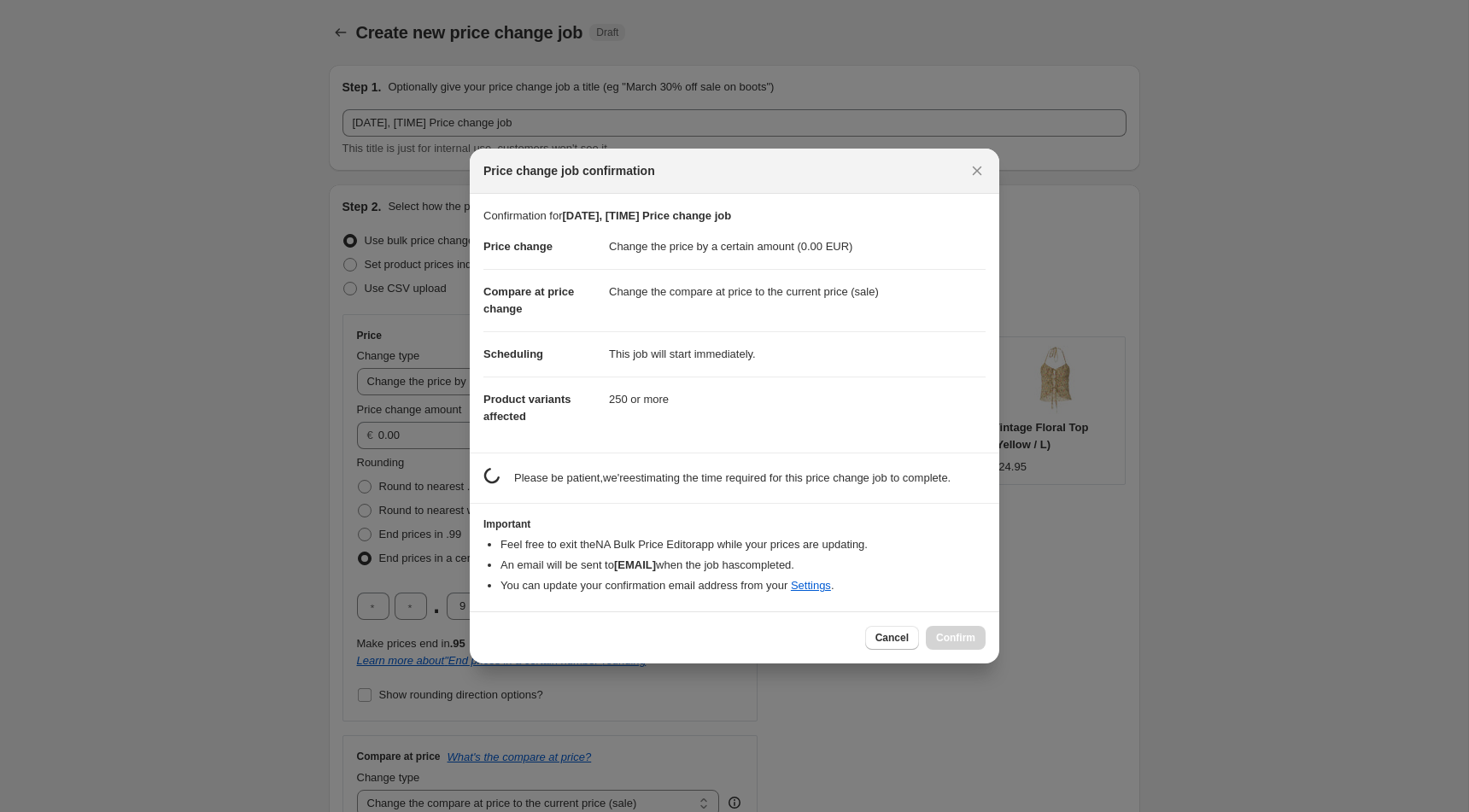 scroll, scrollTop: 0, scrollLeft: 0, axis: both 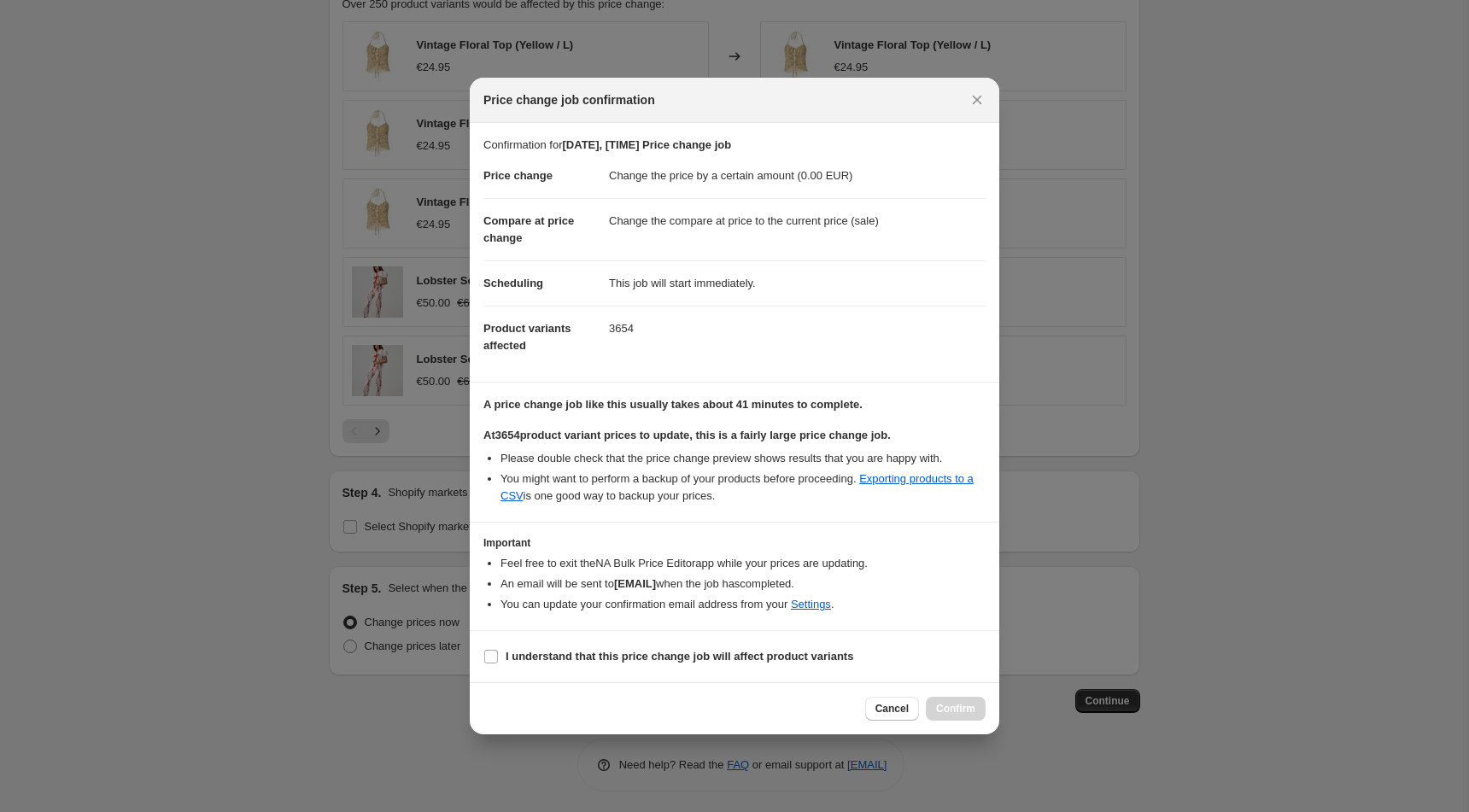 click on "I understand that this price change job will affect 3654 product variants" at bounding box center [679, 656] 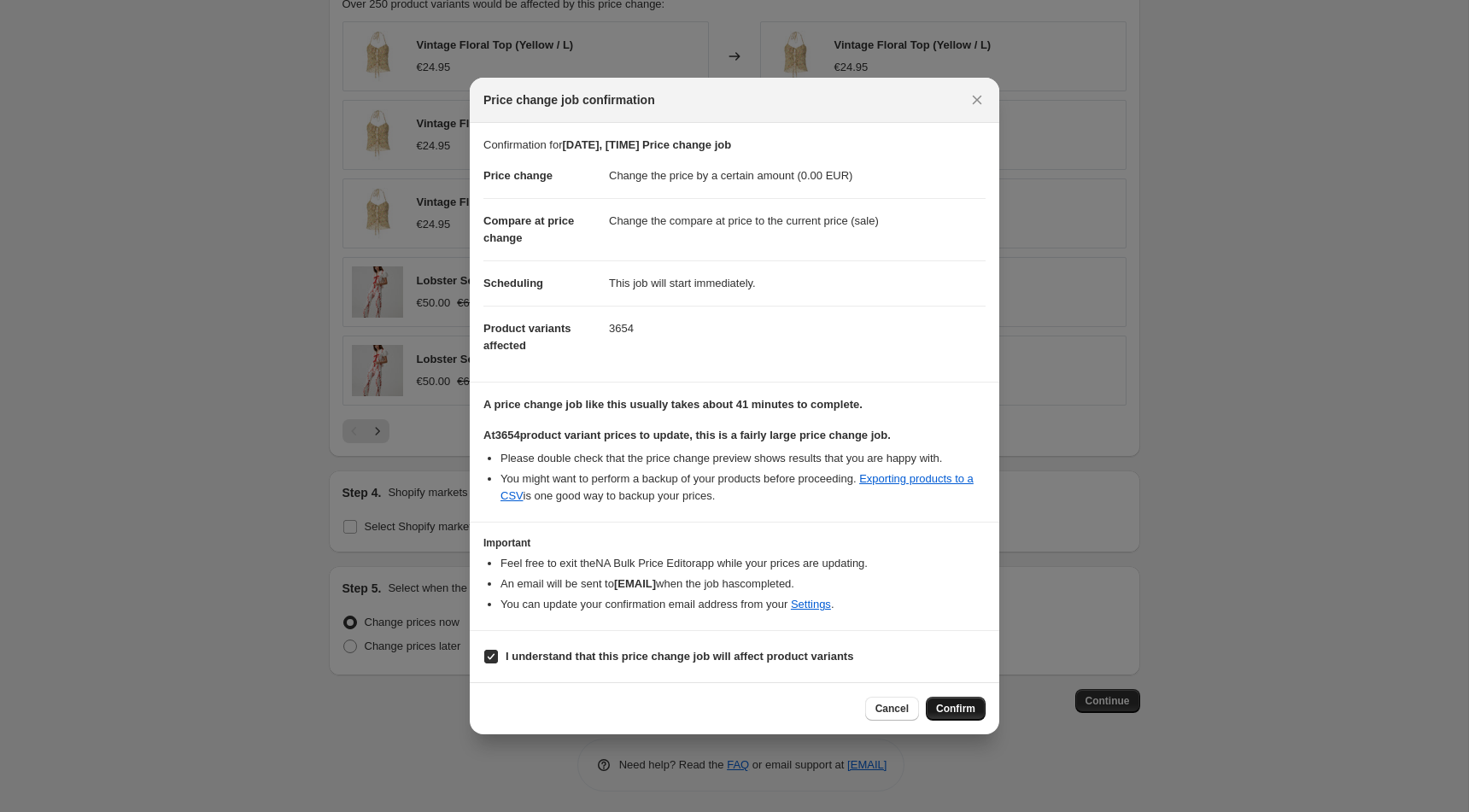drag, startPoint x: 120, startPoint y: 587, endPoint x: 954, endPoint y: 707, distance: 842.5889 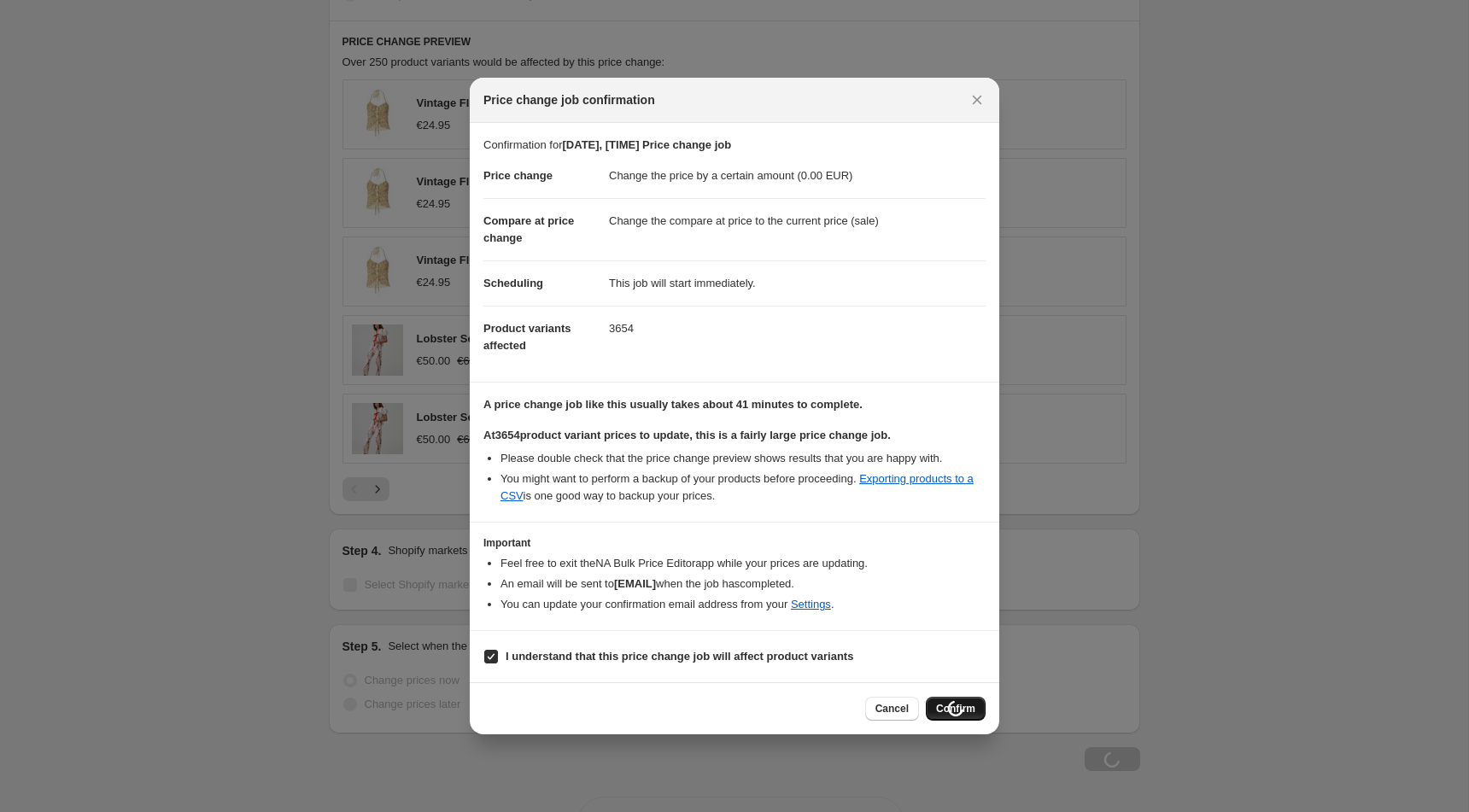 scroll, scrollTop: 1142, scrollLeft: 0, axis: vertical 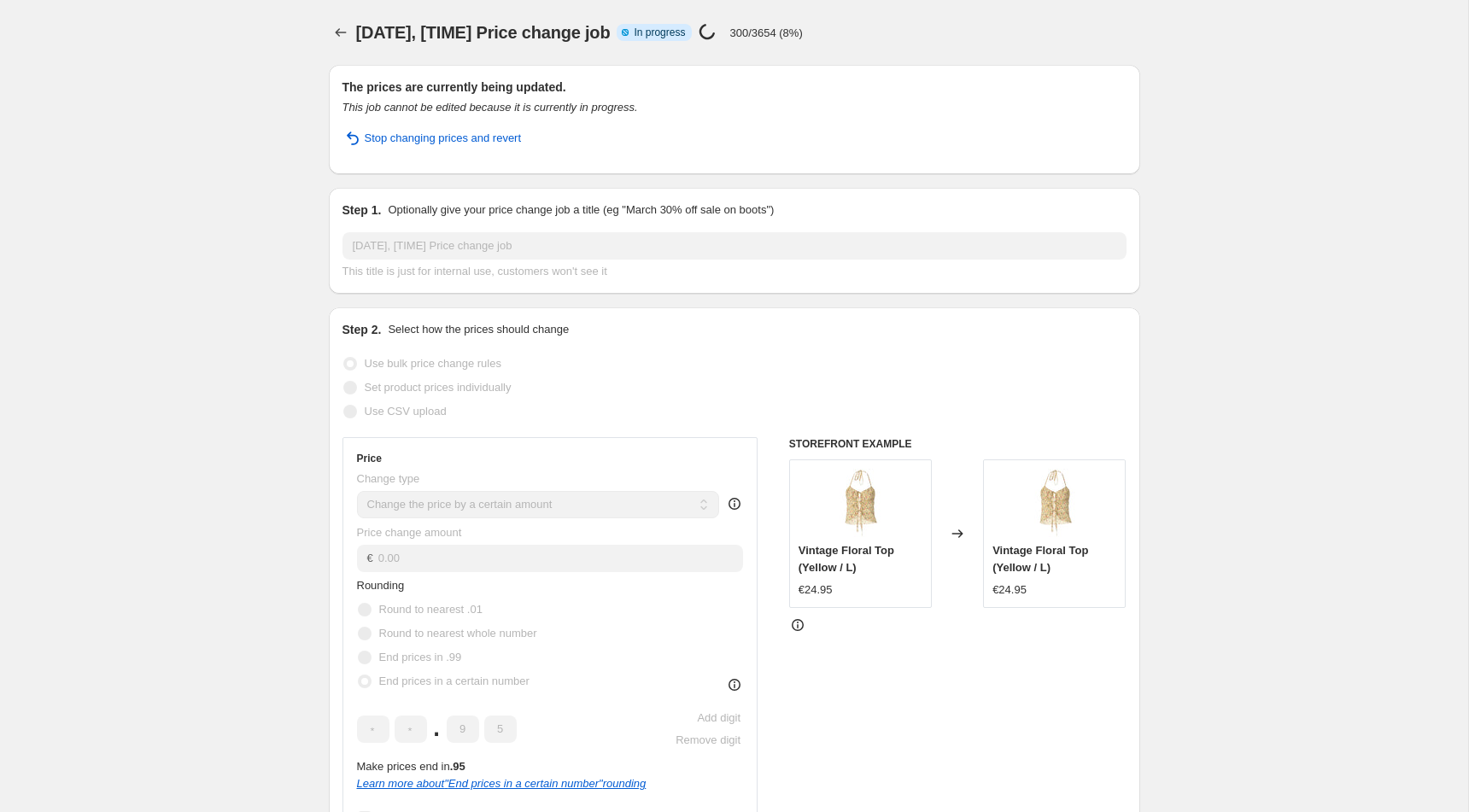 click on "8 aug 2025, 00:14:23 Price change job. This page is ready 8 aug 2025, 00:14:23 Price change job Info Partially complete In progress Price change job in progress... 300/3654 (8%) The prices are currently being updated. This job cannot be edited because it is currently in progress. Stop changing prices and revert Step 1. Optionally give your price change job a title (eg "March 30% off sale on boots") 8 aug 2025, 00:14:23 Price change job This title is just for internal use, customers won't see it Step 2. Select how the prices should change Use bulk price change rules Set product prices individually Use CSV upload Price Change type Change the price to a certain amount Change the price by a certain amount Change the price by a certain percentage Change the price to the current compare at price (price before sale) Change the price by a certain amount relative to the compare at price Change the price by a certain percentage relative to the compare at price Don't change the price Change price to certain cost margin" at bounding box center (734, 993) 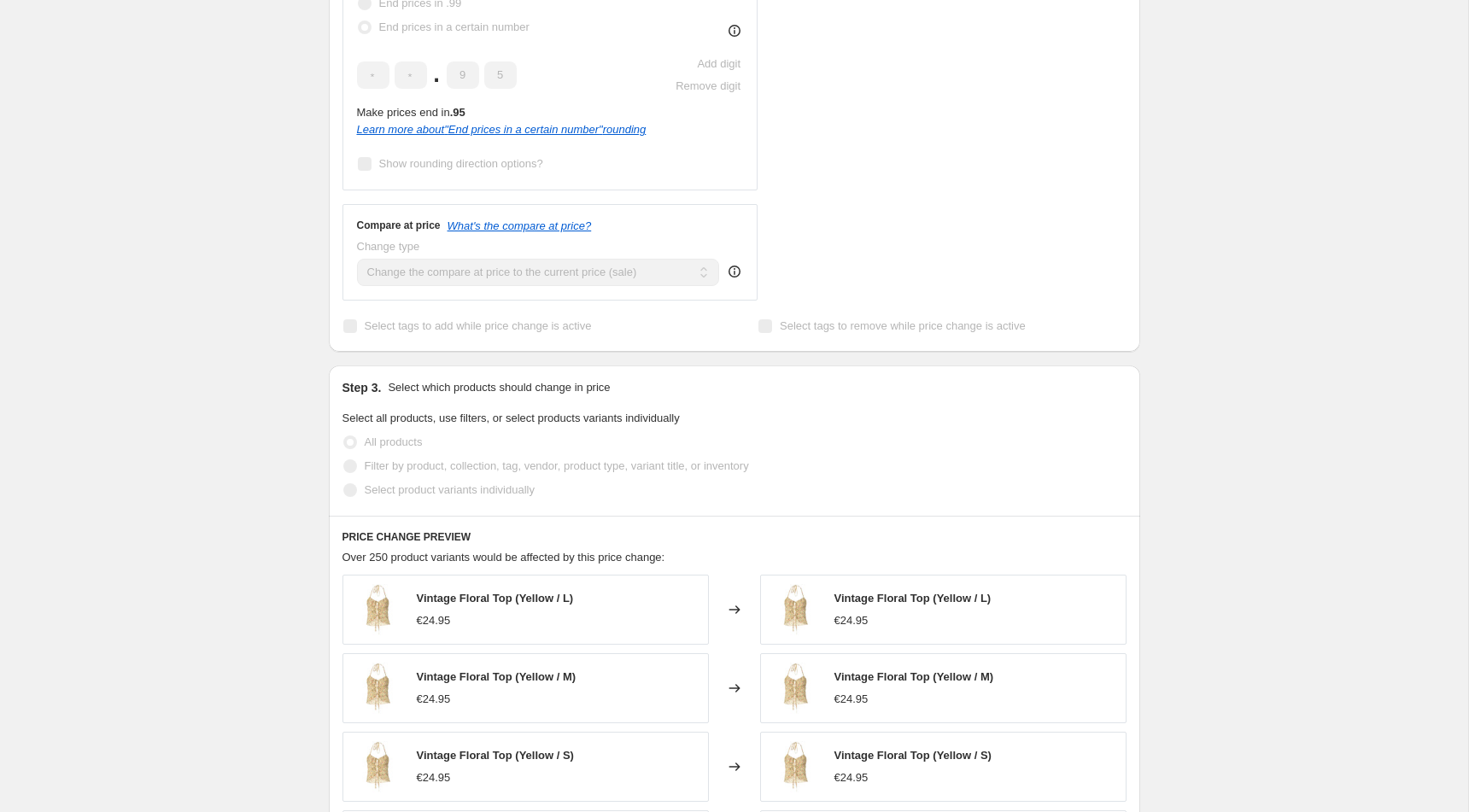scroll, scrollTop: 0, scrollLeft: 0, axis: both 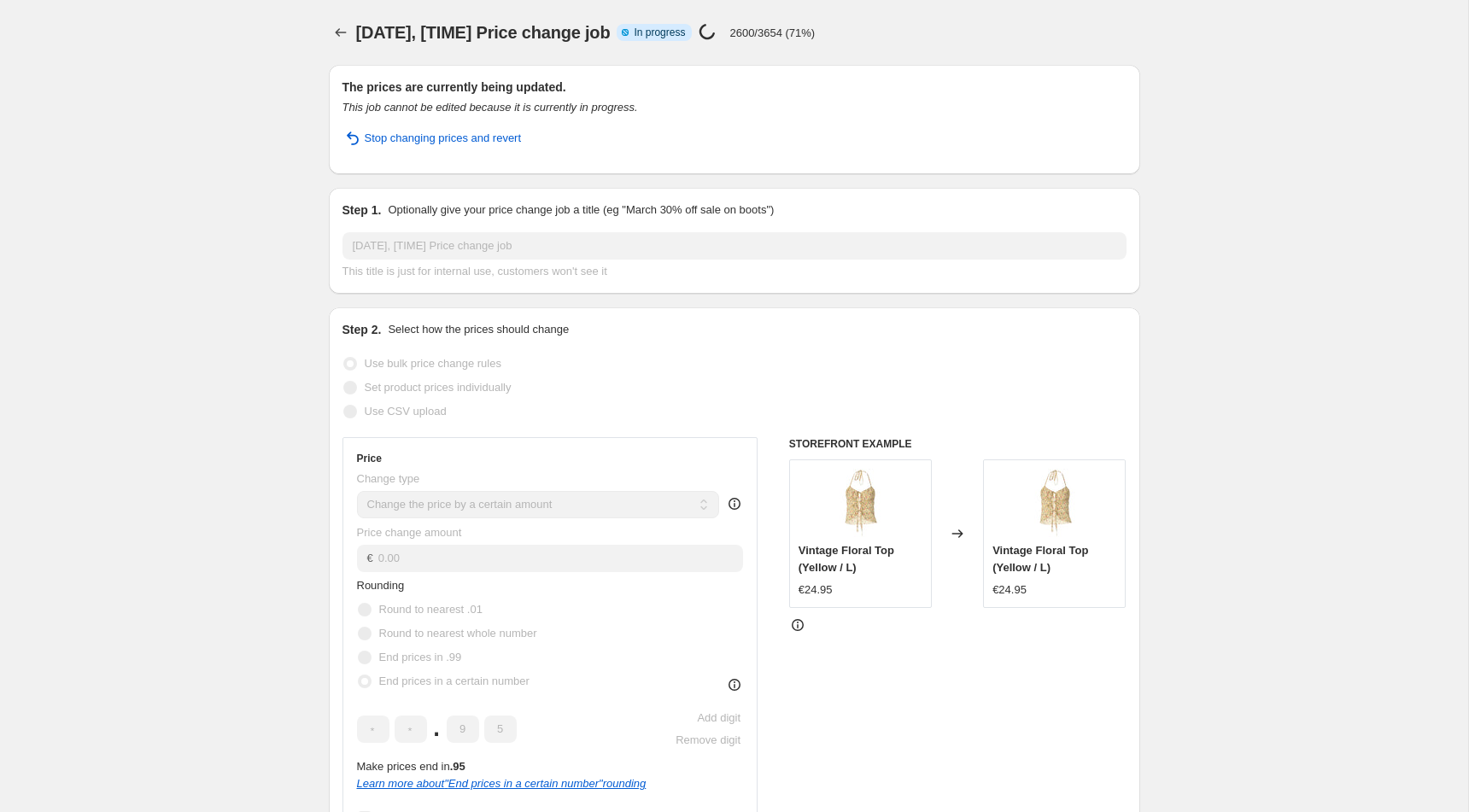 click on "8 aug 2025, 00:14:23 Price change job. This page is ready 8 aug 2025, 00:14:23 Price change job Info Partially complete In progress Price change job in progress... 2600/3654 (71%) The prices are currently being updated. This job cannot be edited because it is currently in progress. Stop changing prices and revert Step 1. Optionally give your price change job a title (eg "March 30% off sale on boots") 8 aug 2025, 00:14:23 Price change job This title is just for internal use, customers won't see it Step 2. Select how the prices should change Use bulk price change rules Set product prices individually Use CSV upload Price Change type Change the price to a certain amount Change the price by a certain amount Change the price by a certain percentage Change the price to the current compare at price (price before sale) Change the price by a certain amount relative to the compare at price Change the price by a certain percentage relative to the compare at price Don't change the price Price change amount € 0.00 . 9 5" at bounding box center [734, 993] 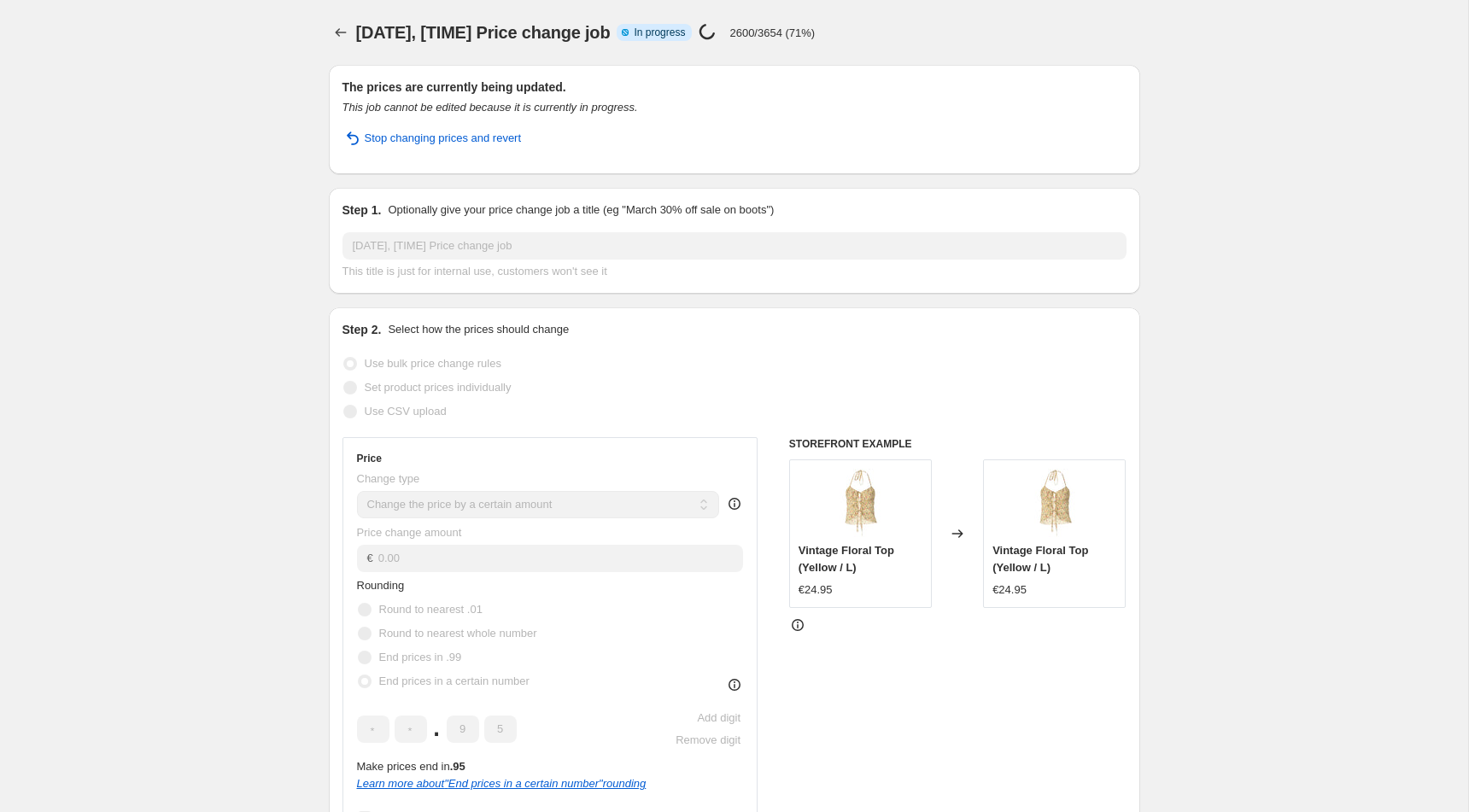 click on "2600/3654 (71%)" at bounding box center (772, 32) 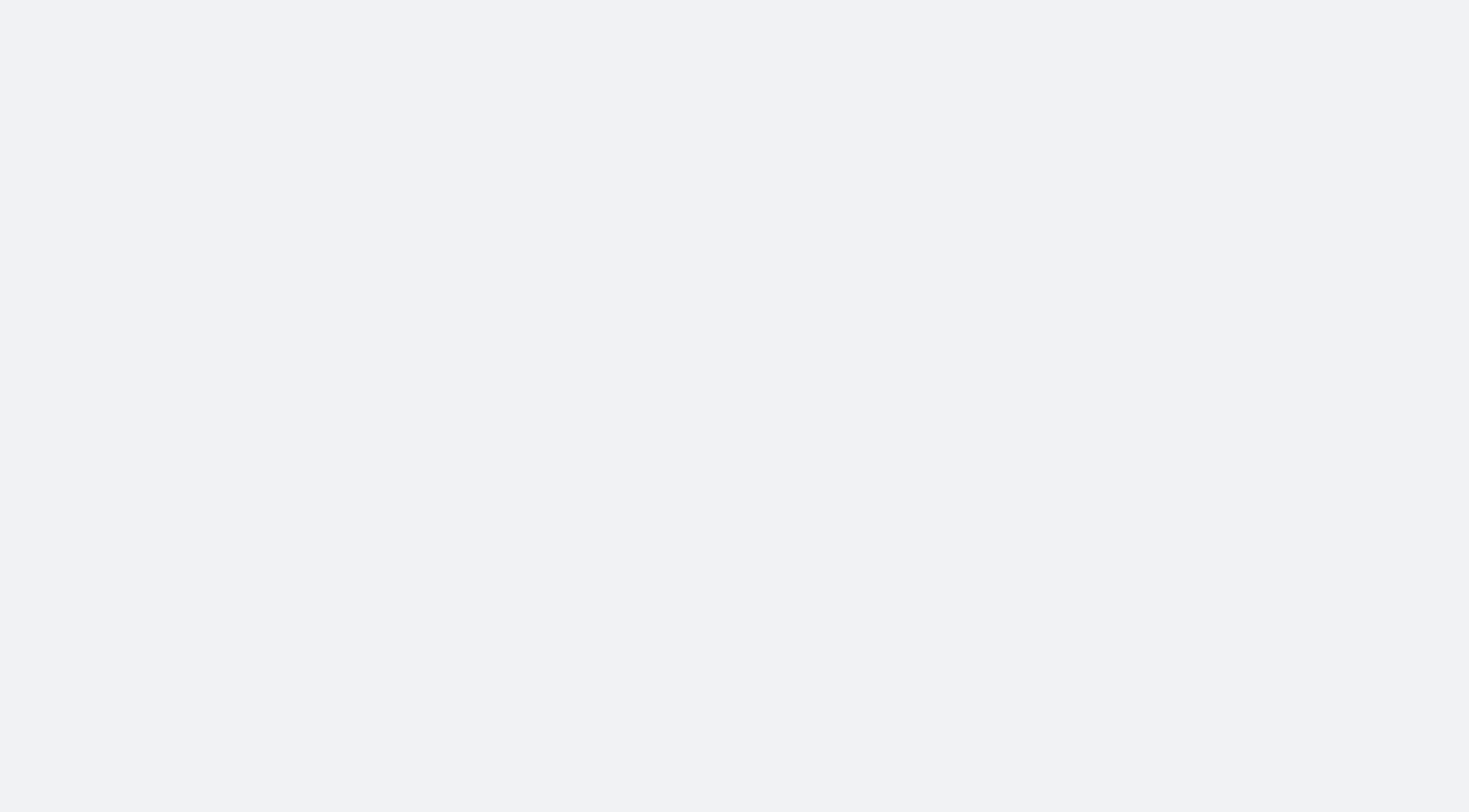 scroll, scrollTop: 0, scrollLeft: 0, axis: both 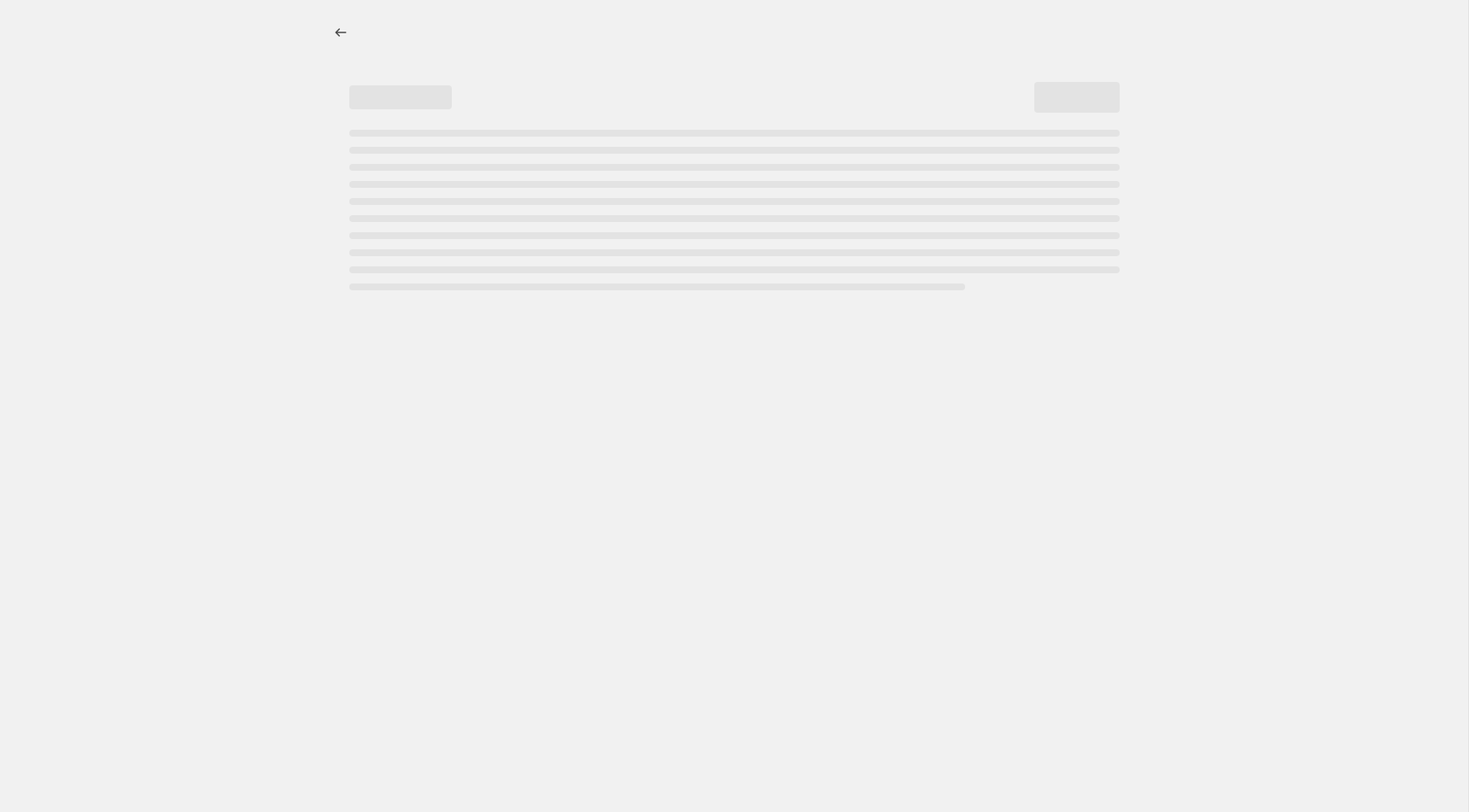 select on "by" 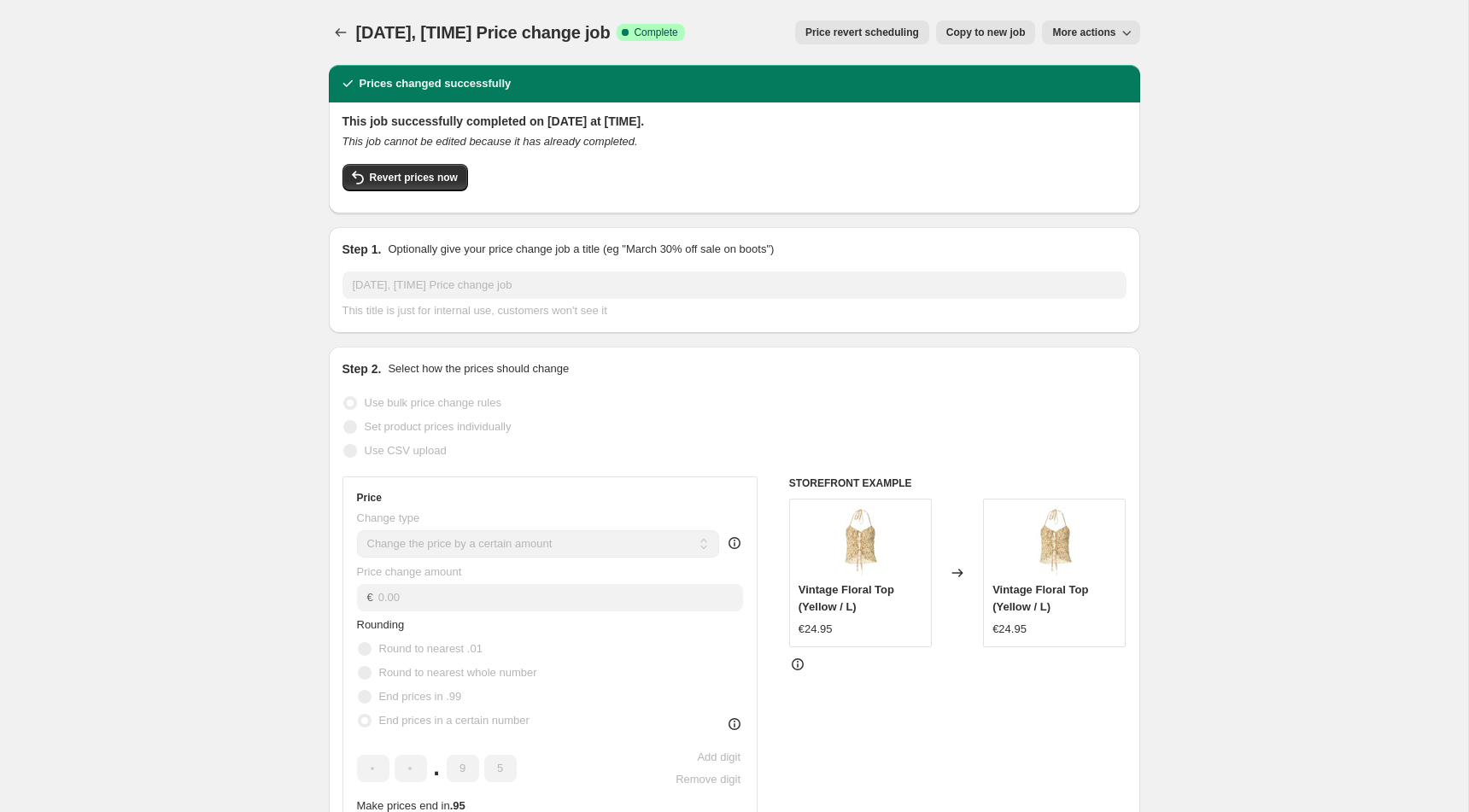click on "More actions" at bounding box center [1091, 32] 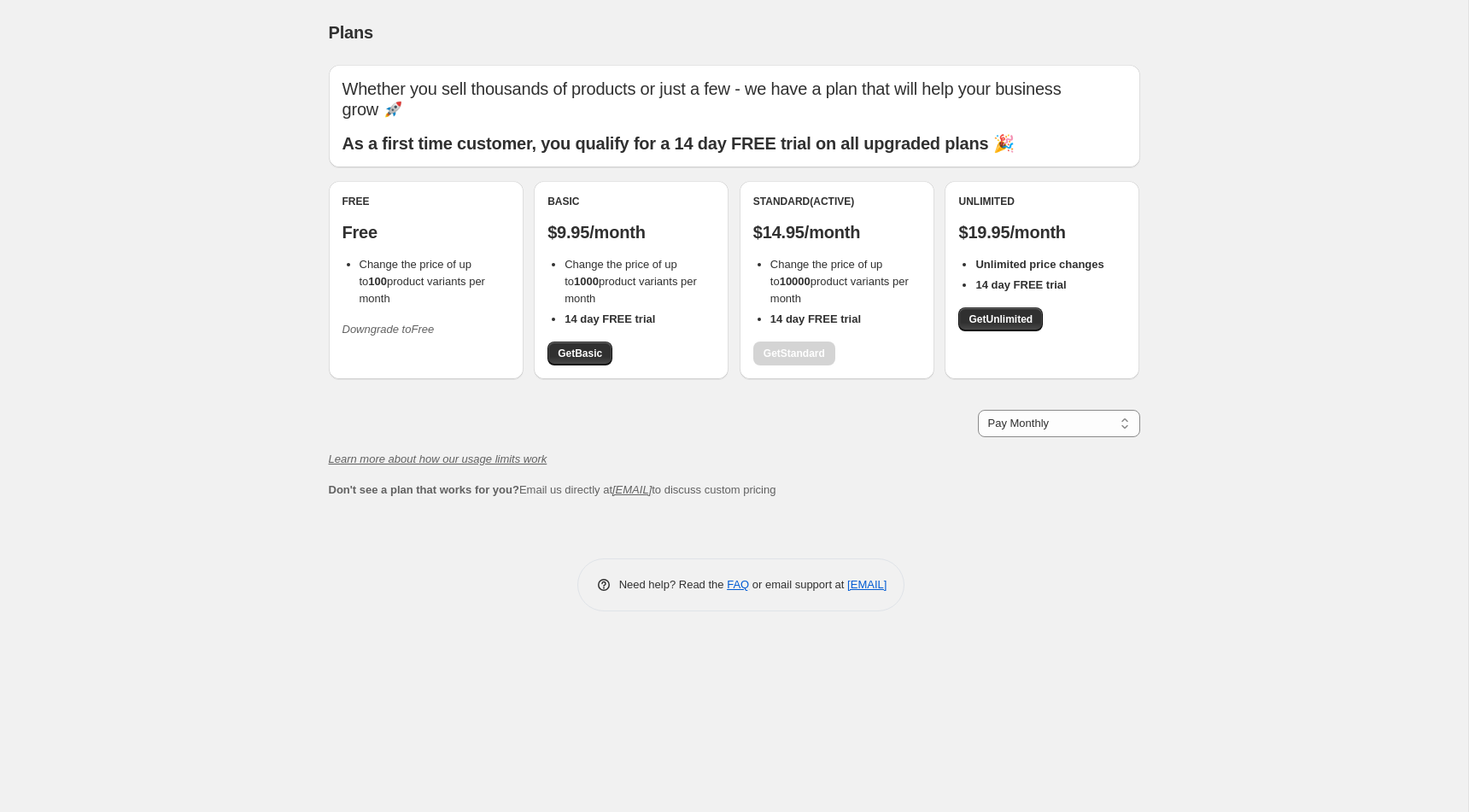 click on "Downgrade to  Free" at bounding box center [389, 329] 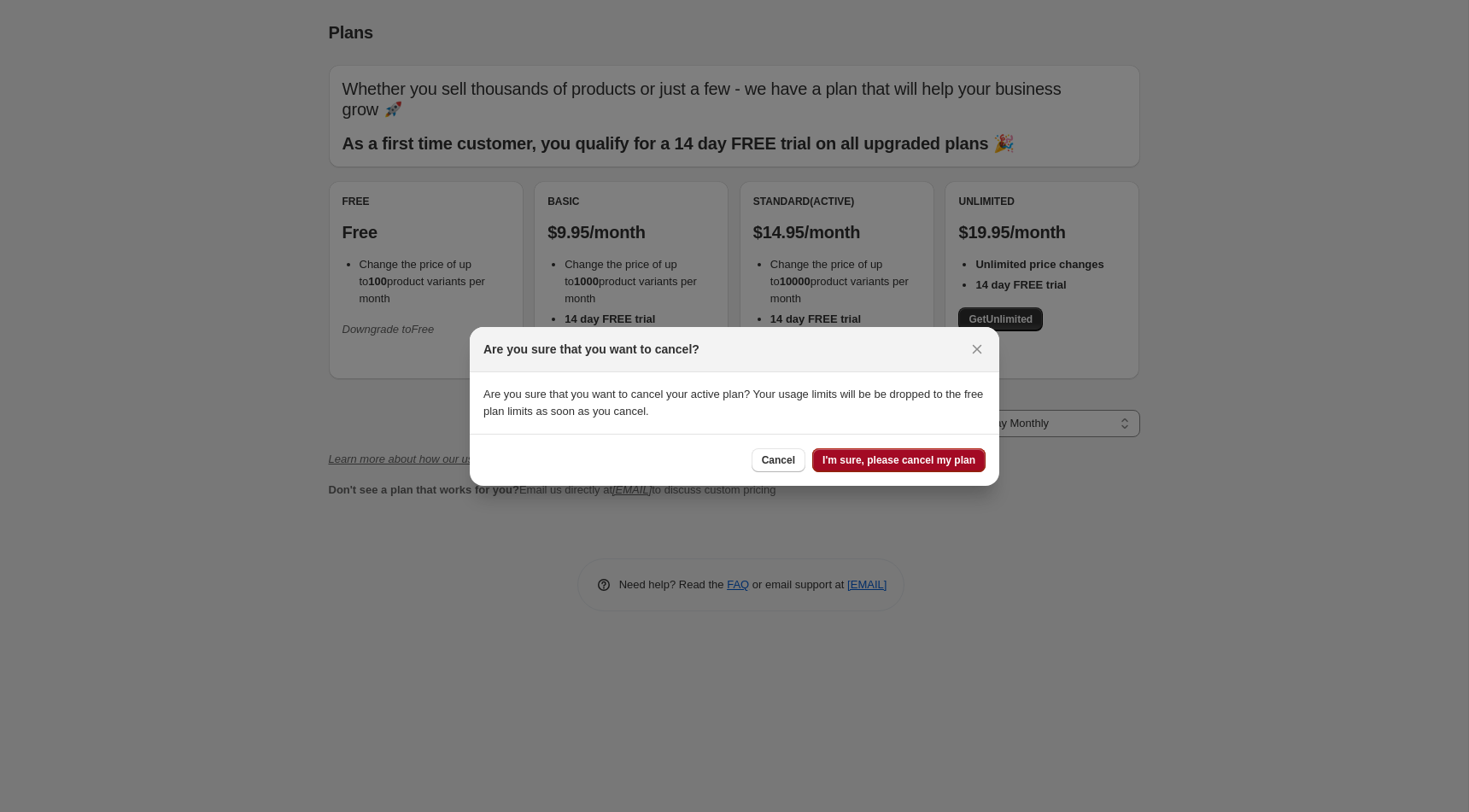 click on "I'm sure, please cancel my plan" at bounding box center [898, 460] 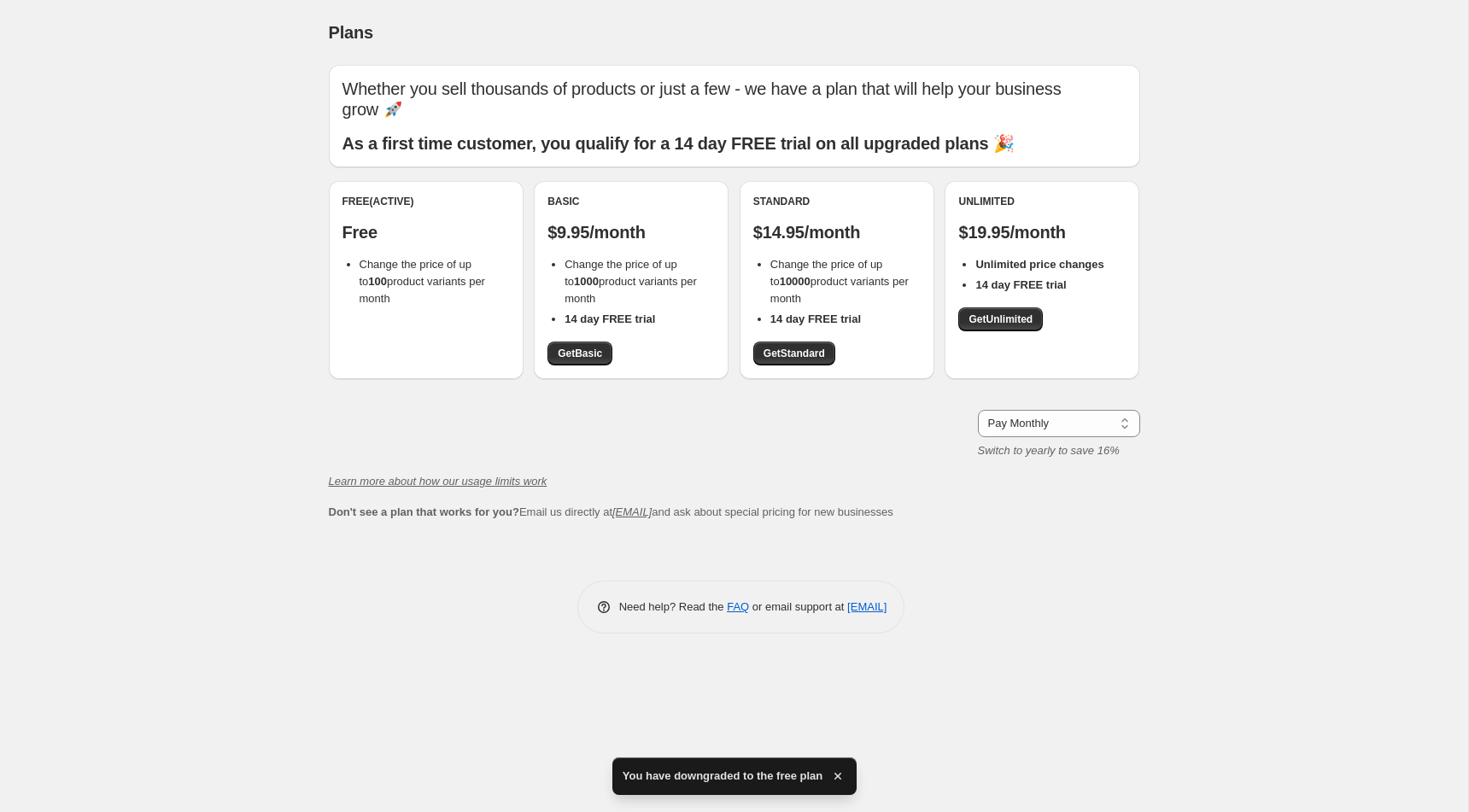 click on "Change the price of up to  100  product variants per month" at bounding box center (422, 281) 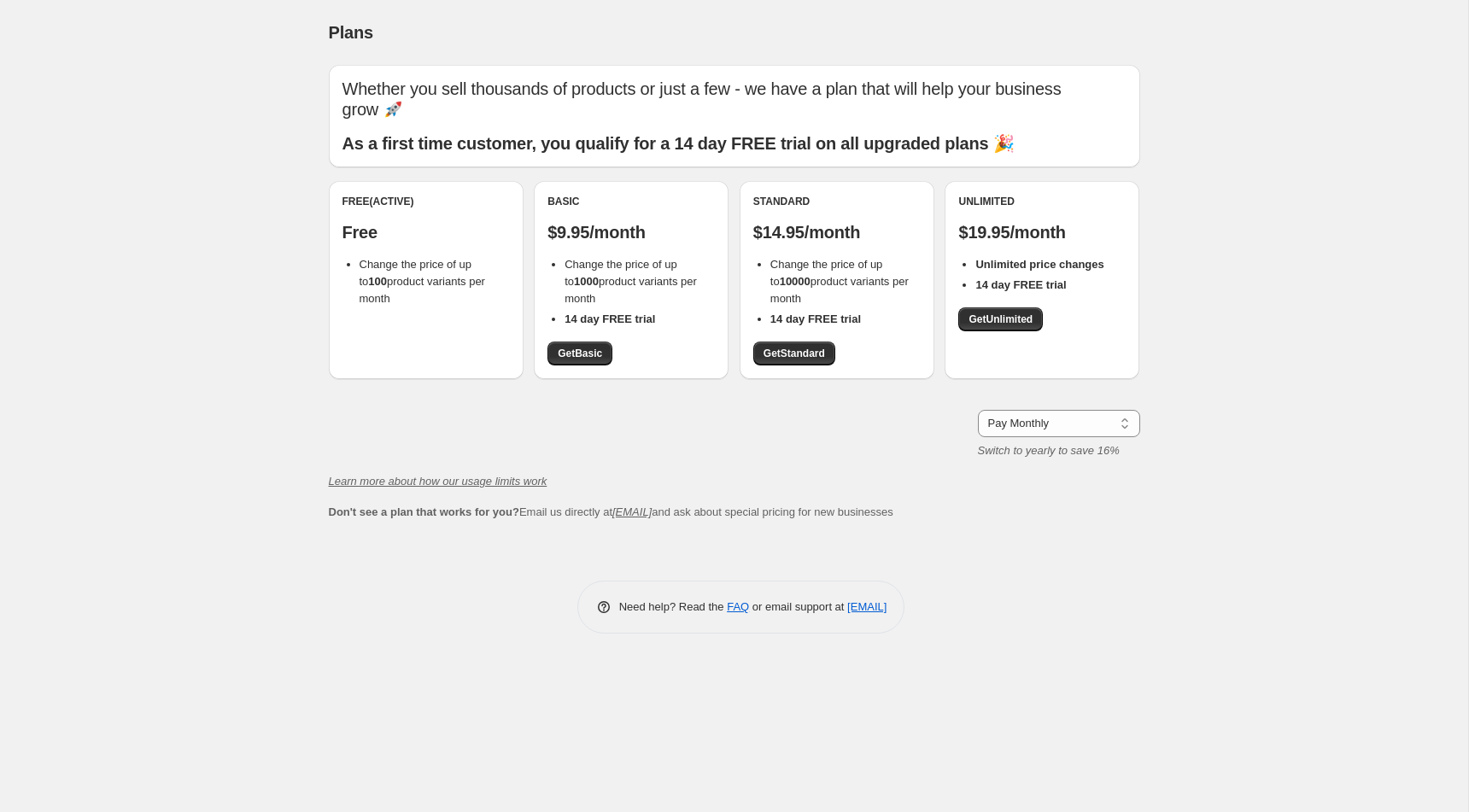click on "Free  (Active) Free Change the price of up to  100  product variants per month" at bounding box center [426, 251] 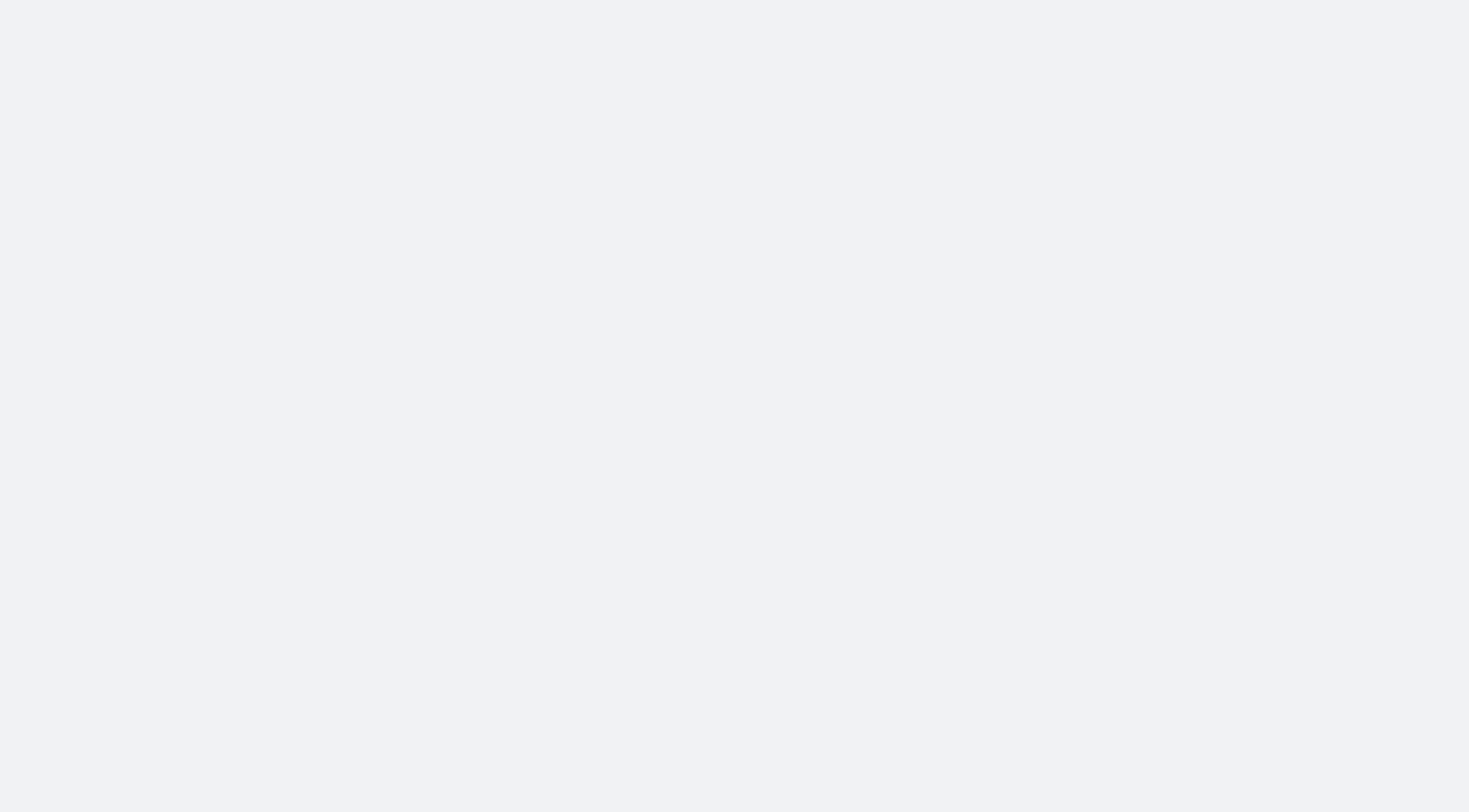 scroll, scrollTop: 0, scrollLeft: 0, axis: both 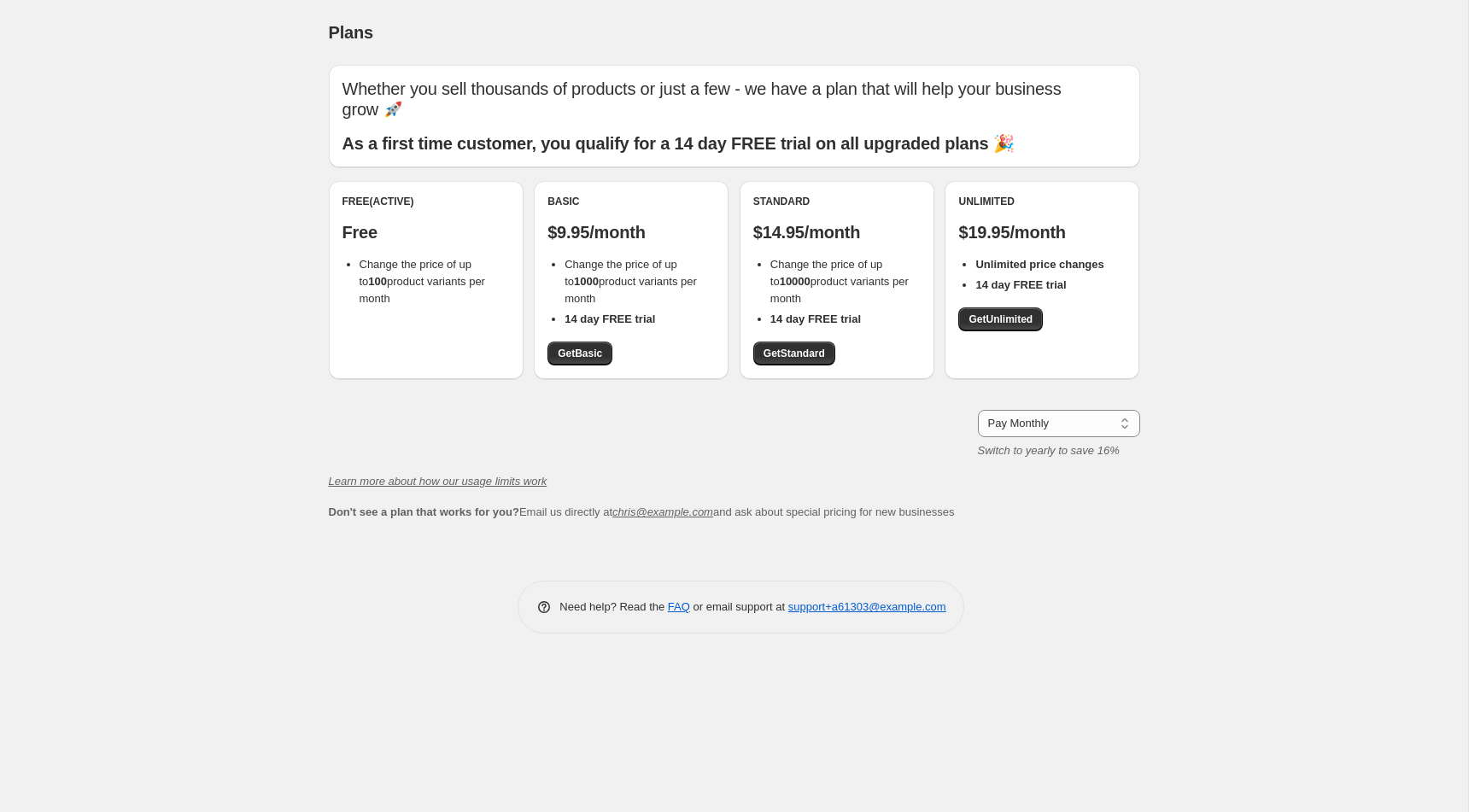 click on "Plans. This page is ready Plans Whether you sell thousands of products or just a few - we have a plan that will help your business grow 🚀 As a first time customer, you qualify for a 14 day FREE trial on all upgraded plans 🎉 Free  (Active) Free Change the price of up to  100  product variants per month Basic $9.95/month Change the price of up to  1000  product variants per month 14 day FREE trial Get  Basic Standard $14.95/month Change the price of up to  10000  product variants per month 14 day FREE trial Get  Standard Unlimited $19.95/month Unlimited price changes 14 day FREE trial Get  Unlimited Pay Monthly Pay Yearly (Save 16%) Pay Monthly Switch to yearly to save 16% Learn more about how our usage limits work Don't see a plan that works for you?  Email us directly at  chris@example.com  and ask about special pricing for new businesses Need help? Read the   FAQ   or email support at   support+a61303@example.com" at bounding box center [734, 406] 